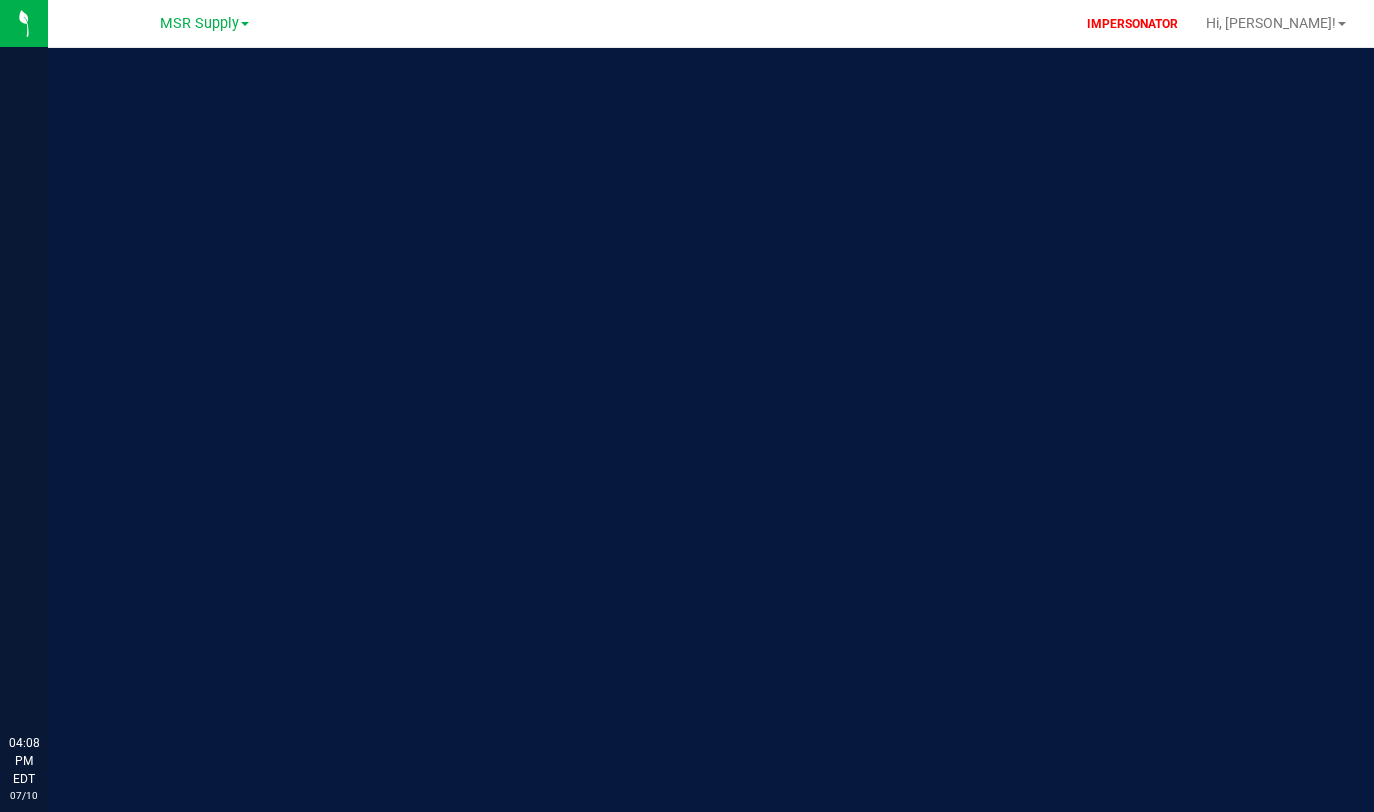 scroll, scrollTop: 0, scrollLeft: 0, axis: both 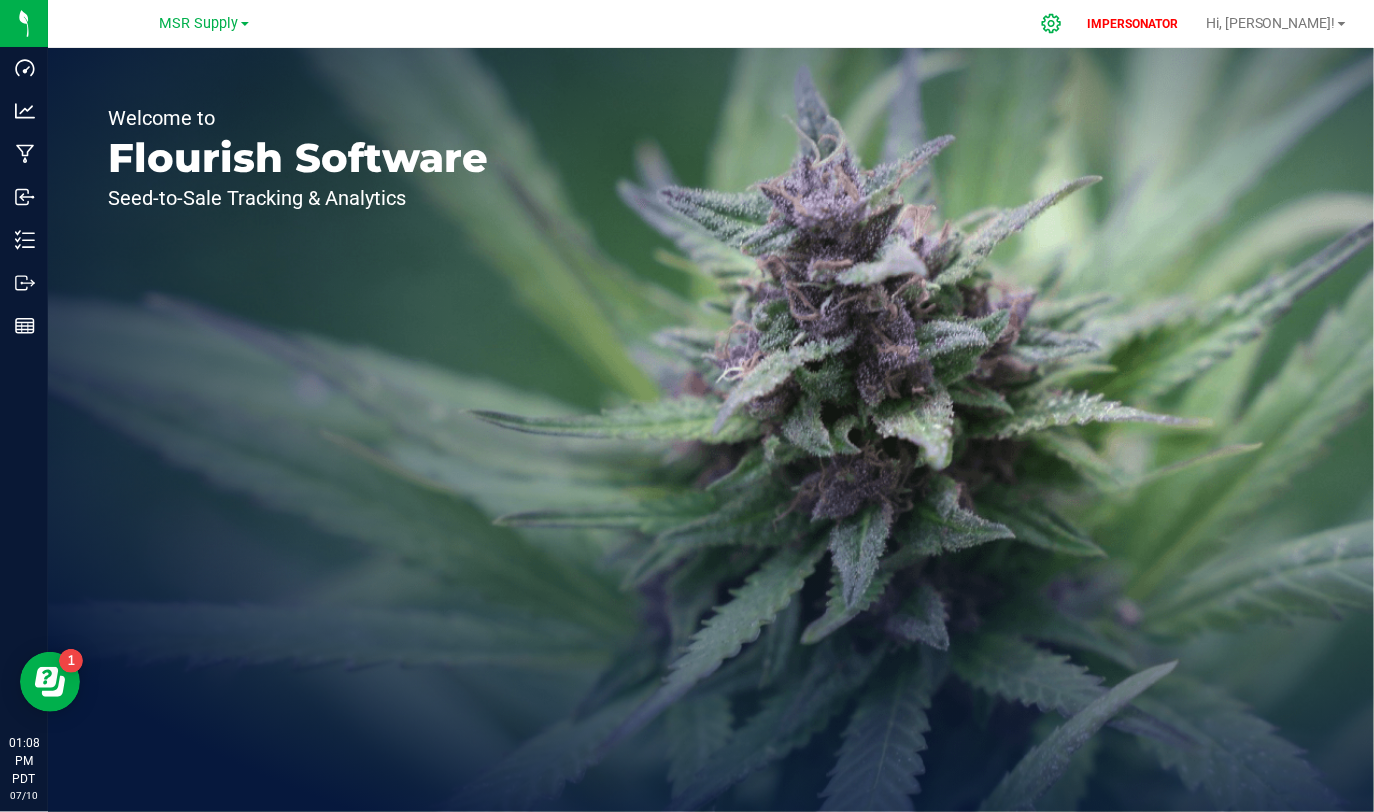 click 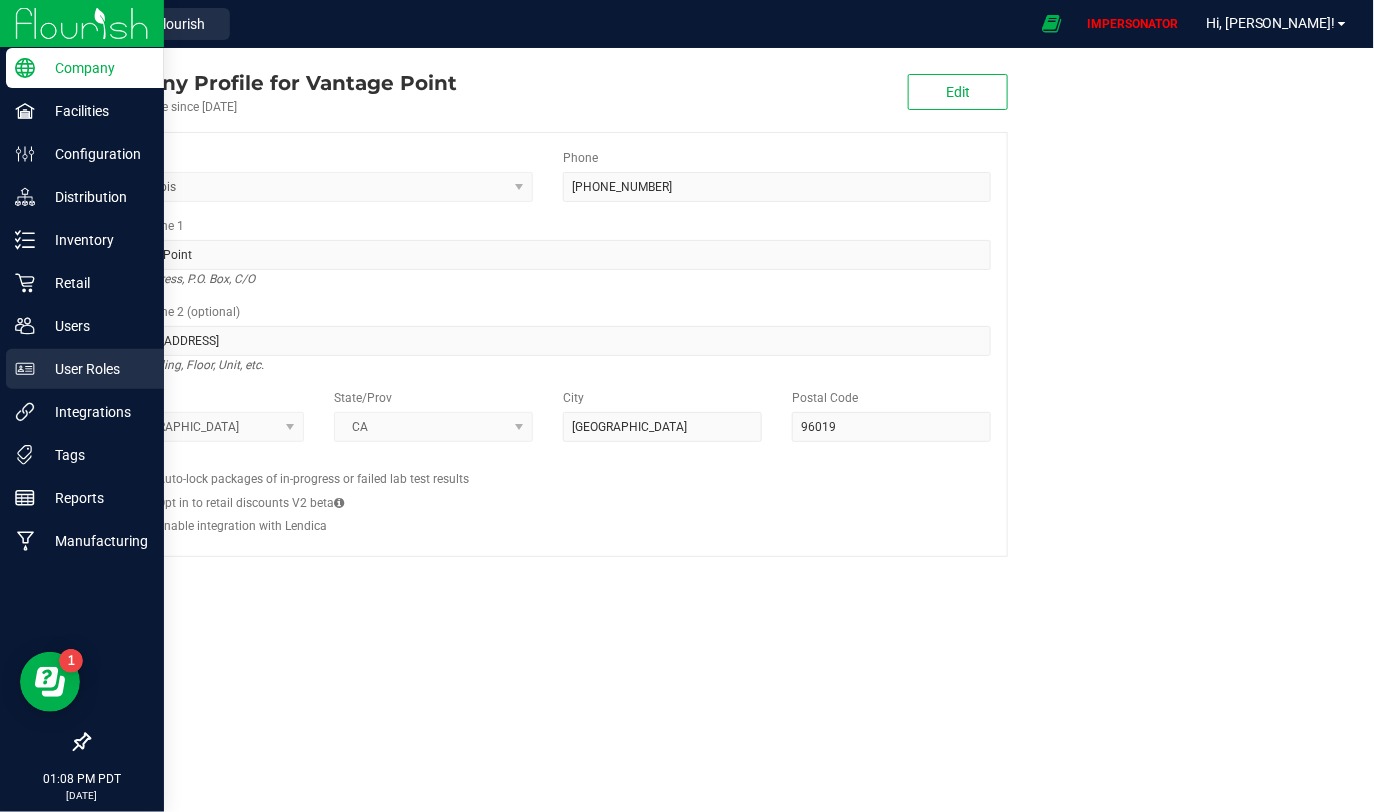 click on "User Roles" at bounding box center (95, 369) 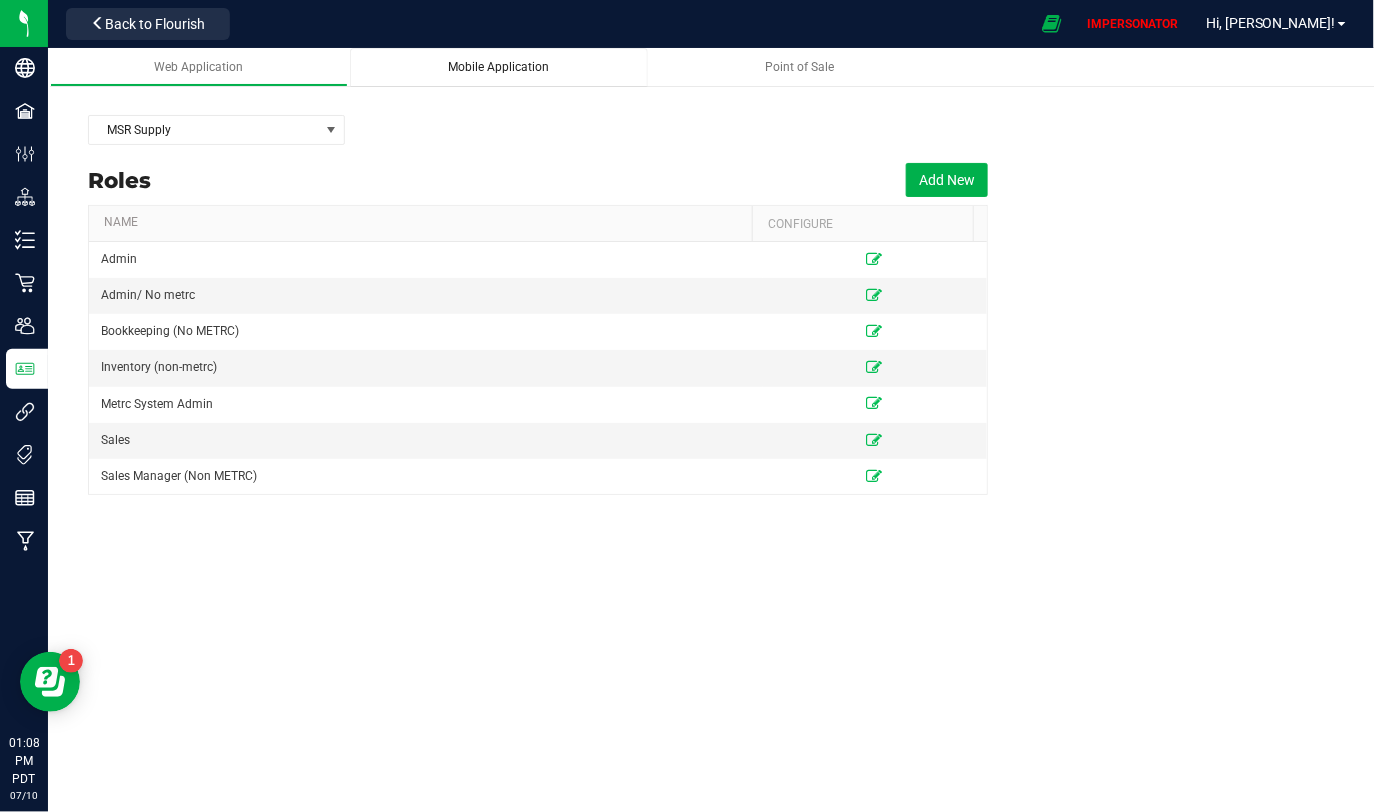 click on "Mobile Application" at bounding box center [499, 67] 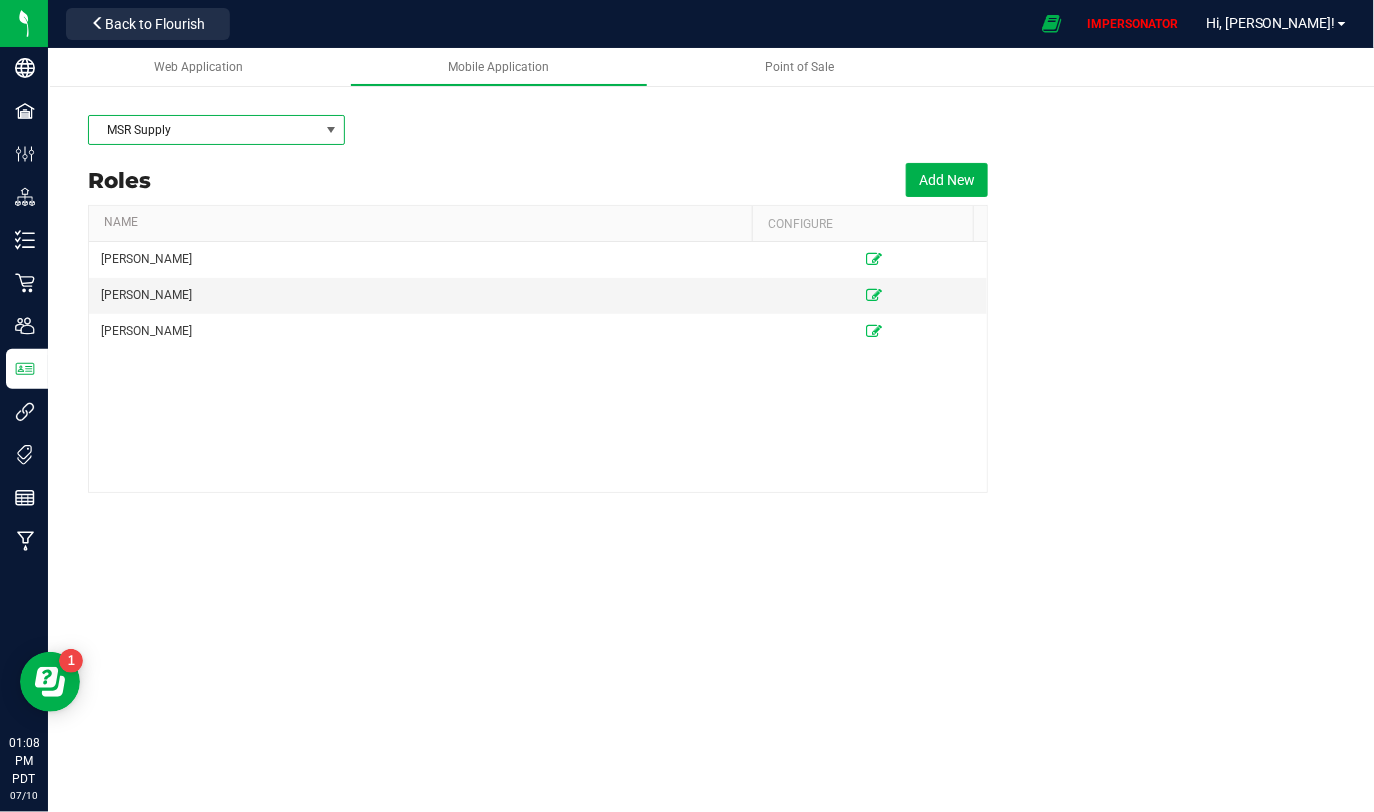 click on "MSR Supply" at bounding box center (204, 130) 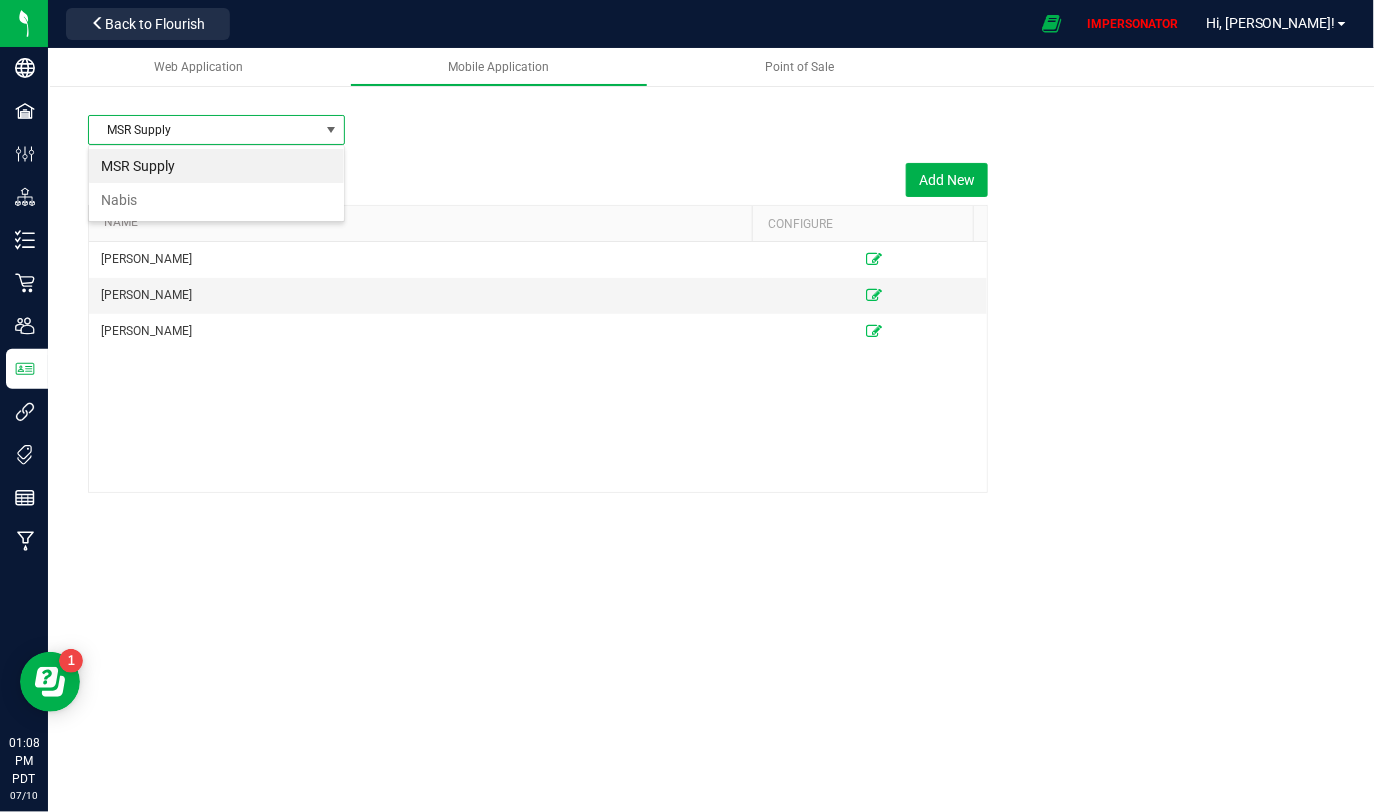 scroll, scrollTop: 99970, scrollLeft: 99743, axis: both 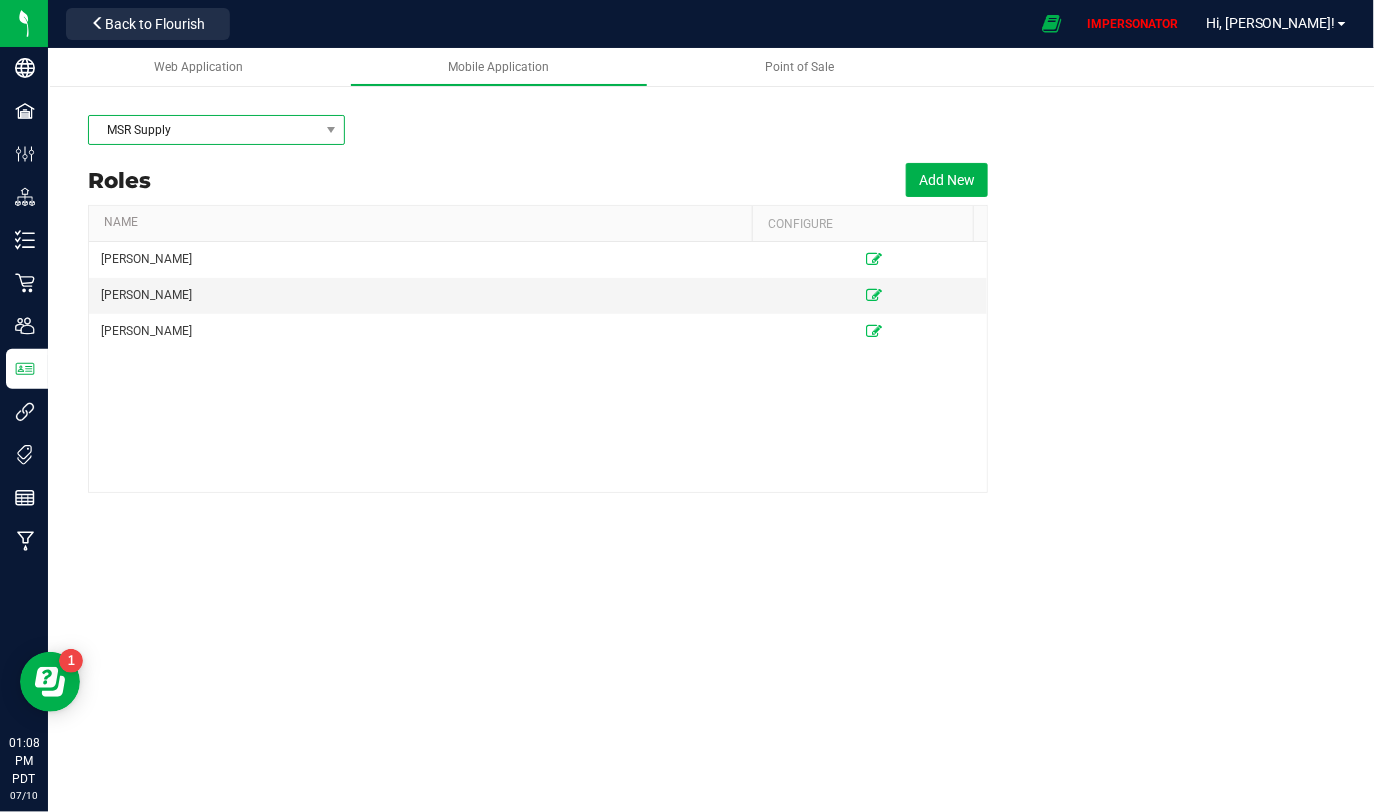 click on "MSR Supply" at bounding box center [204, 130] 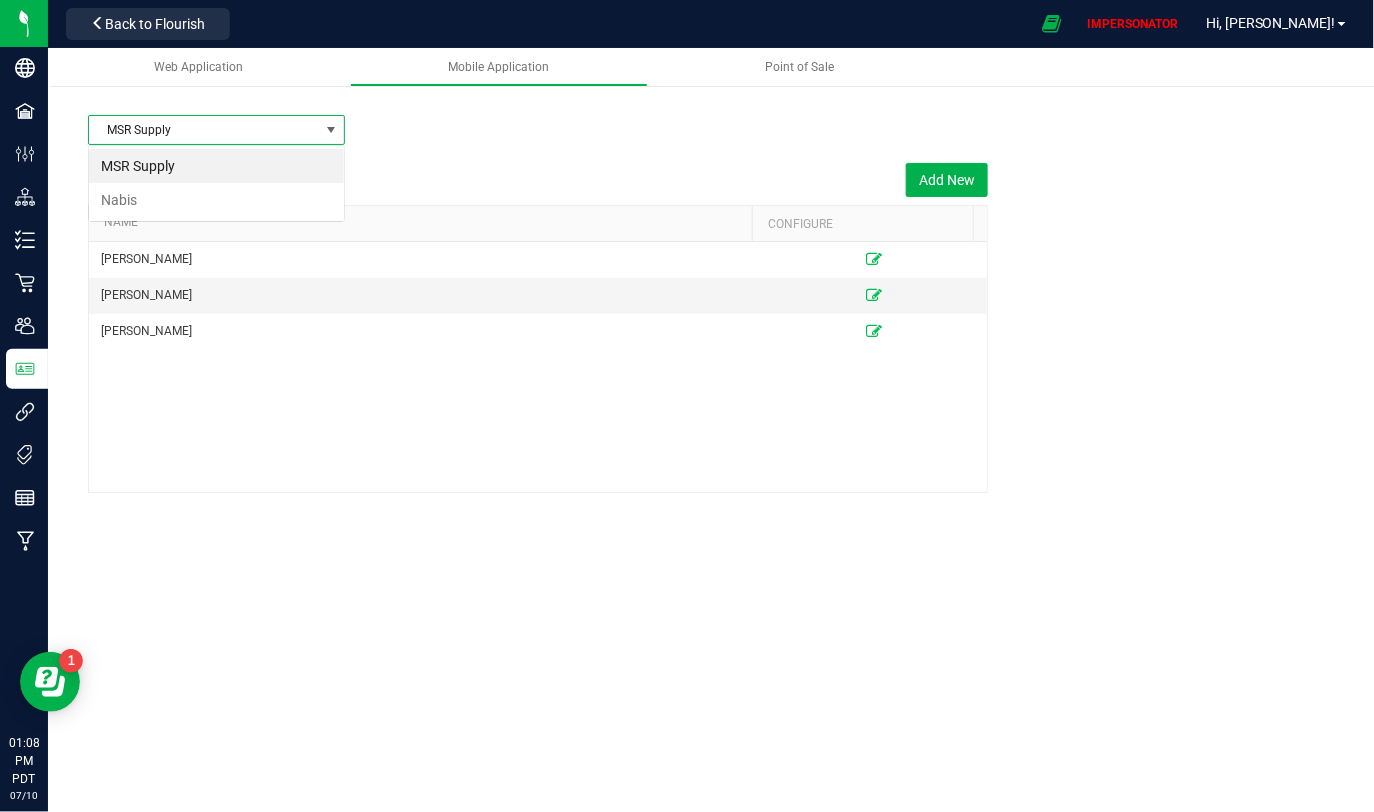 scroll, scrollTop: 99970, scrollLeft: 99743, axis: both 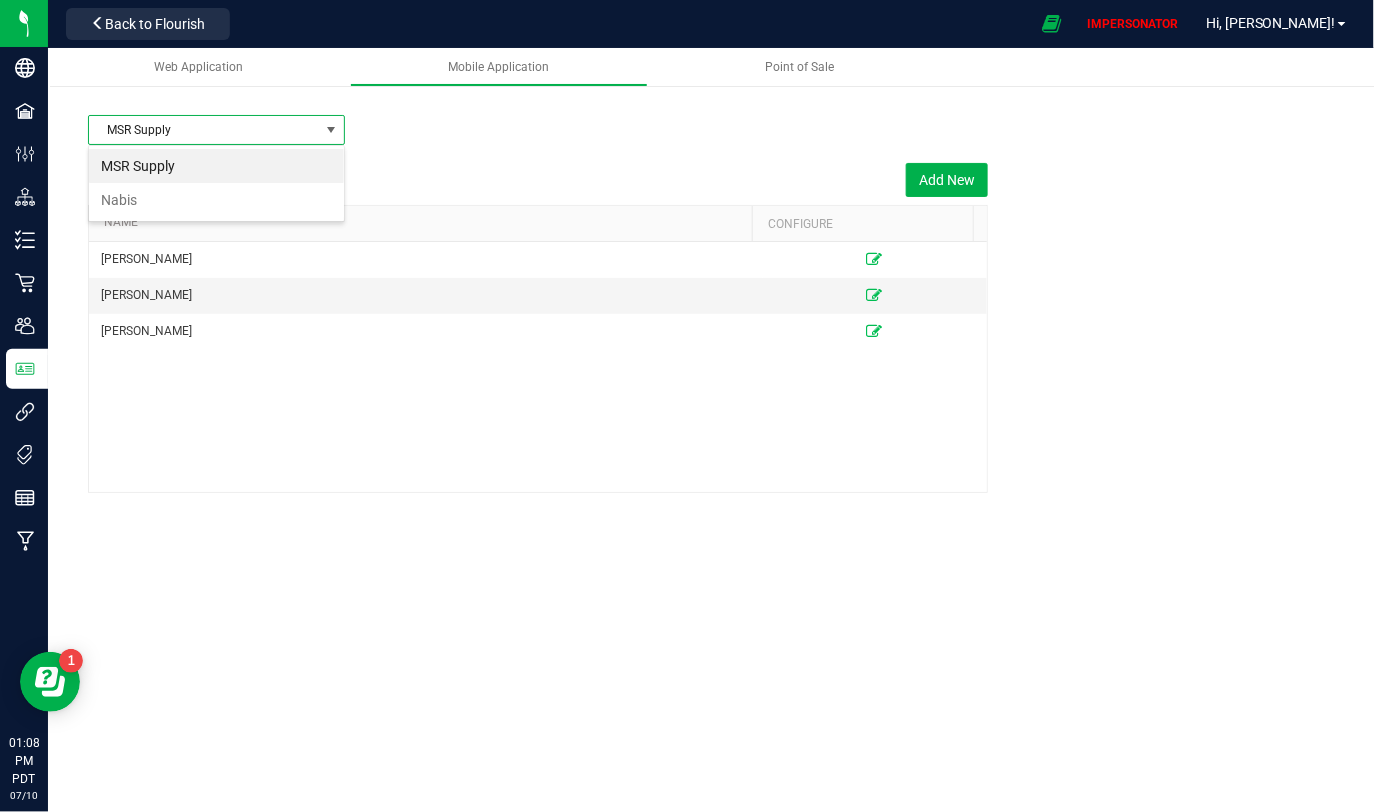 click on "Roles
Add New" at bounding box center (538, 180) 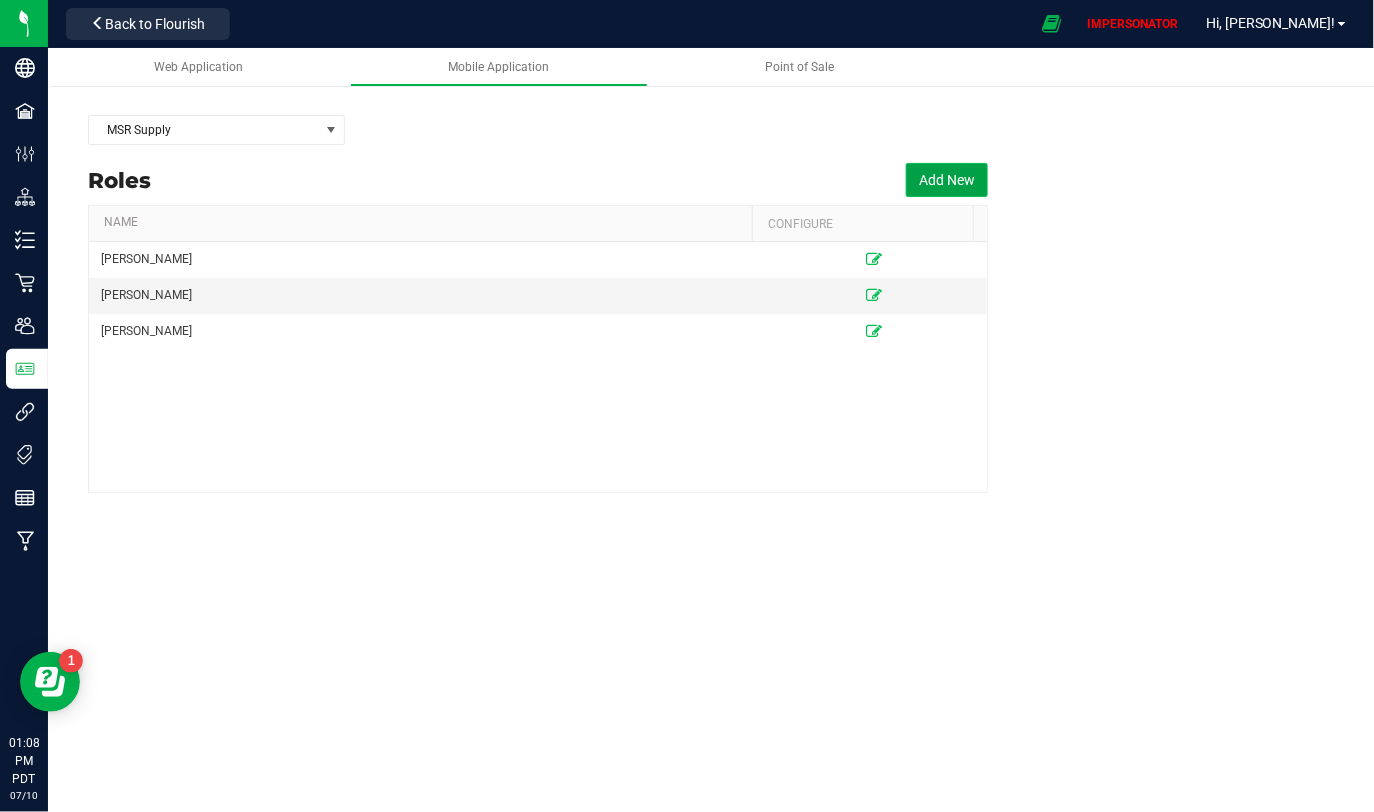 click on "Add New" at bounding box center [947, 180] 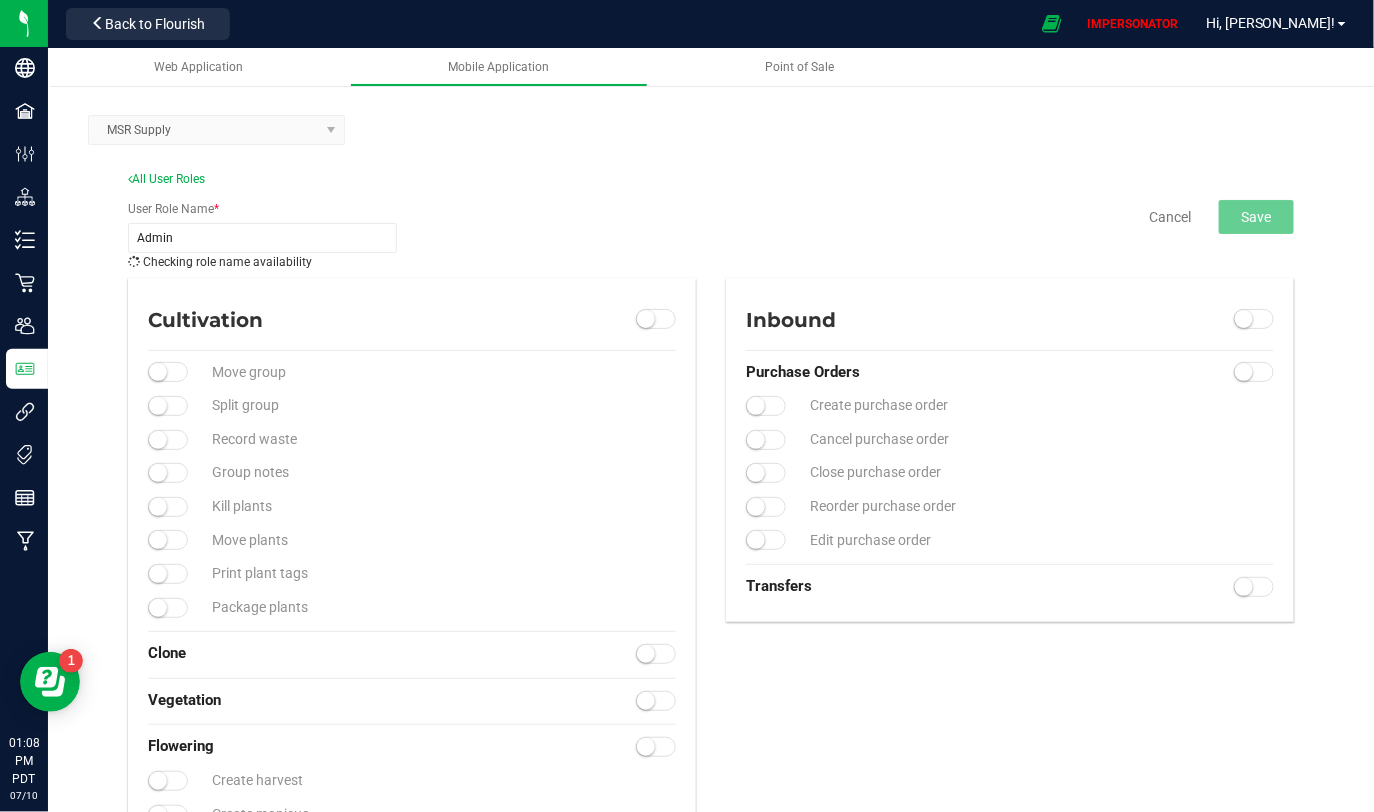 type on "Admin" 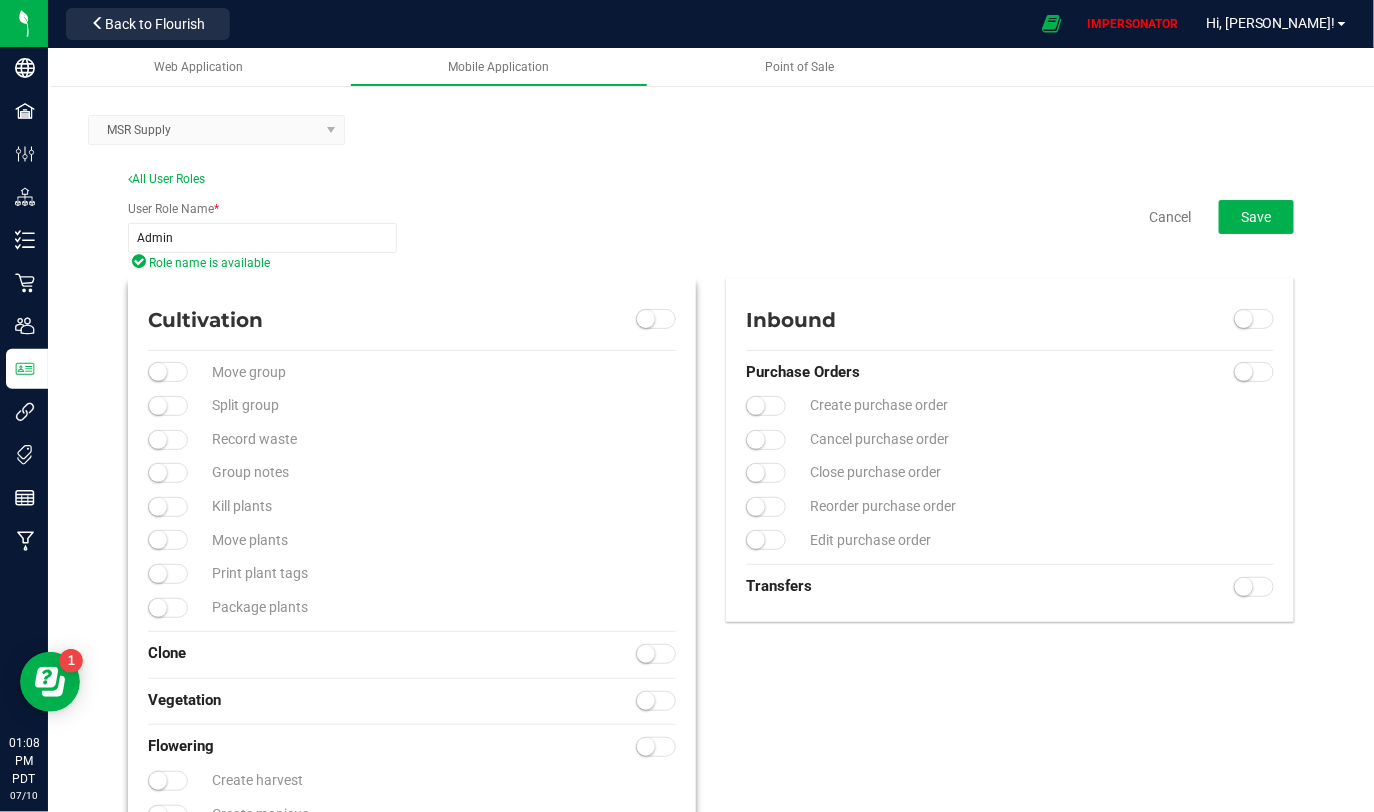 click at bounding box center (656, 319) 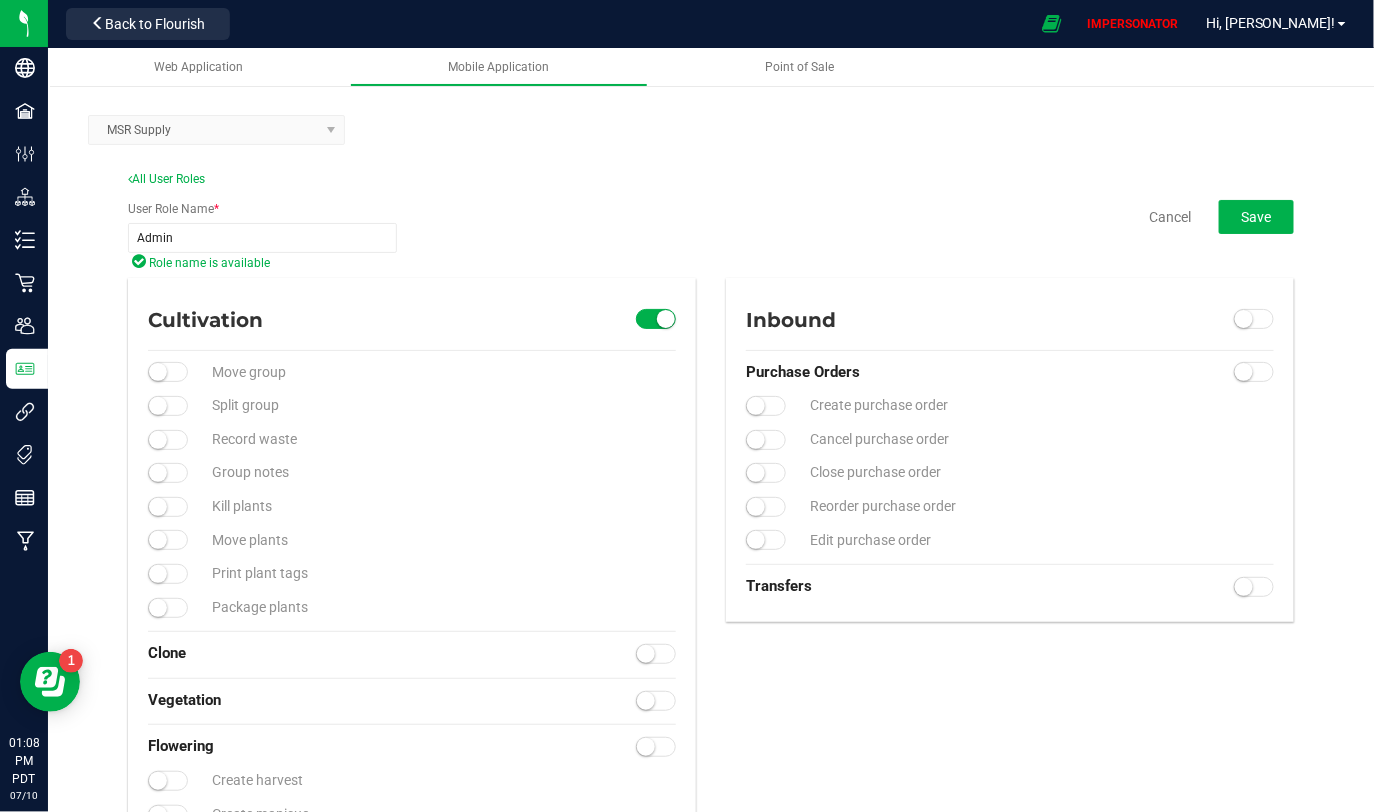 click on "MSR Supply" at bounding box center [216, 130] 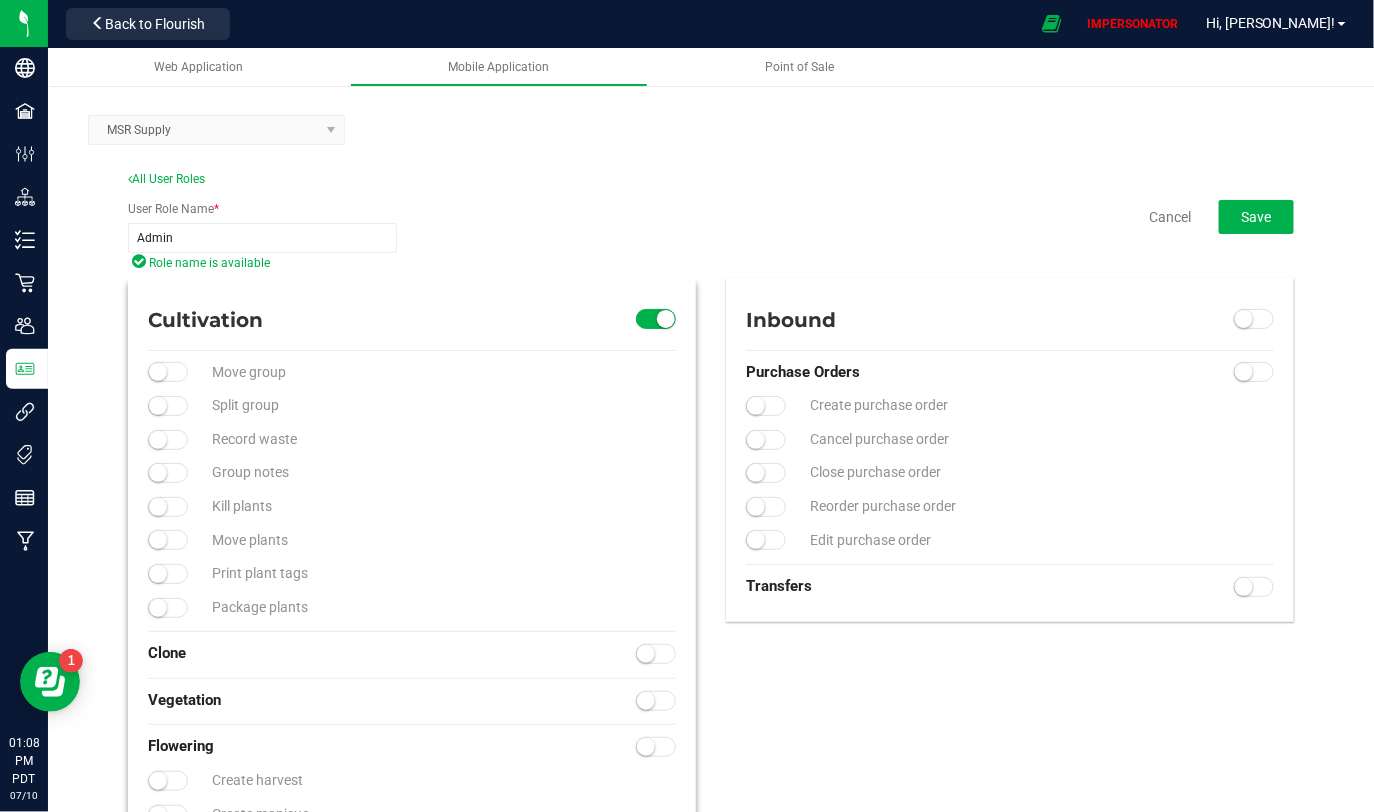 click at bounding box center (666, 319) 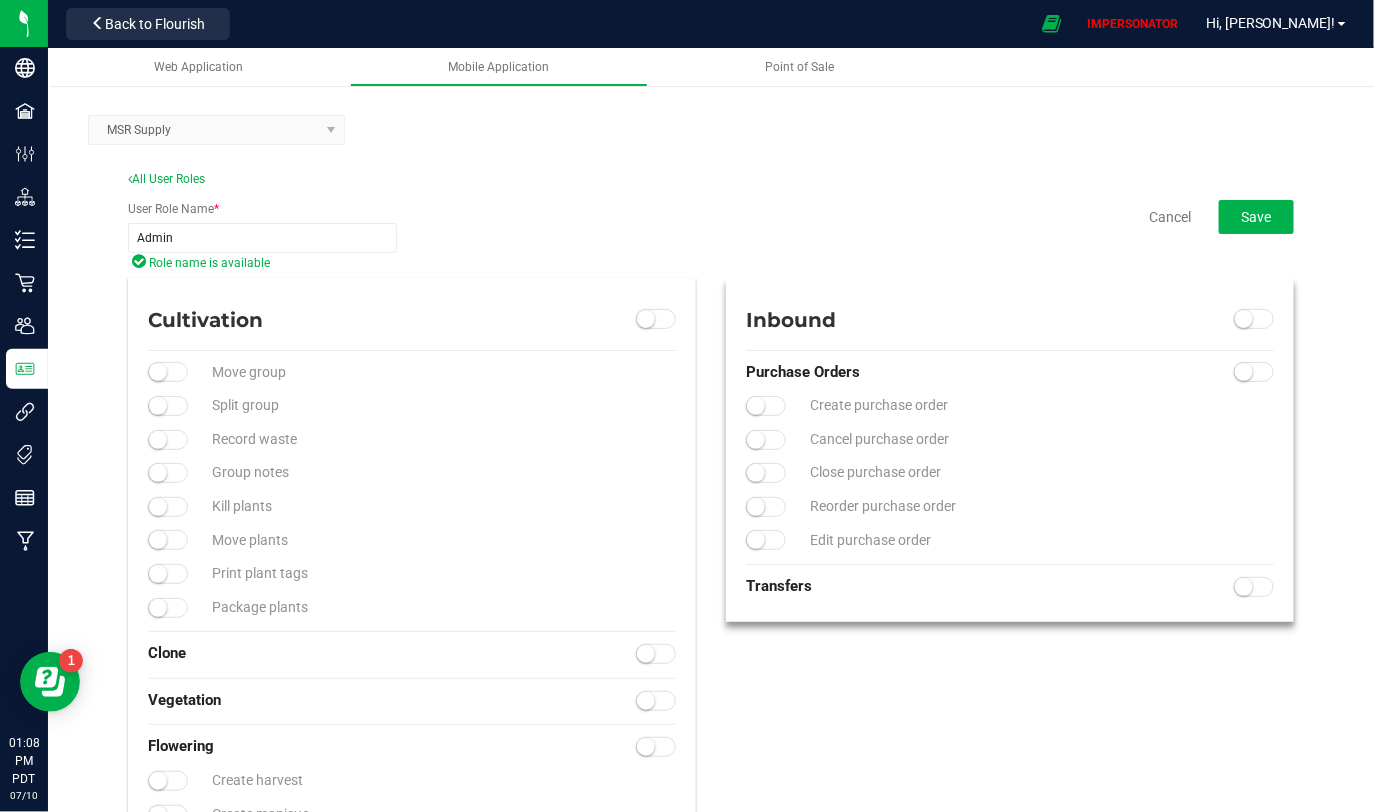 click at bounding box center [1254, 319] 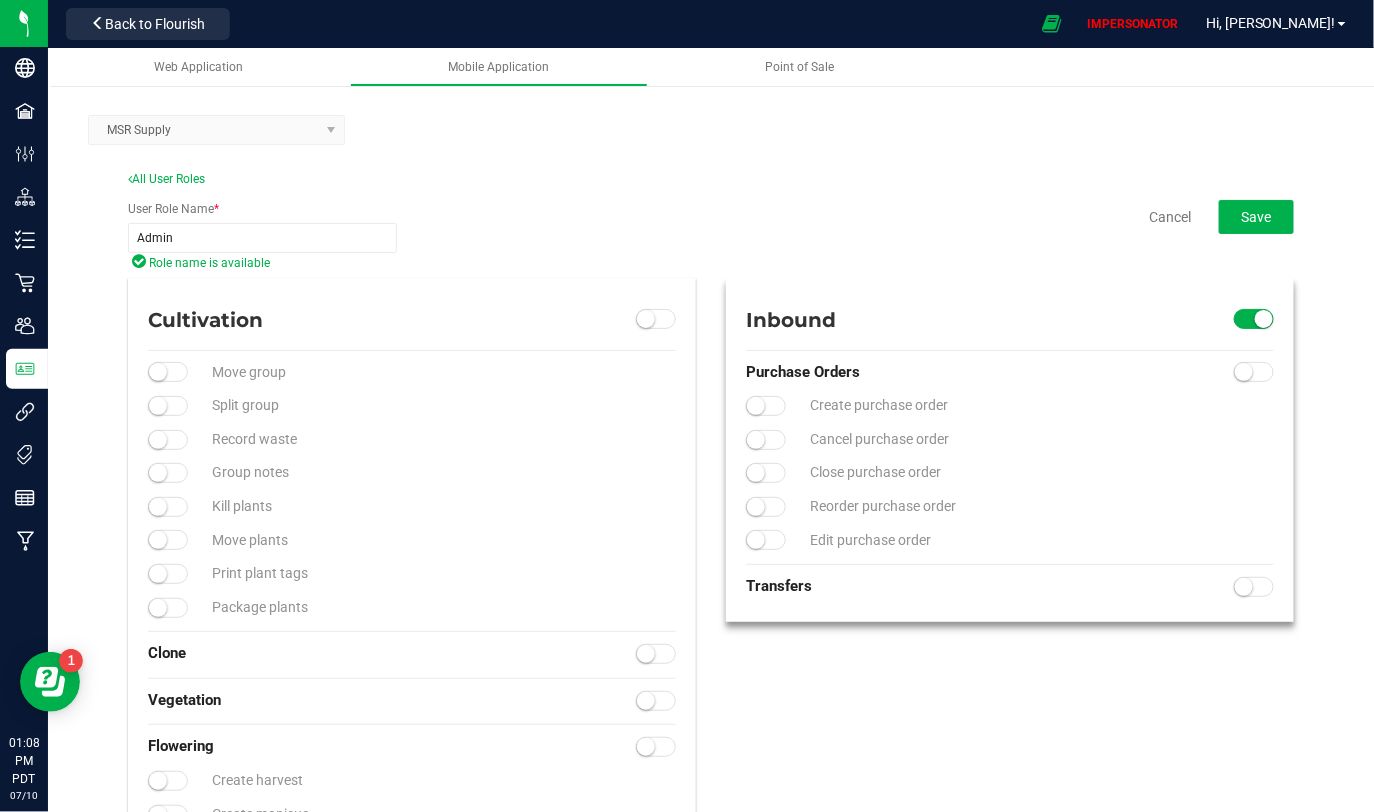 click at bounding box center [1254, 372] 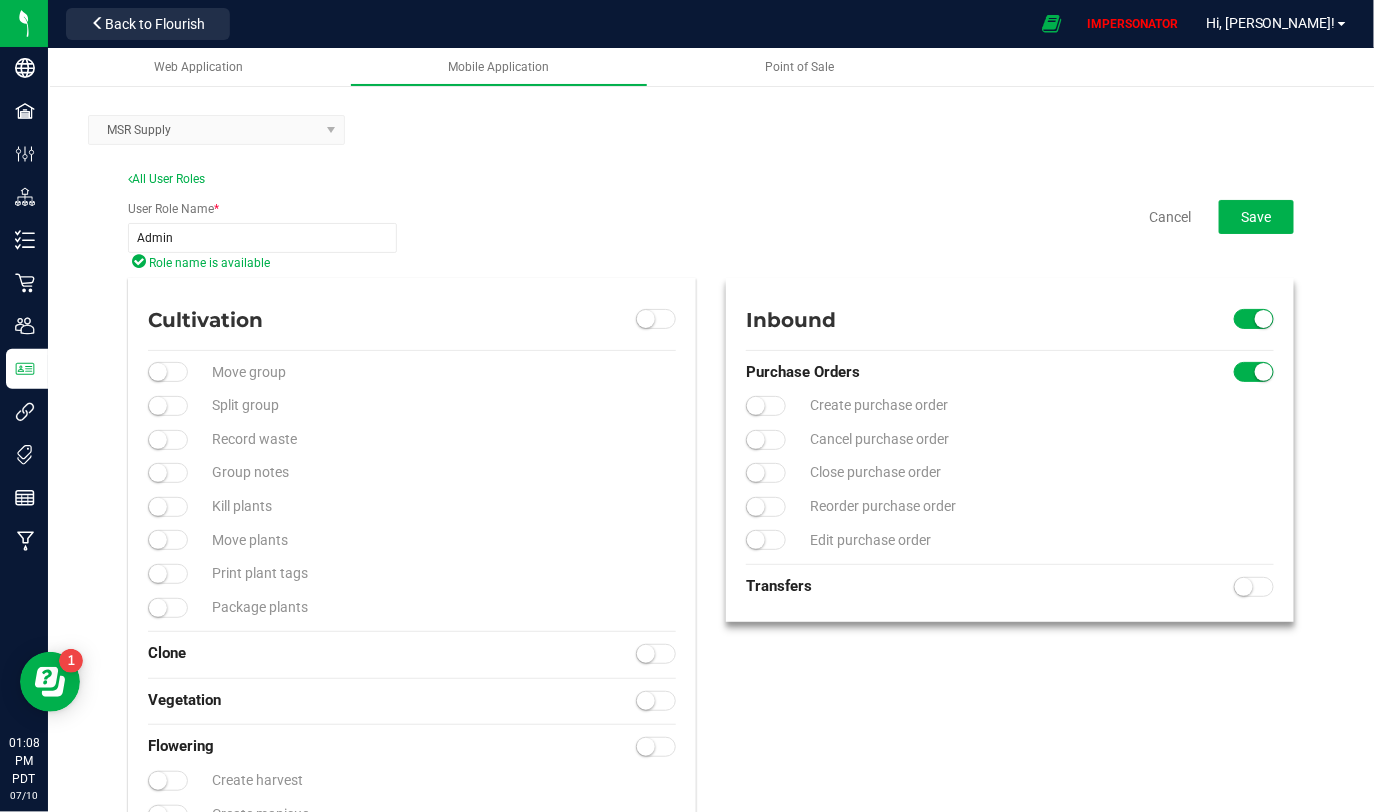 click at bounding box center (168, 372) 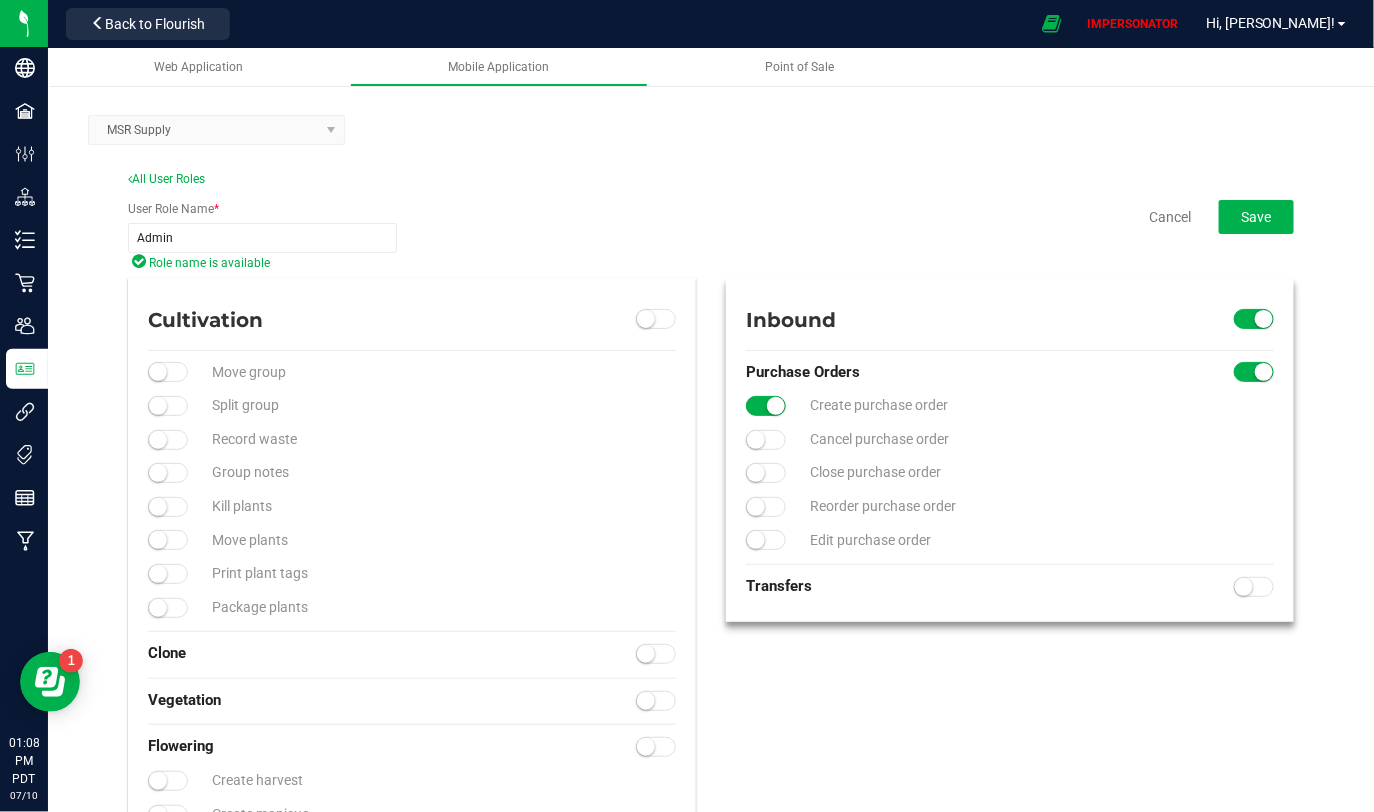 click at bounding box center (168, 372) 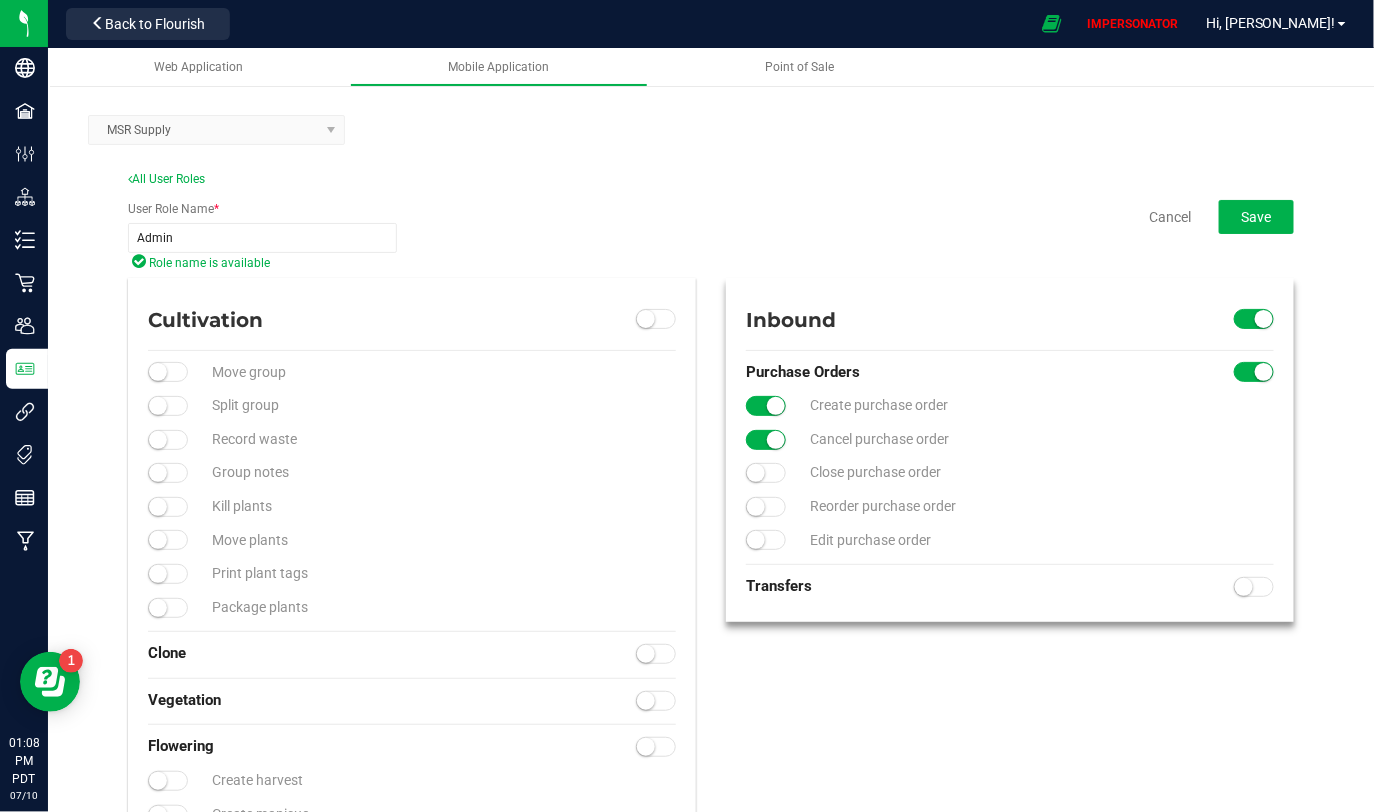 click at bounding box center (168, 372) 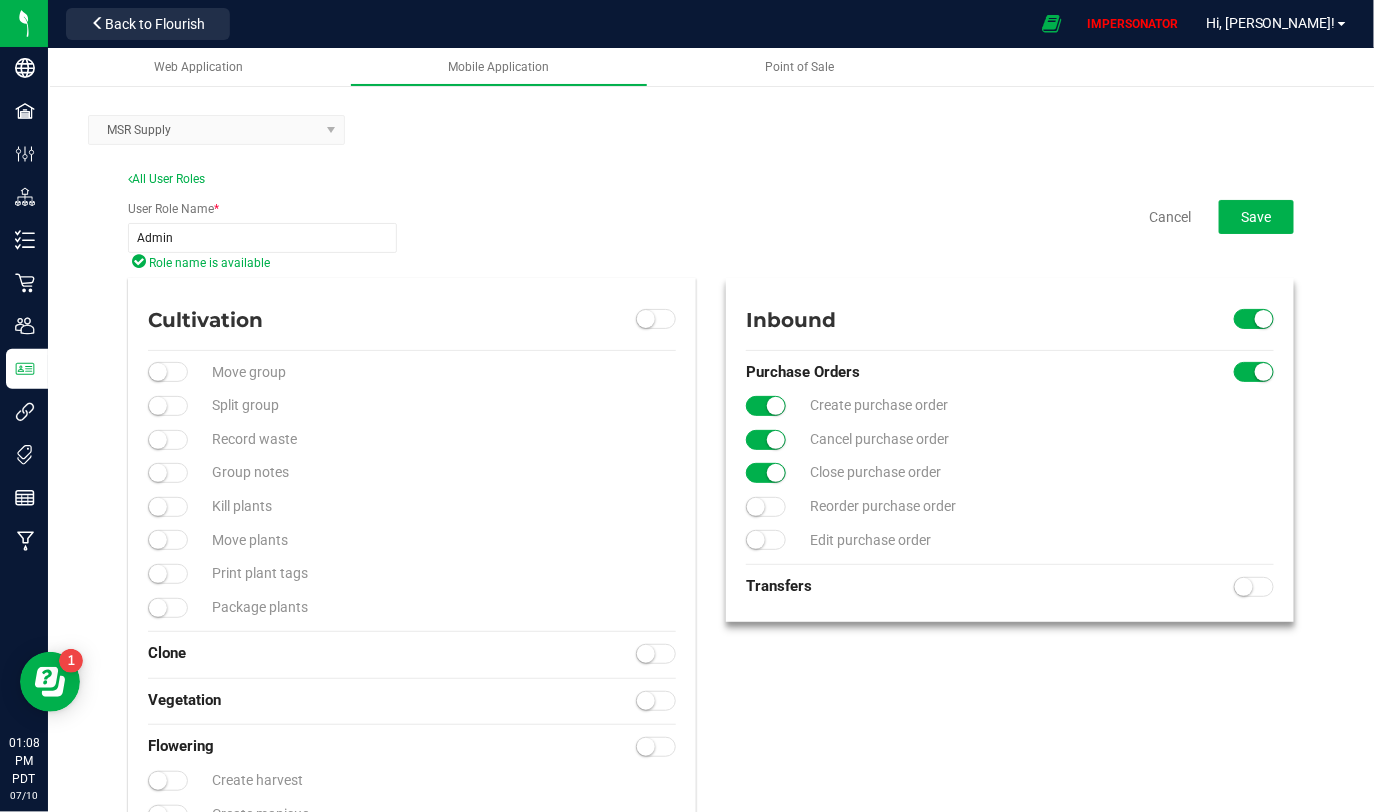 click at bounding box center (168, 372) 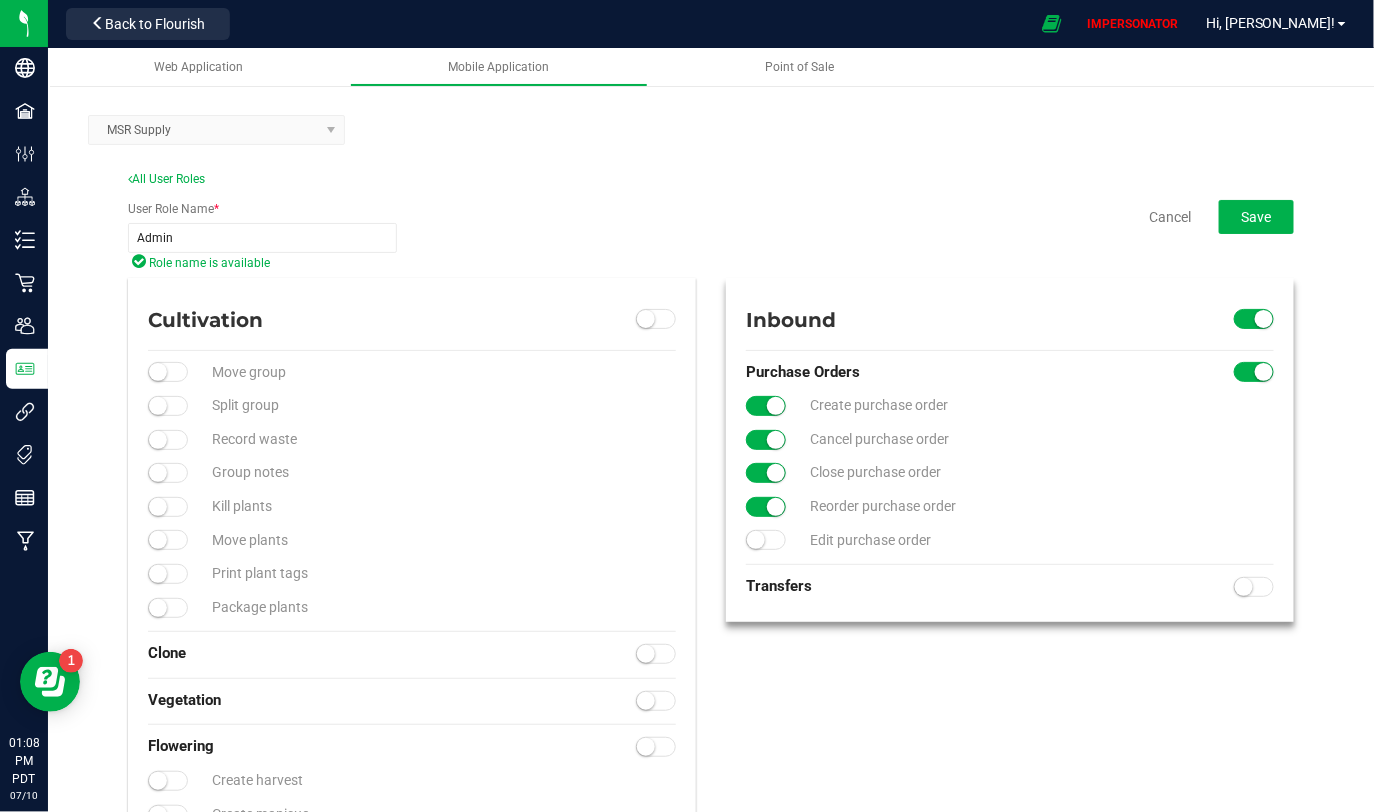 click at bounding box center (168, 372) 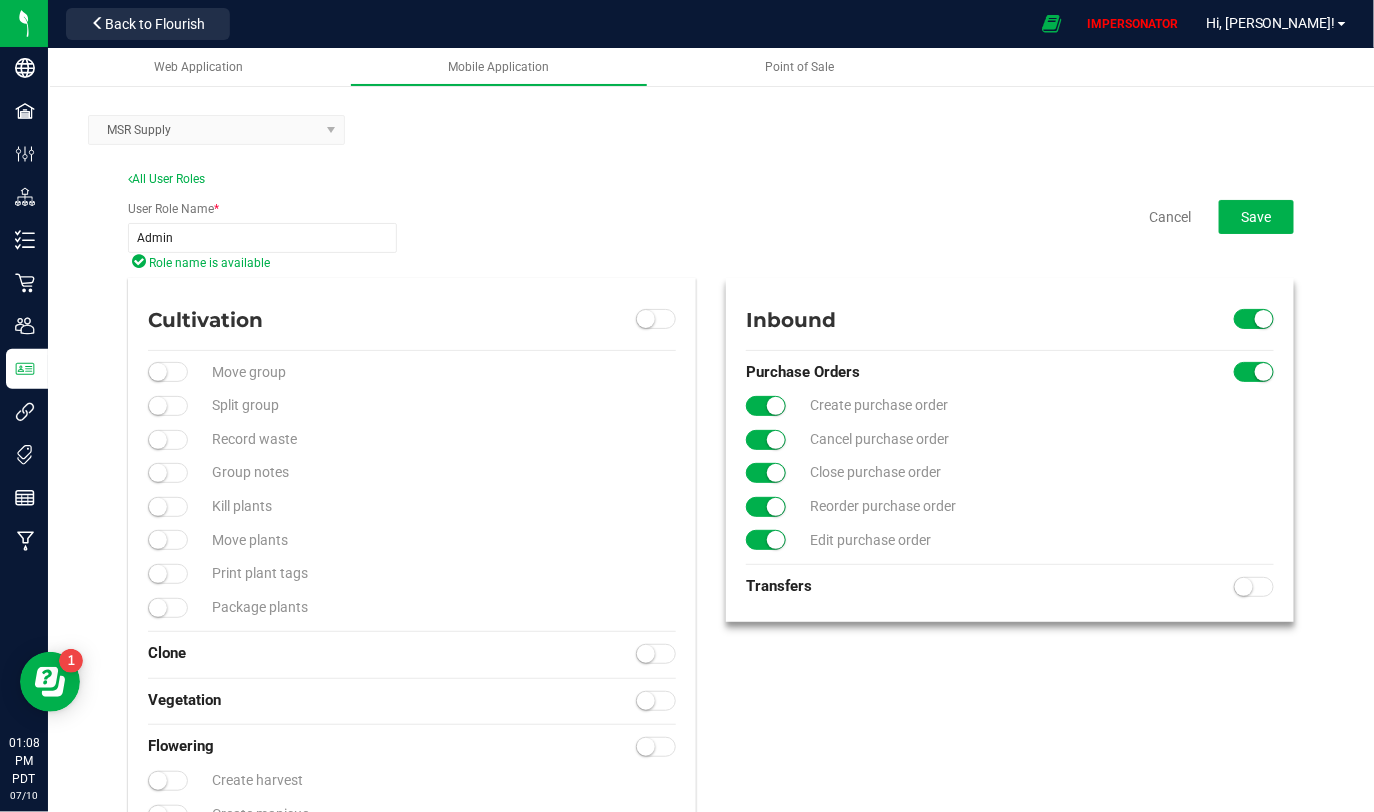 click at bounding box center (1254, 587) 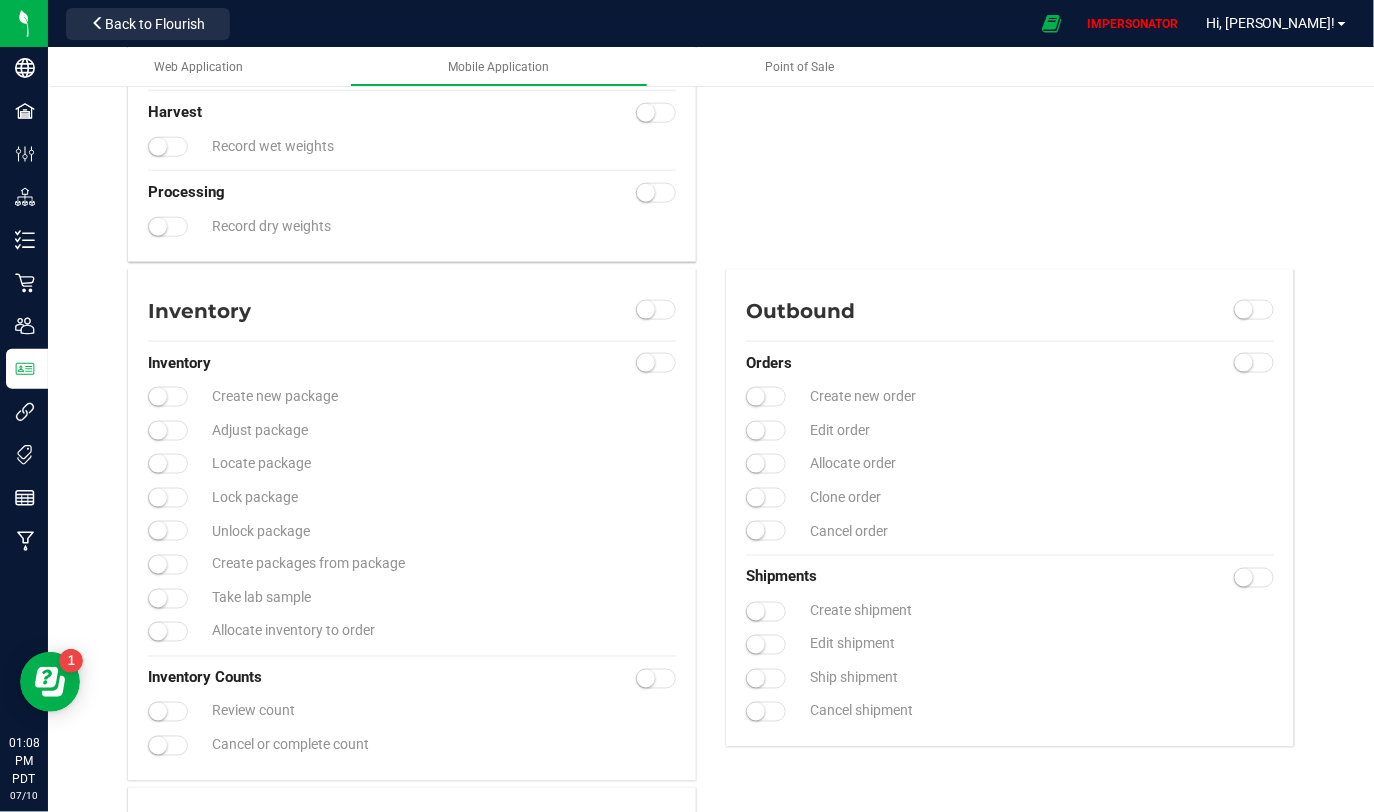 scroll, scrollTop: 803, scrollLeft: 0, axis: vertical 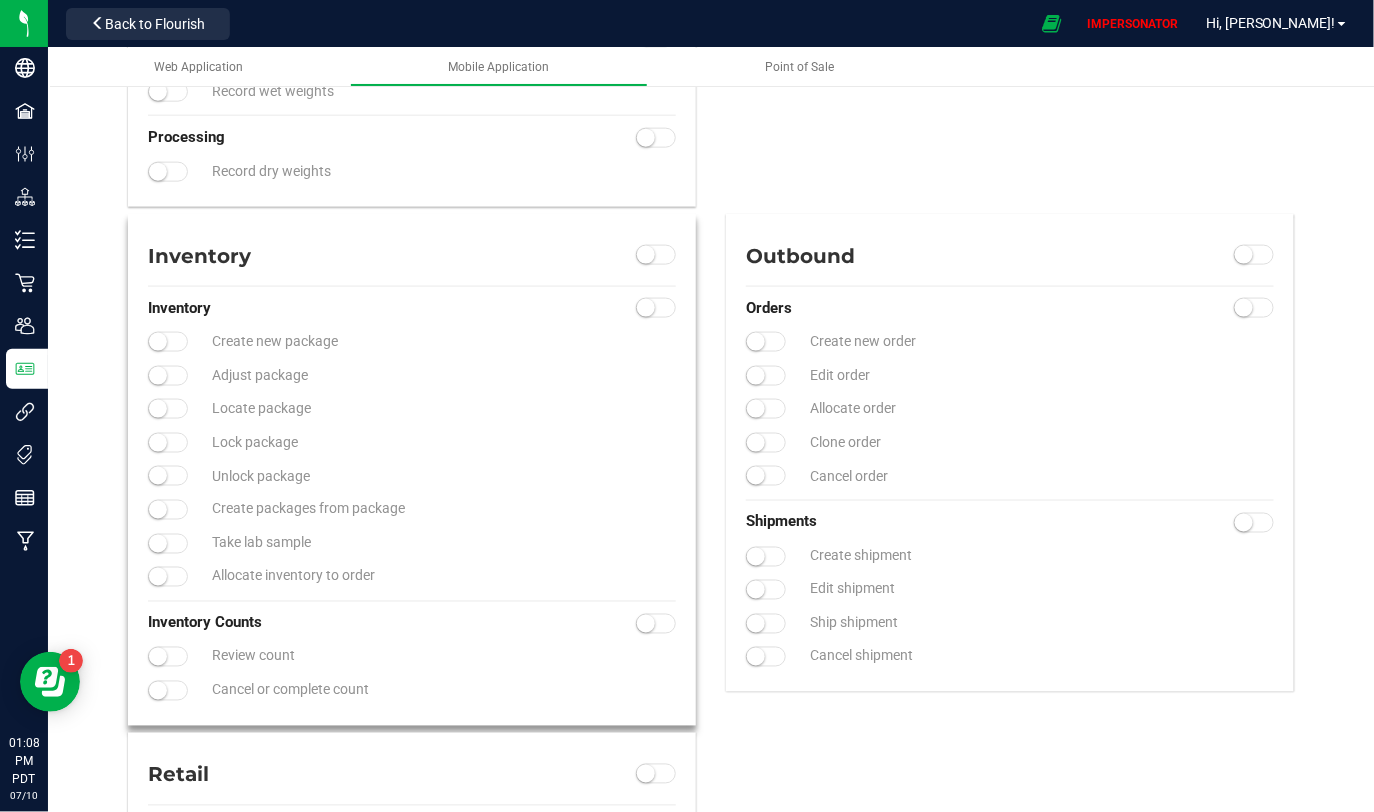 click at bounding box center [656, 255] 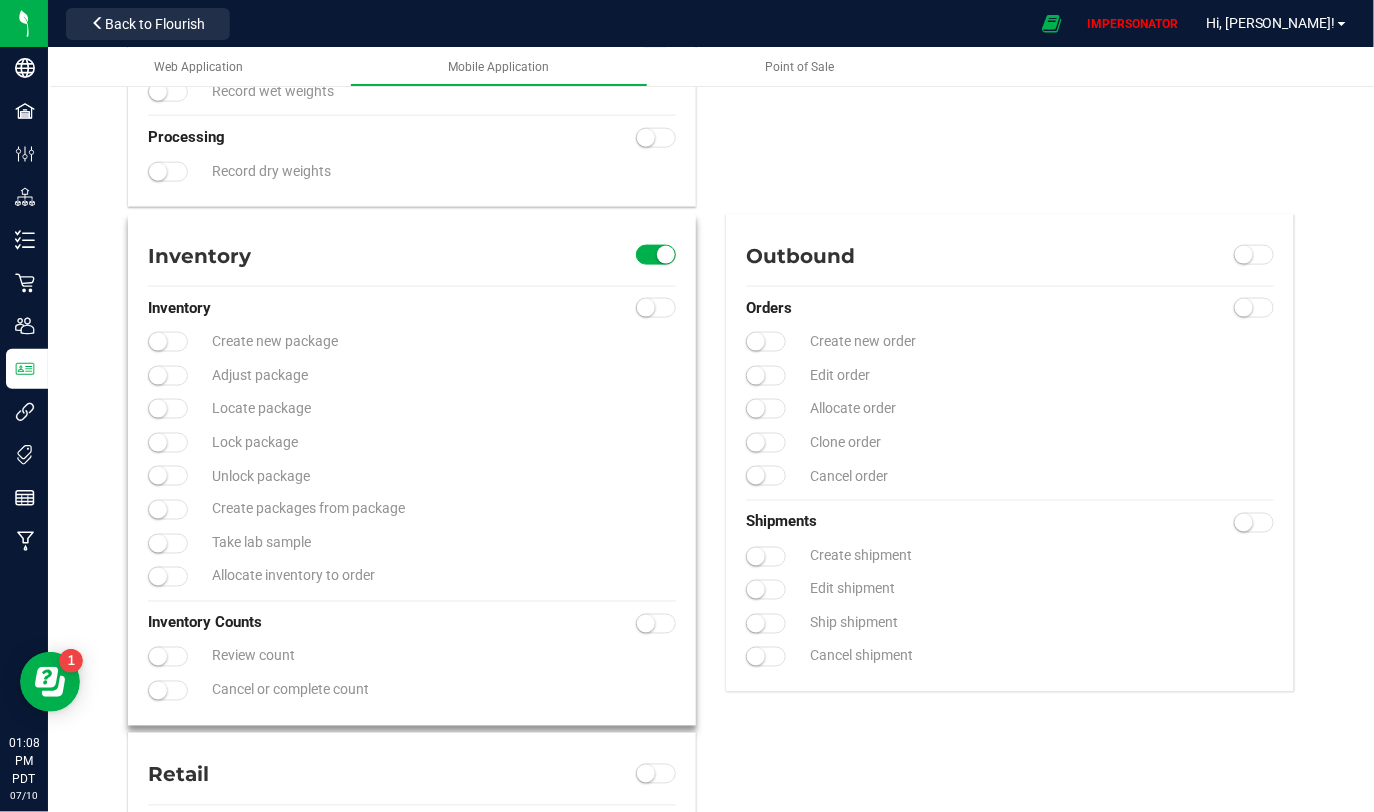 click on "Inventory
Create new package
Adjust package
Locate package
Lock package
Unlock package
Create packages from package
Take lab sample
Allocate inventory to order" at bounding box center (412, 443) 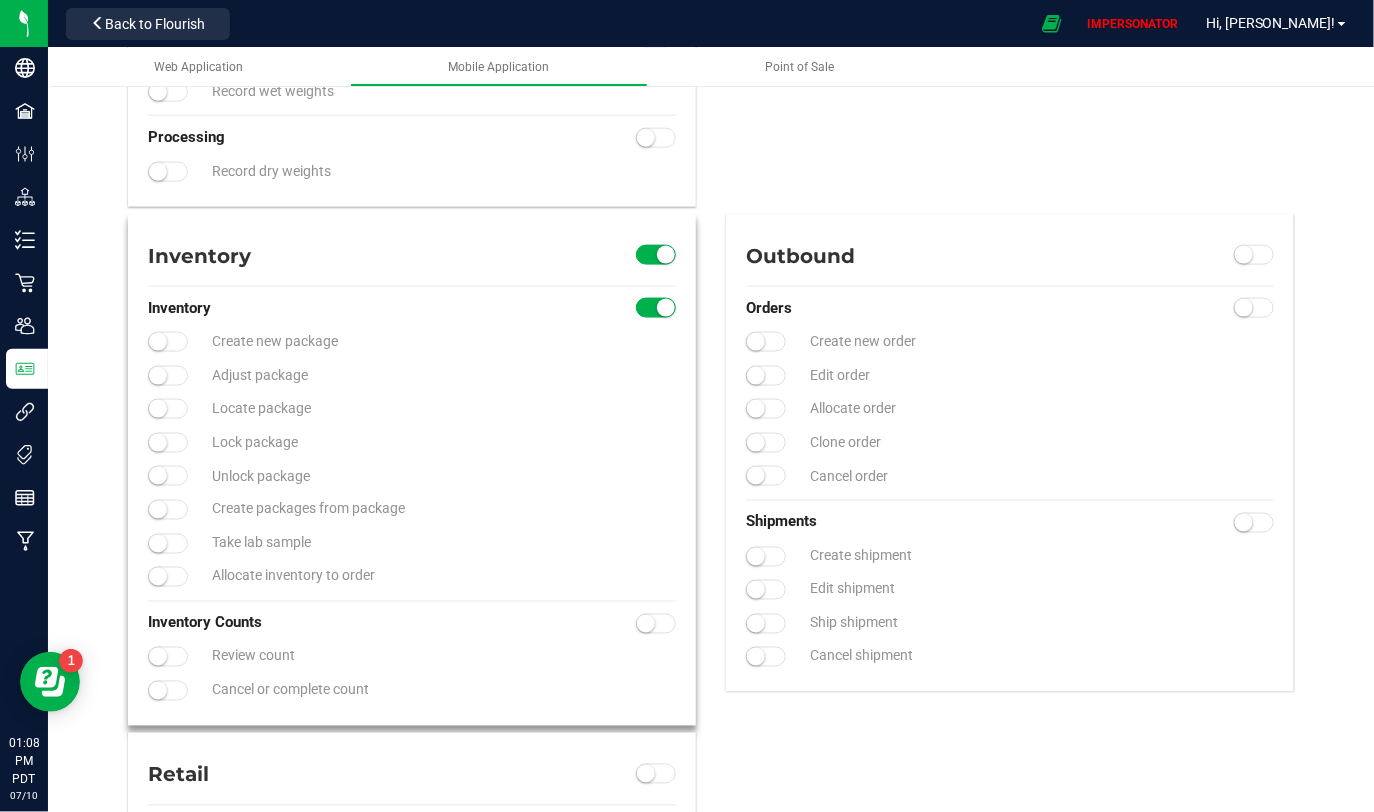 click at bounding box center [158, -431] 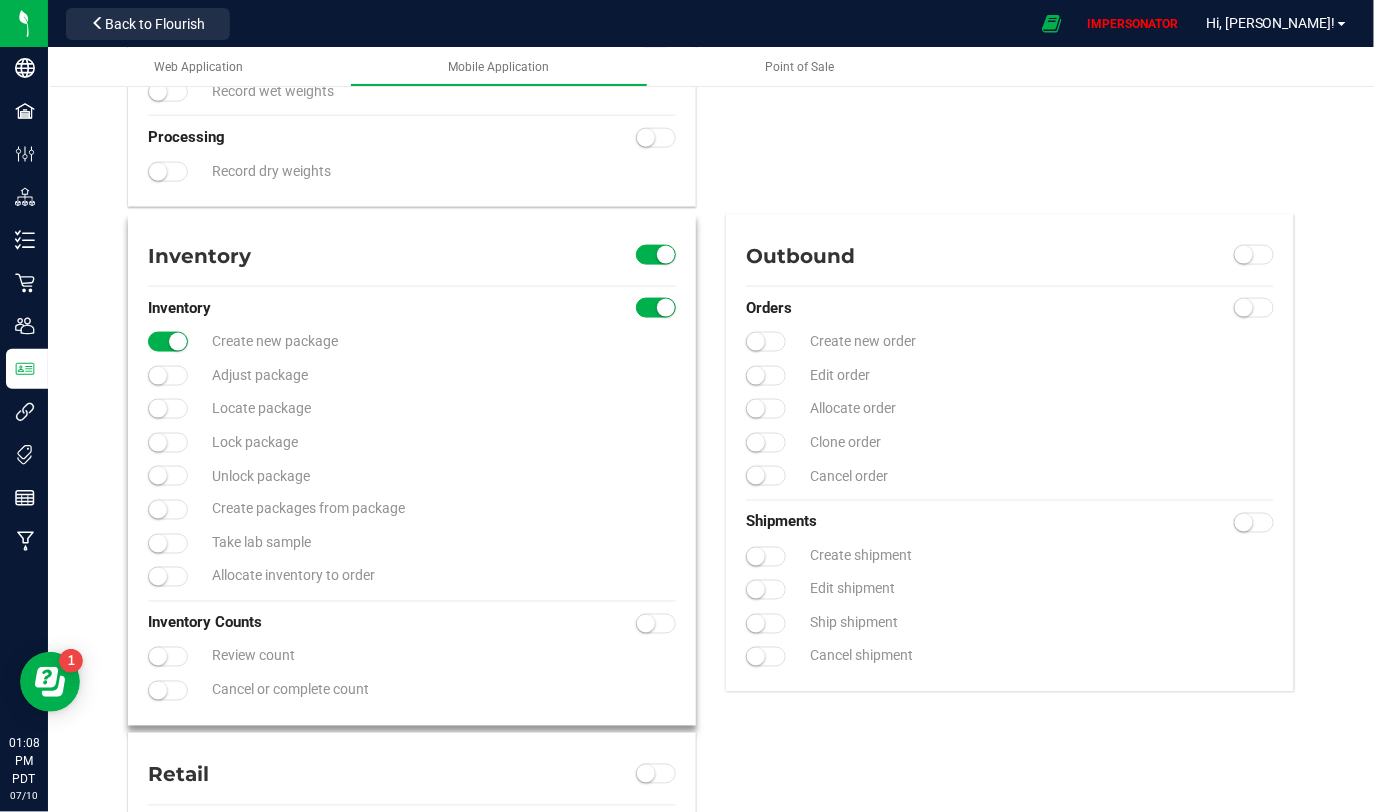 click at bounding box center (158, -431) 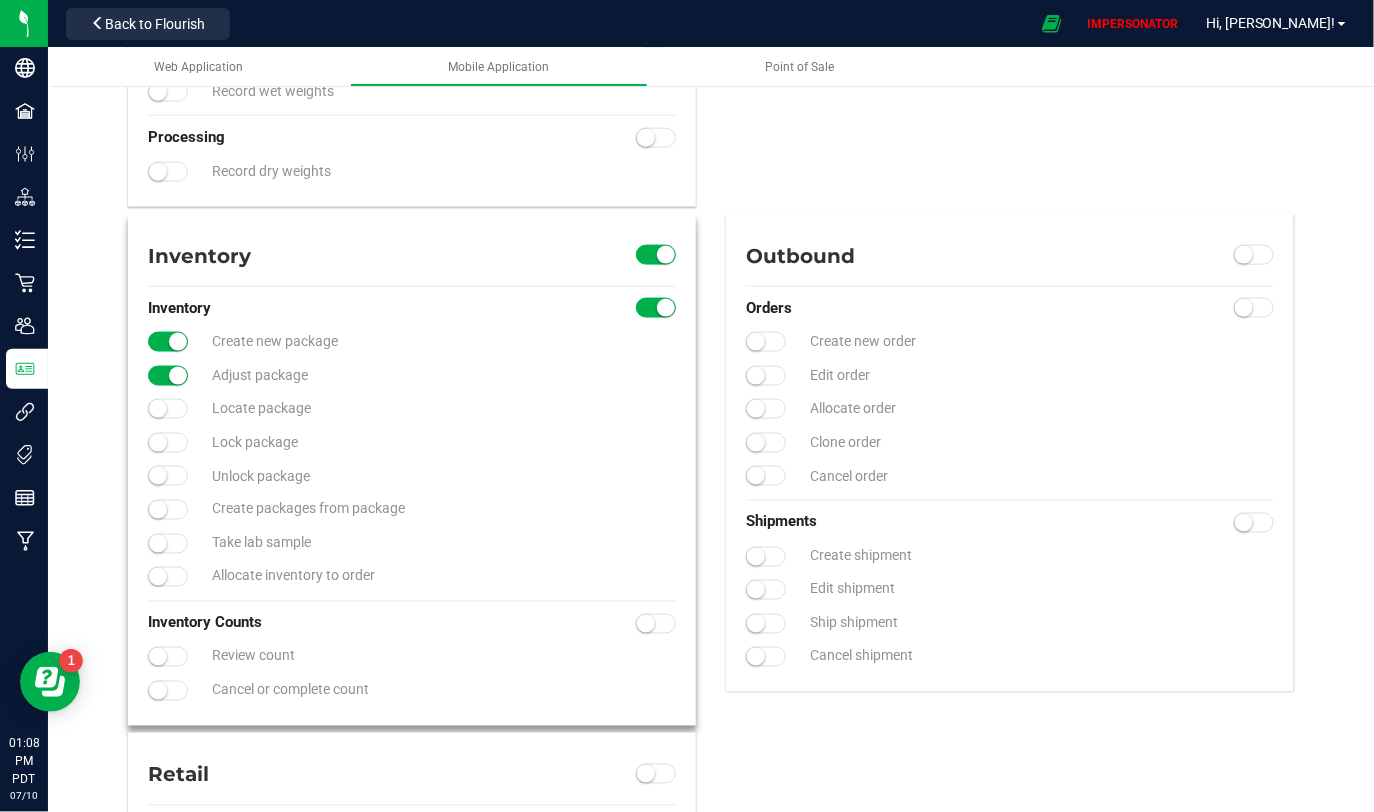 click at bounding box center [158, -431] 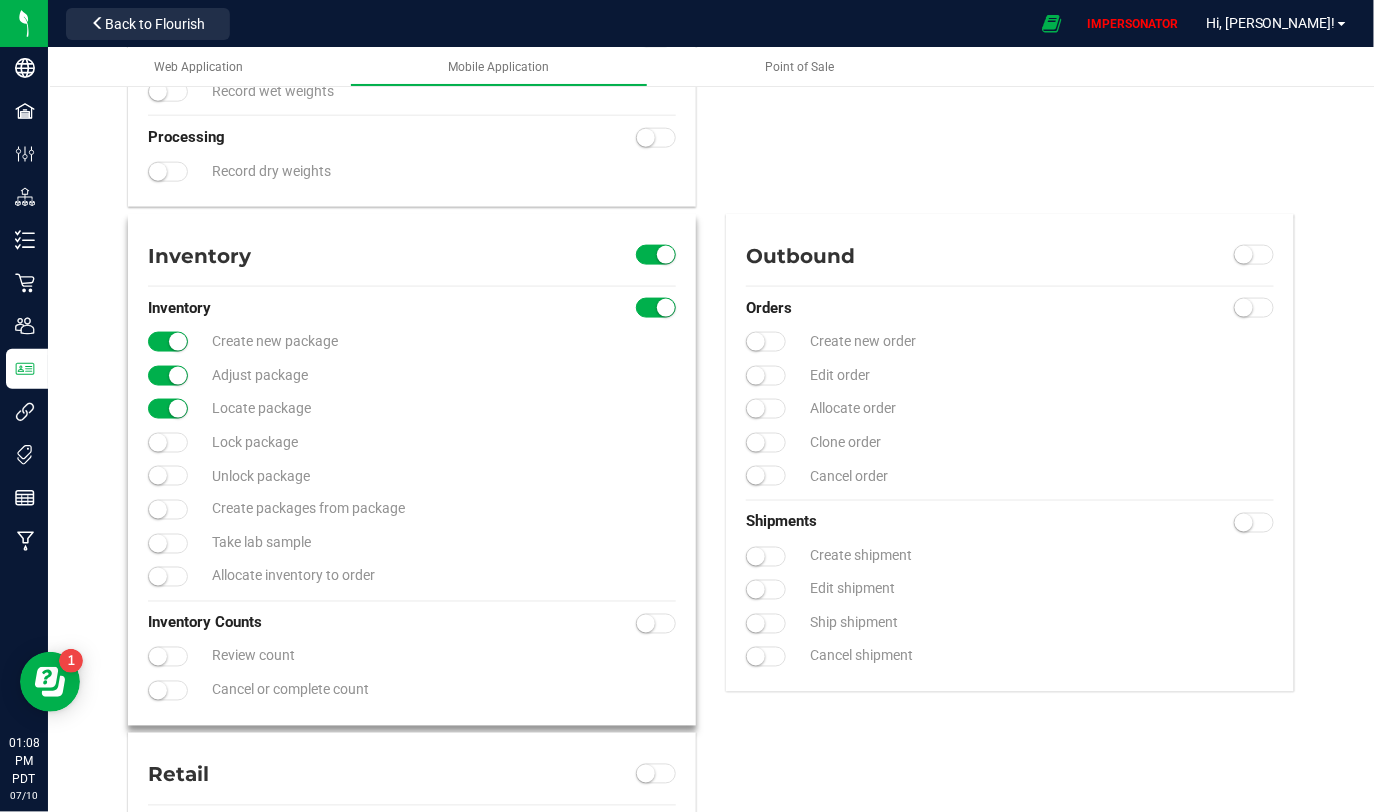 click at bounding box center [158, -431] 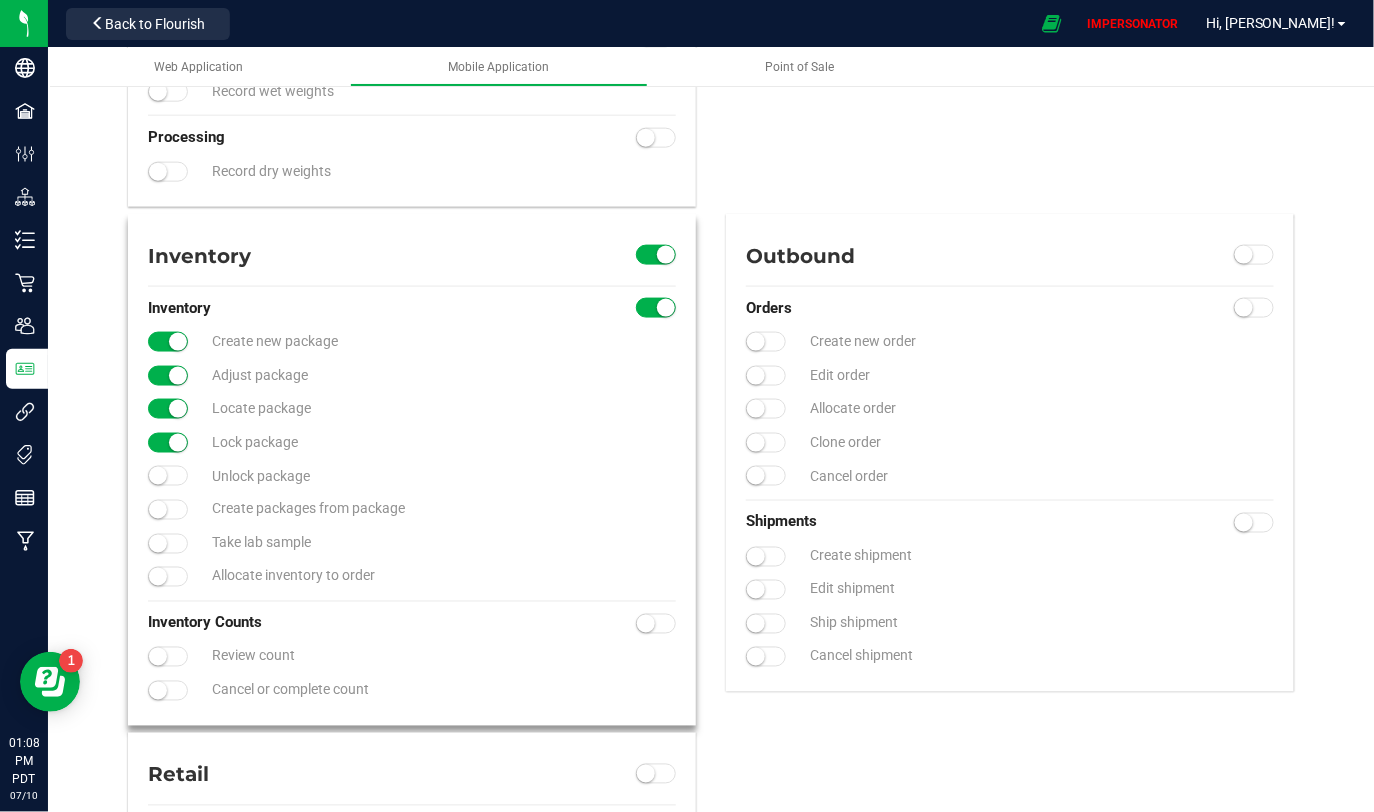 click on "Inventory
Create new package
Adjust package
Locate package
Lock package
Unlock package
Create packages from package
Take lab sample
Allocate inventory to order" at bounding box center [412, 443] 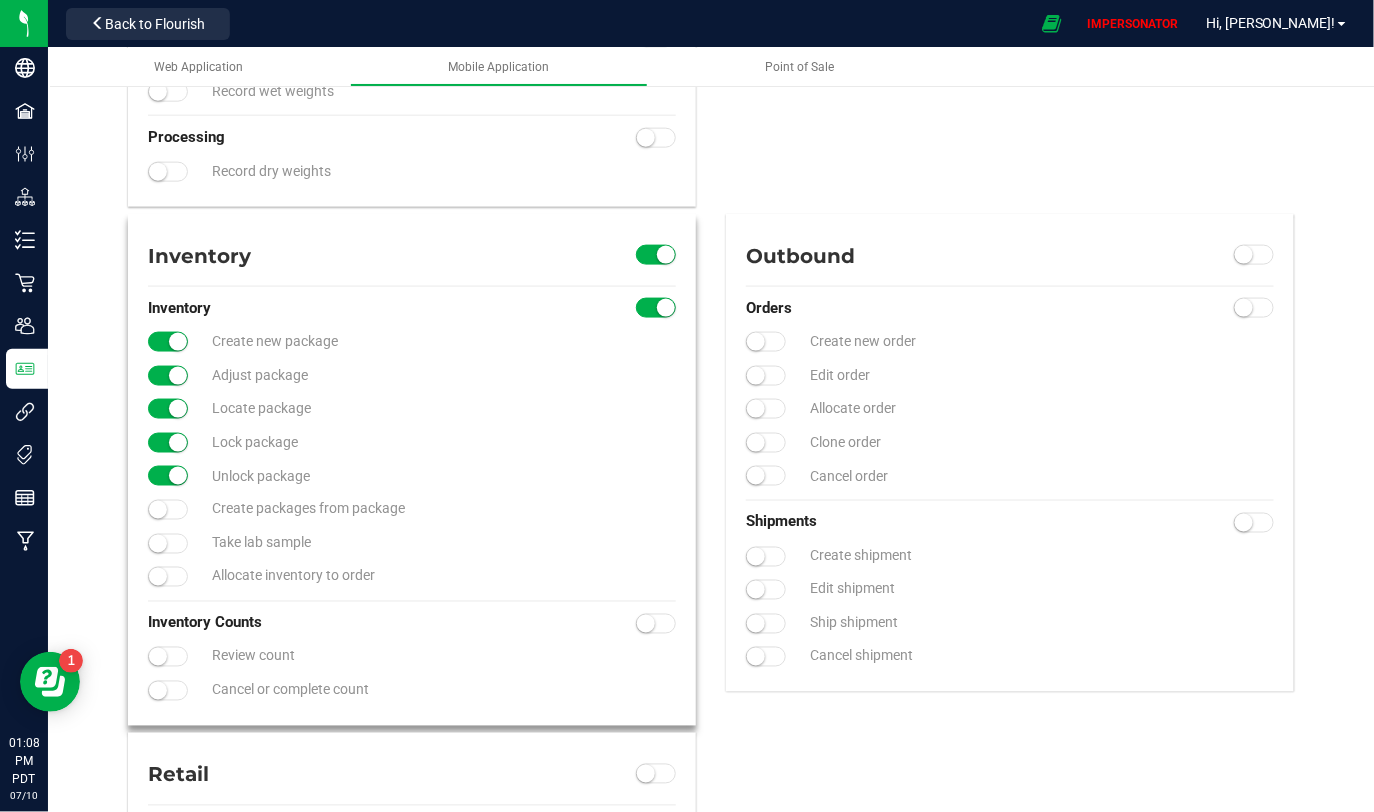 click at bounding box center [158, -431] 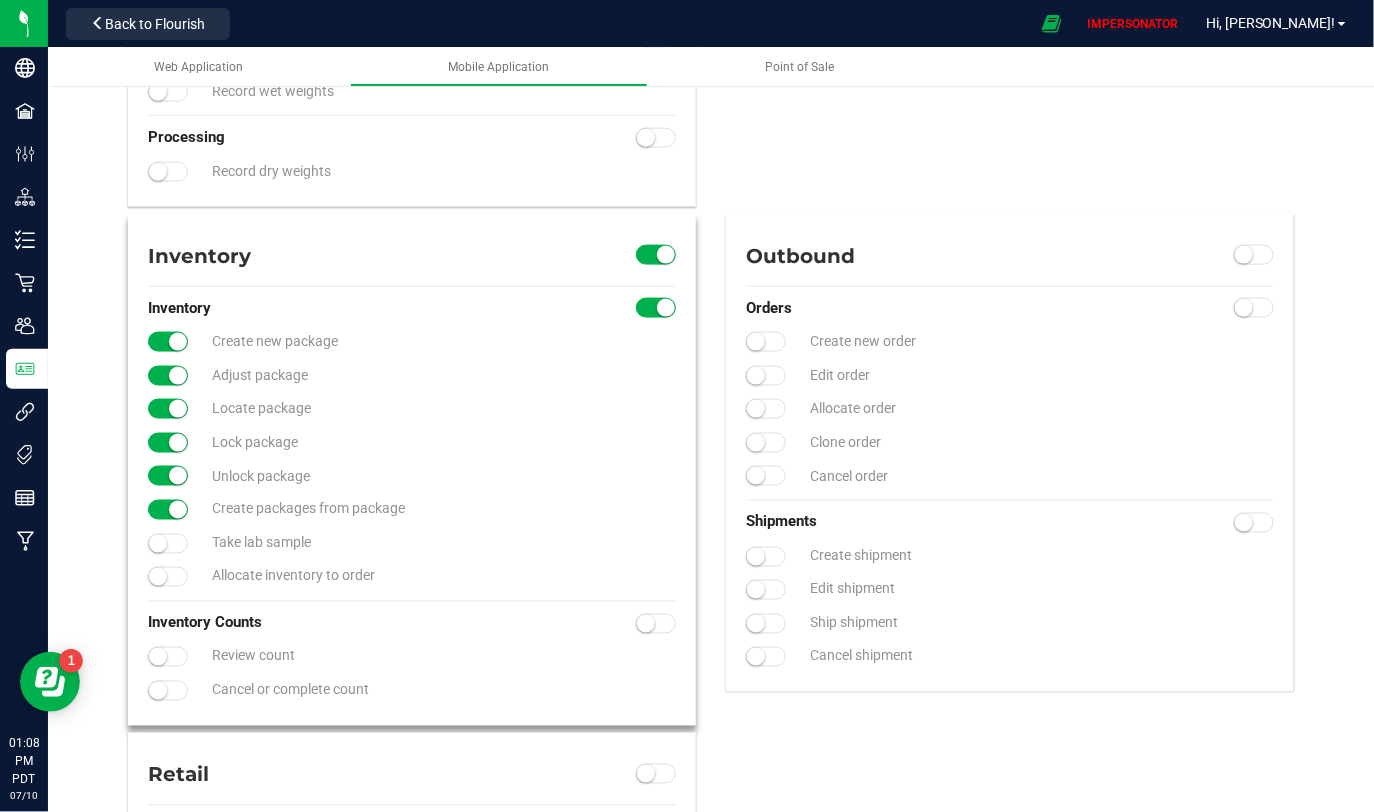 click at bounding box center [170, 545] 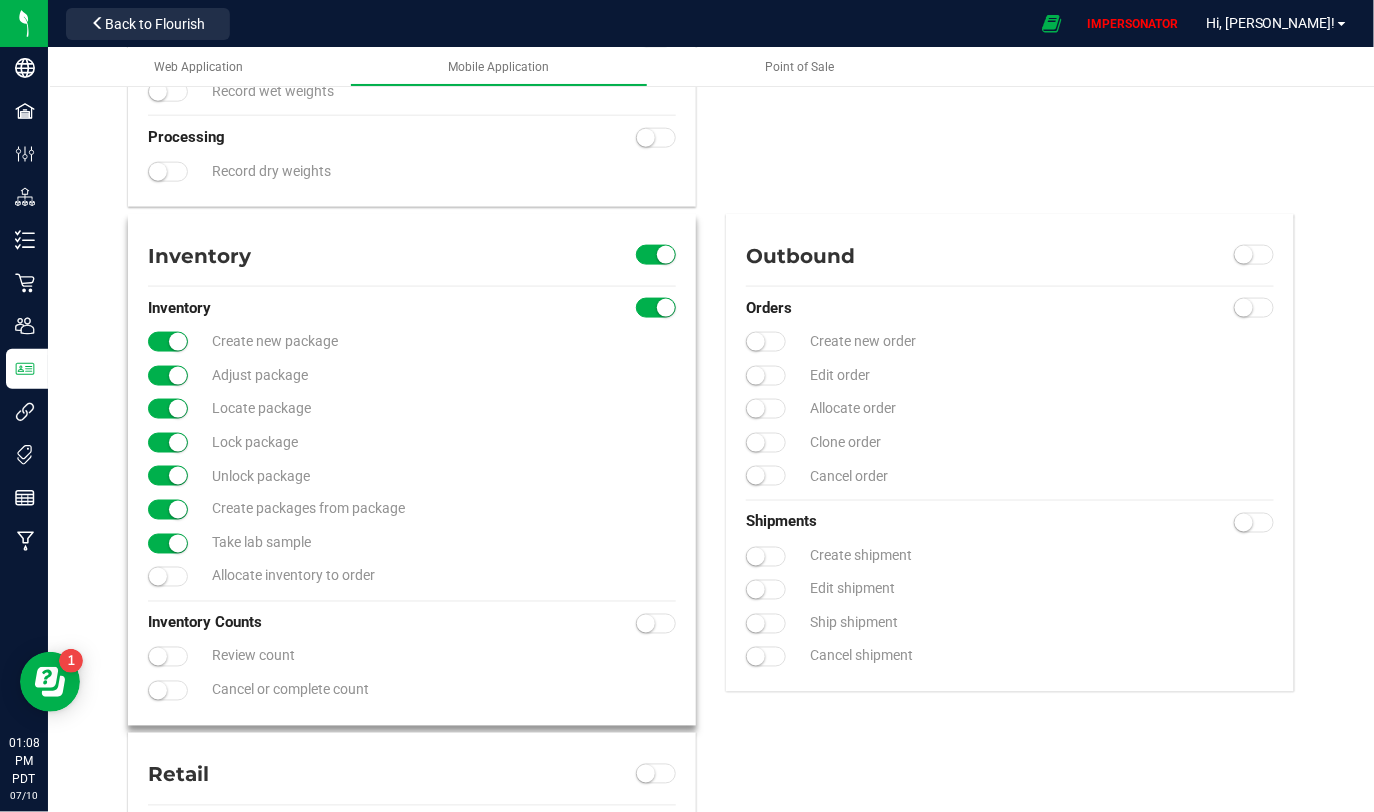 click at bounding box center [168, -431] 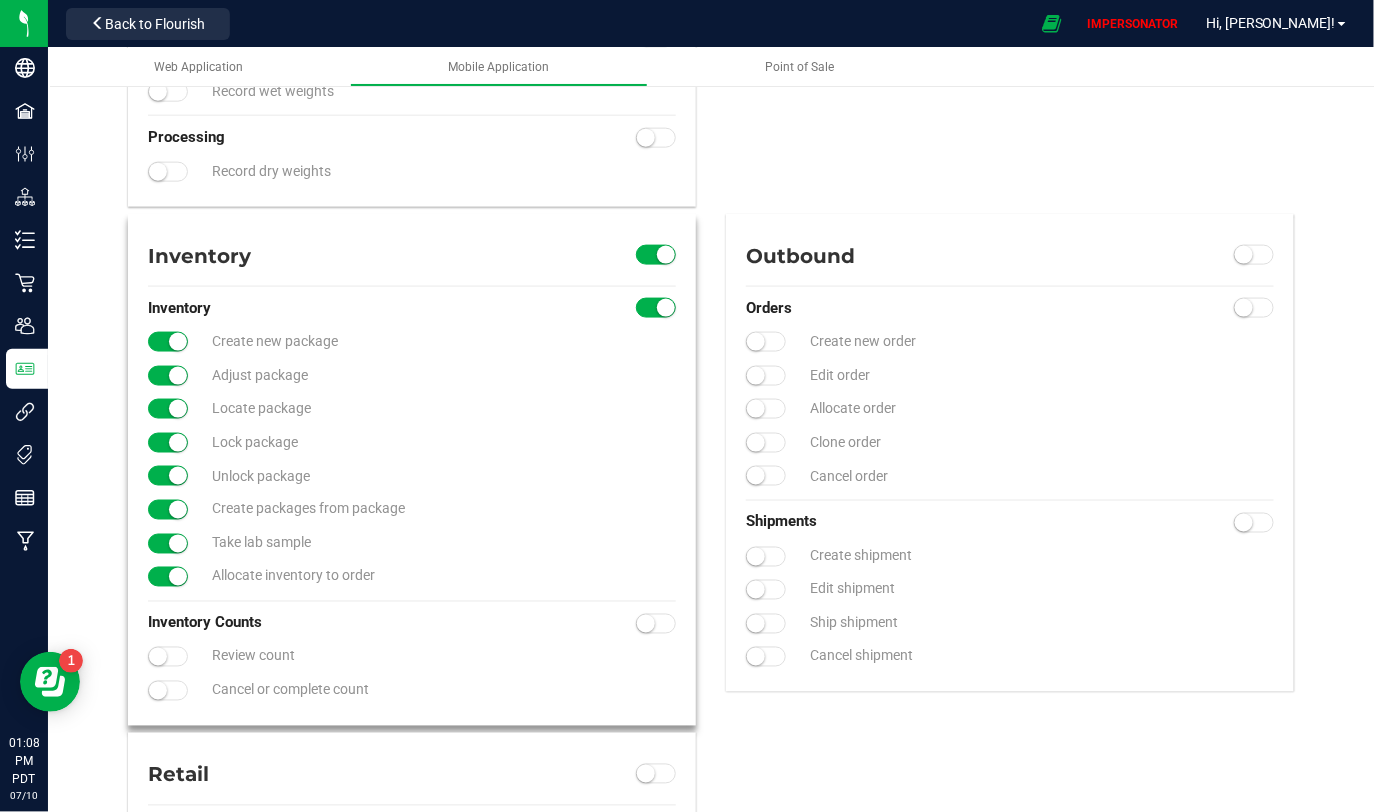 click at bounding box center (168, -431) 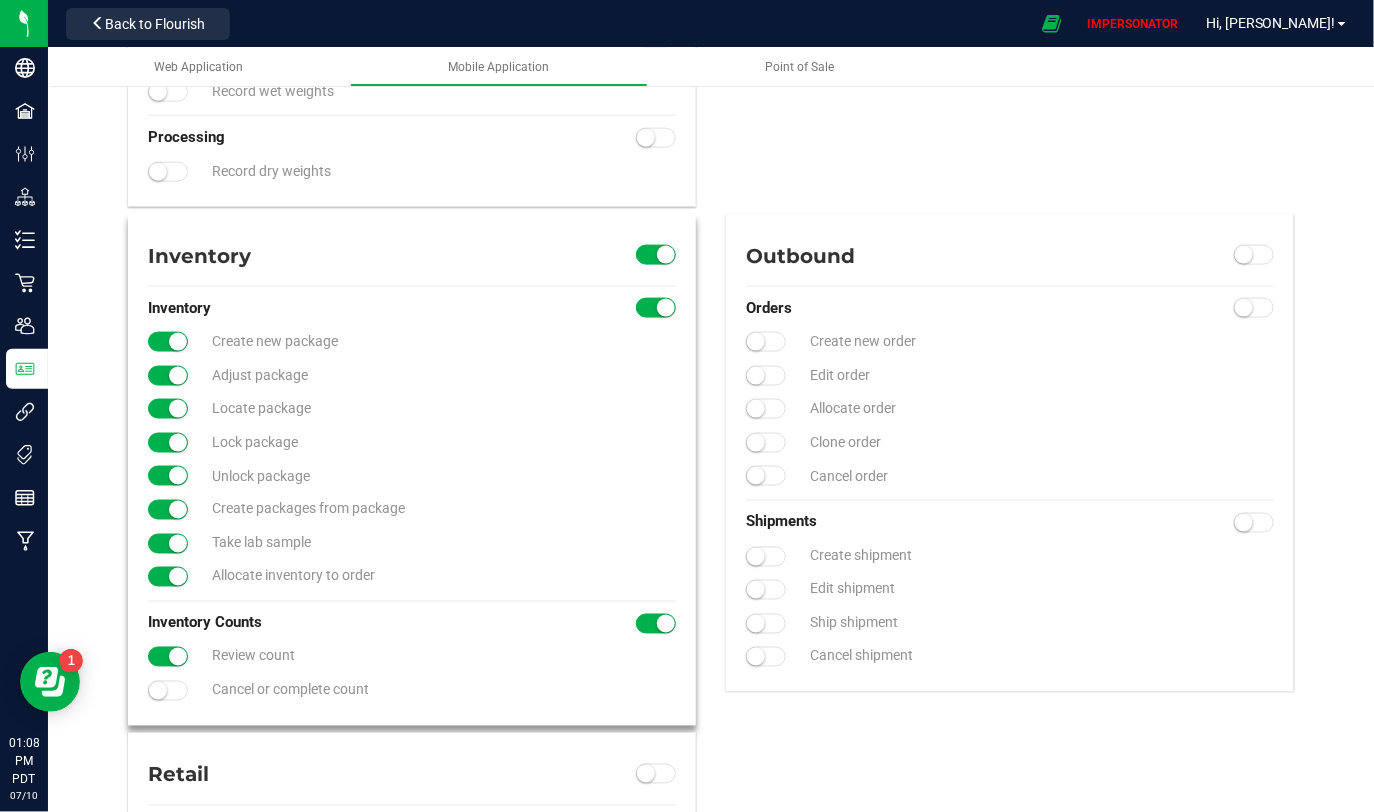 click at bounding box center [168, -431] 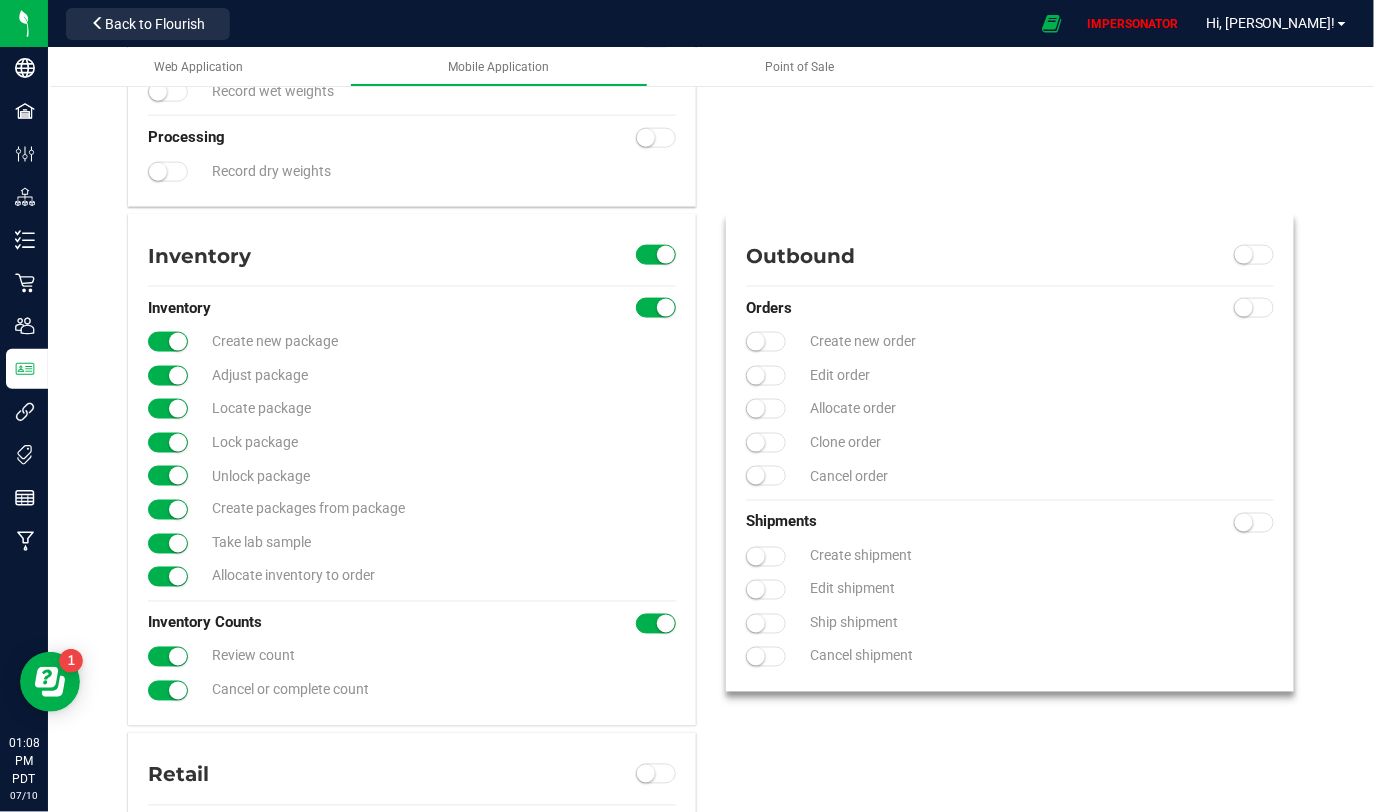 click at bounding box center (1244, 255) 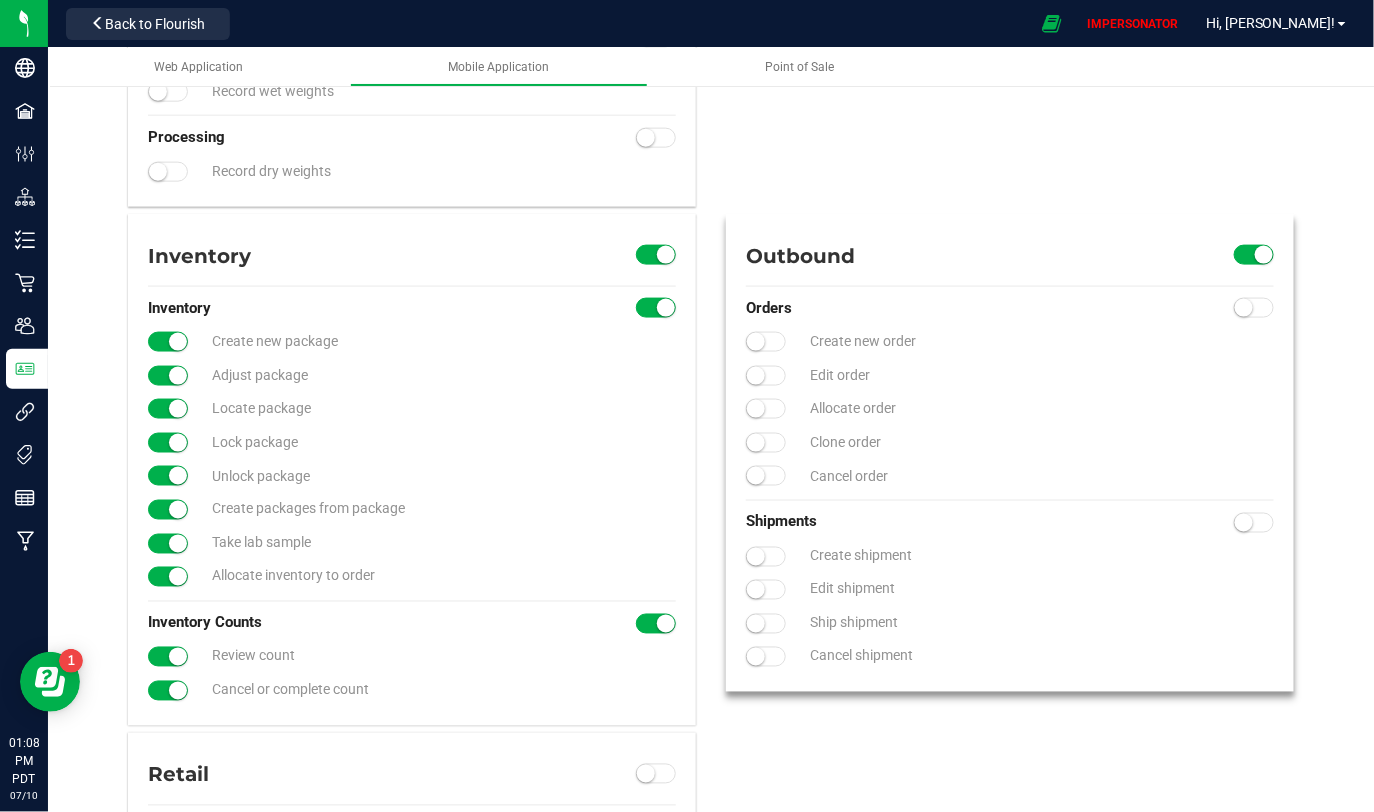 click at bounding box center (1244, 308) 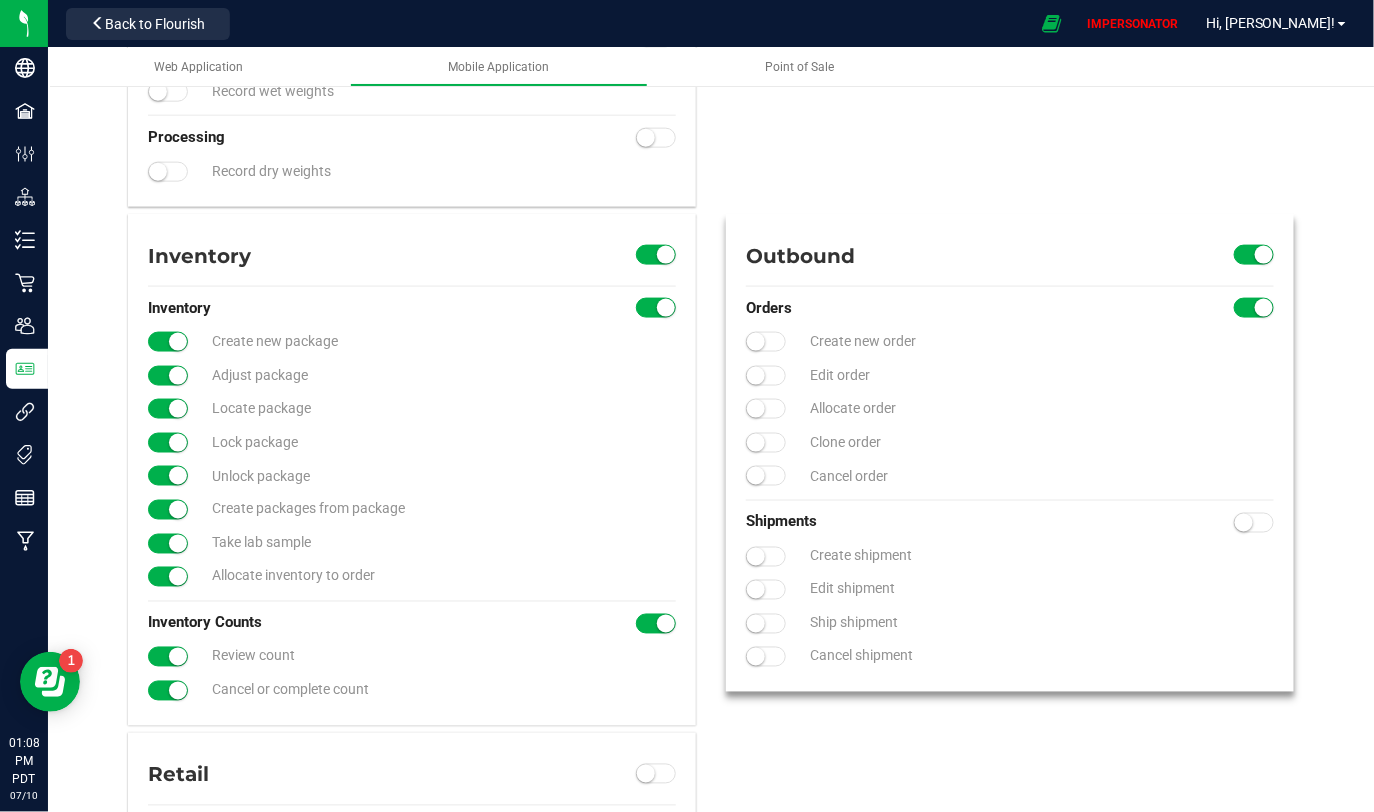click at bounding box center (168, -431) 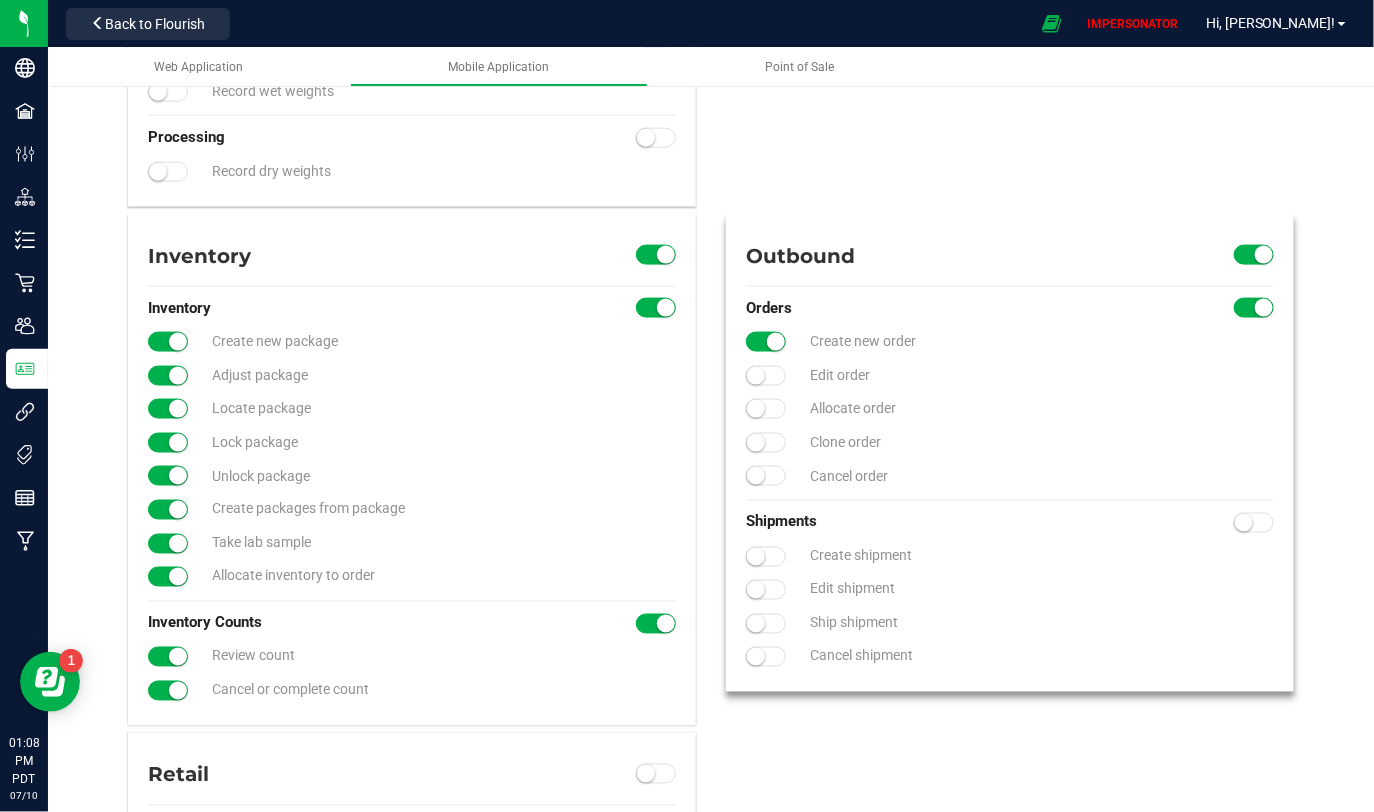 click at bounding box center [168, -431] 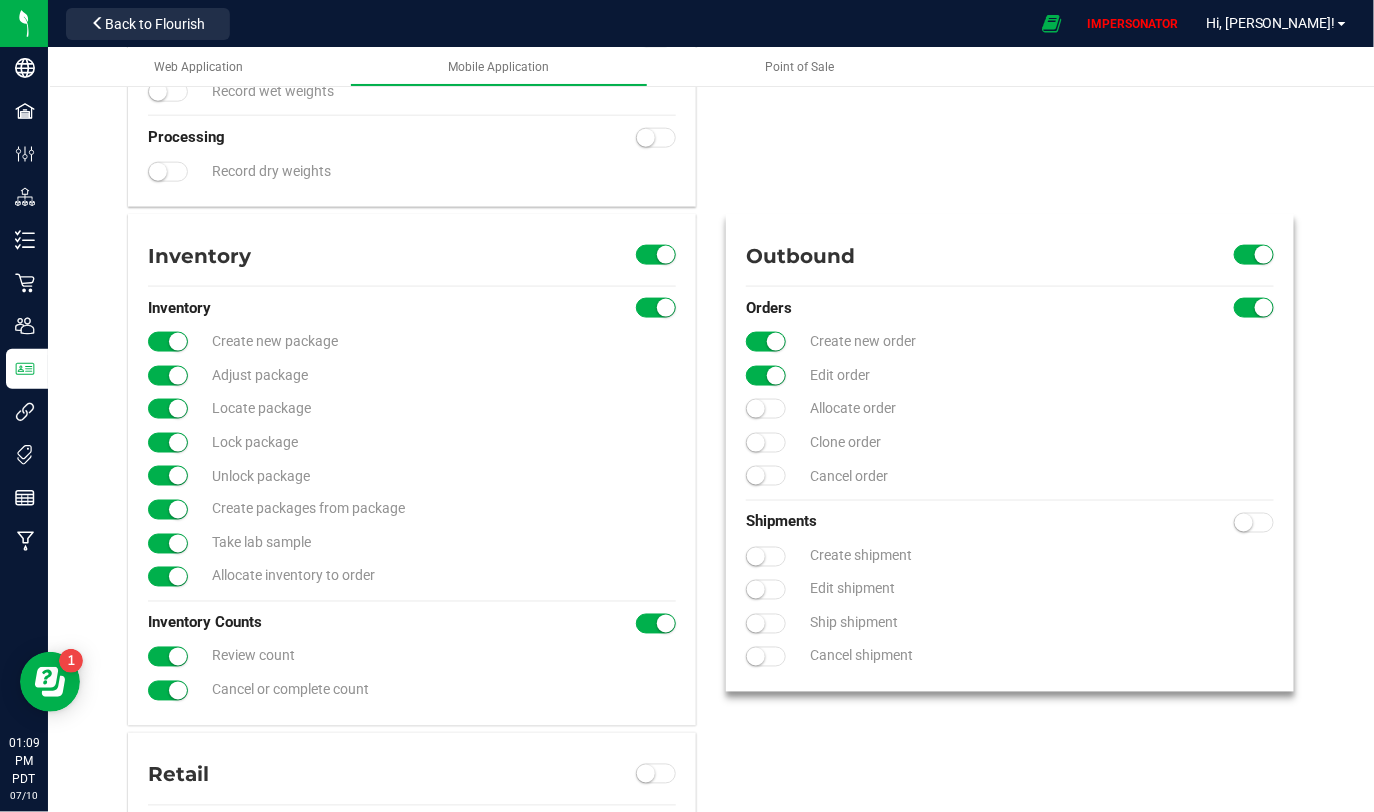 click at bounding box center (168, -431) 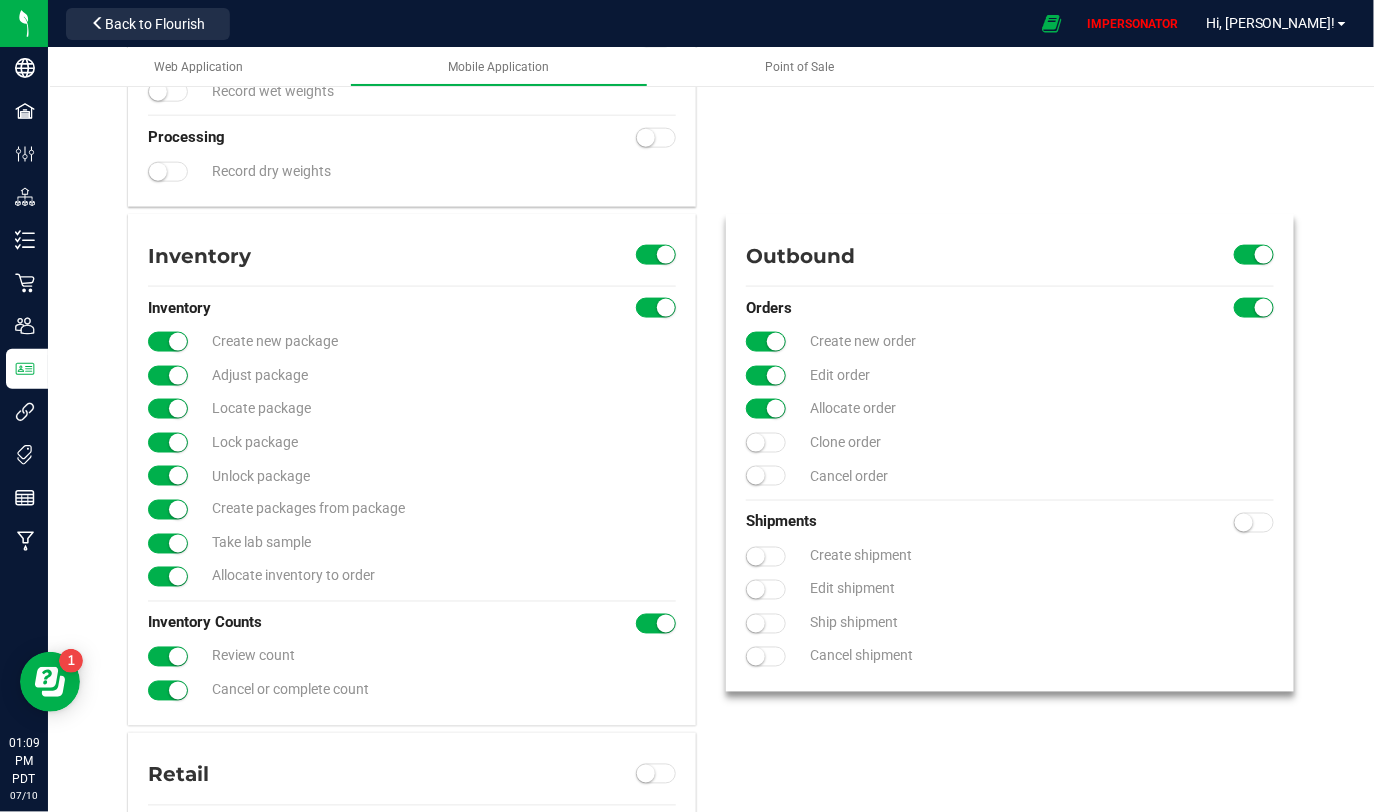 click at bounding box center [168, -431] 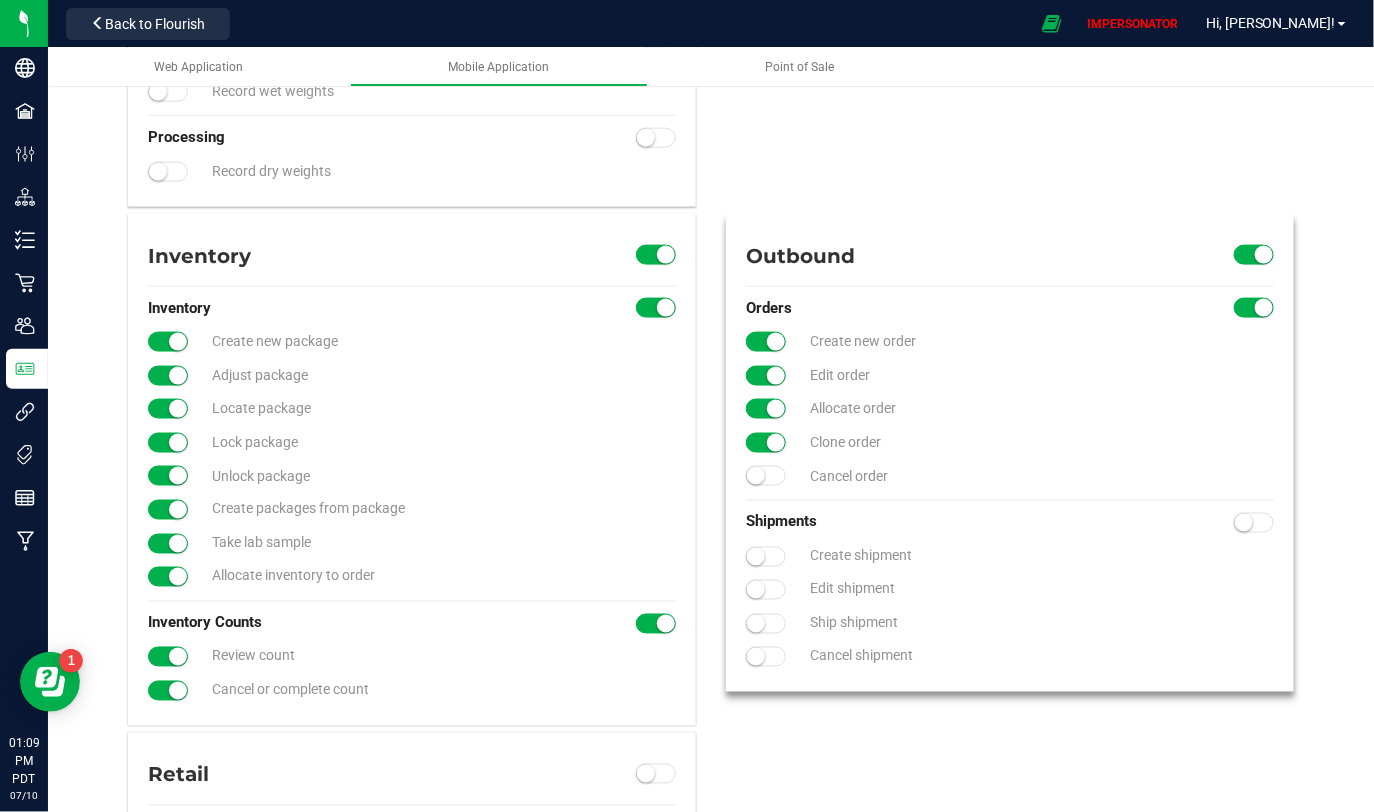 click at bounding box center [168, -431] 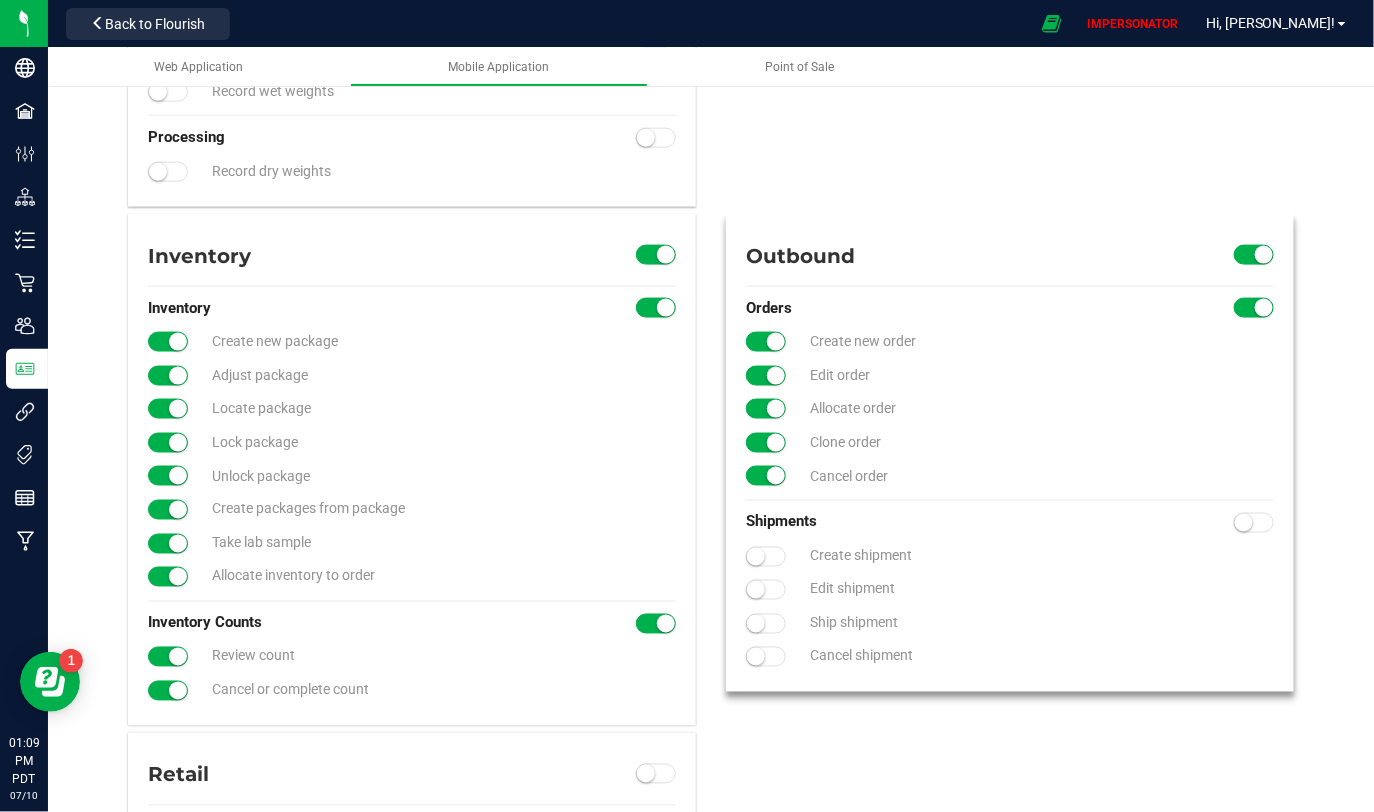 click at bounding box center (1244, 523) 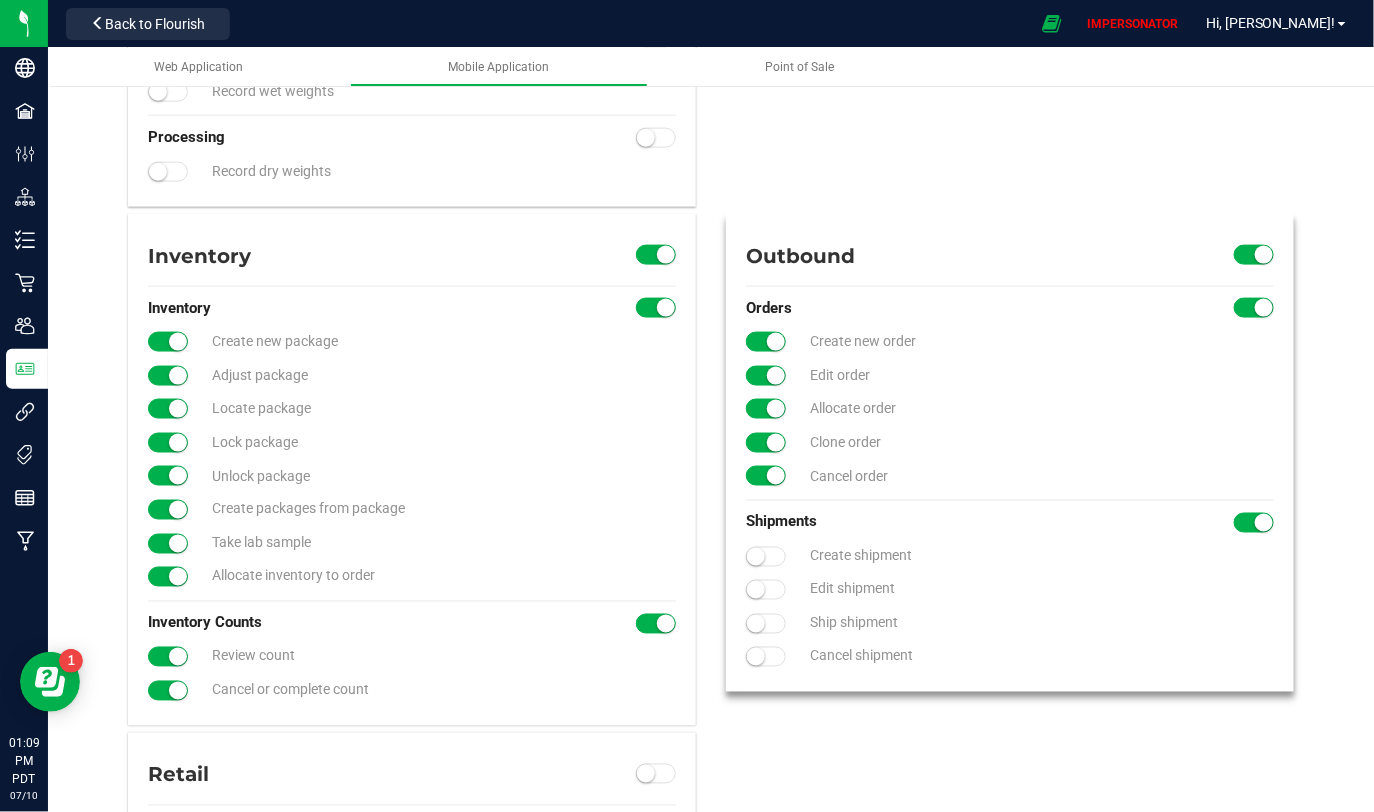 click at bounding box center (158, -431) 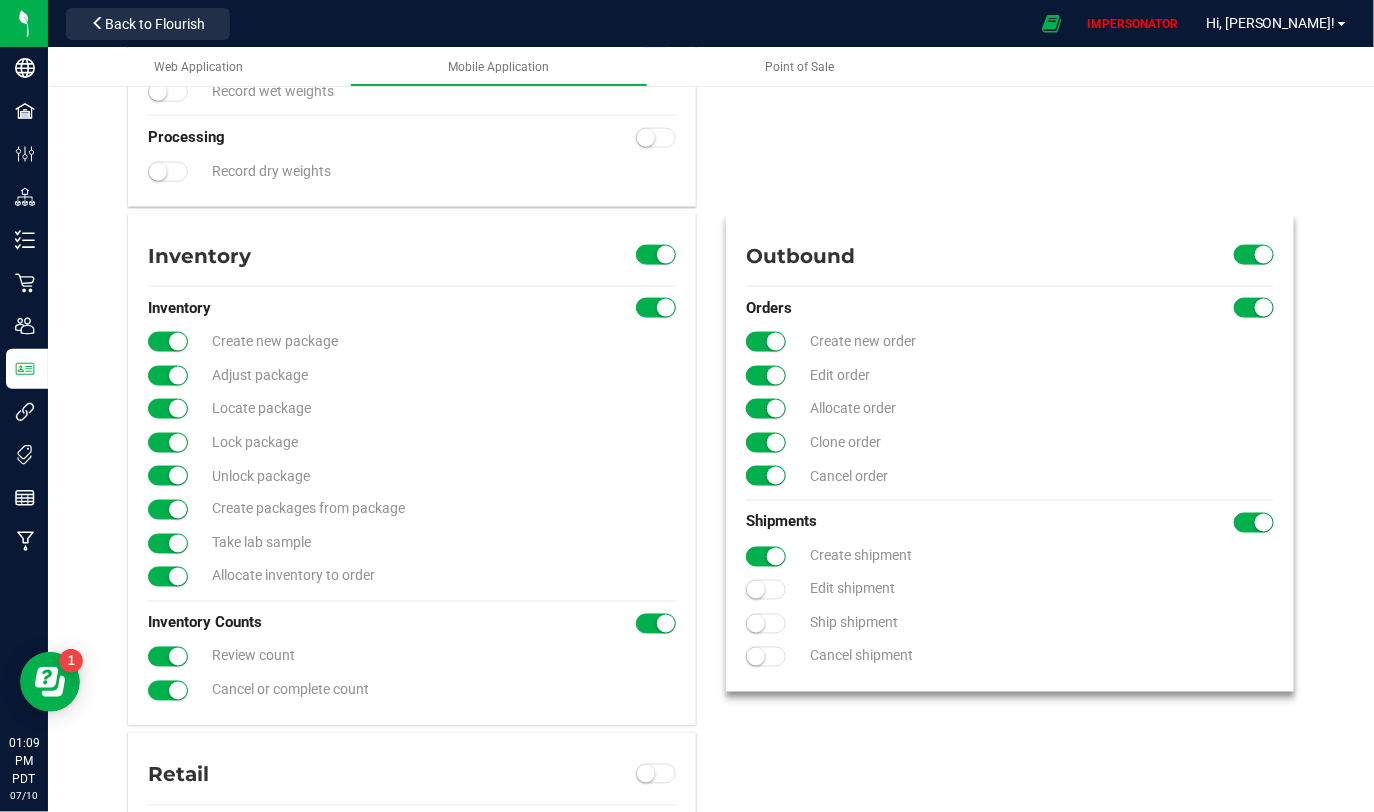 click at bounding box center [168, -431] 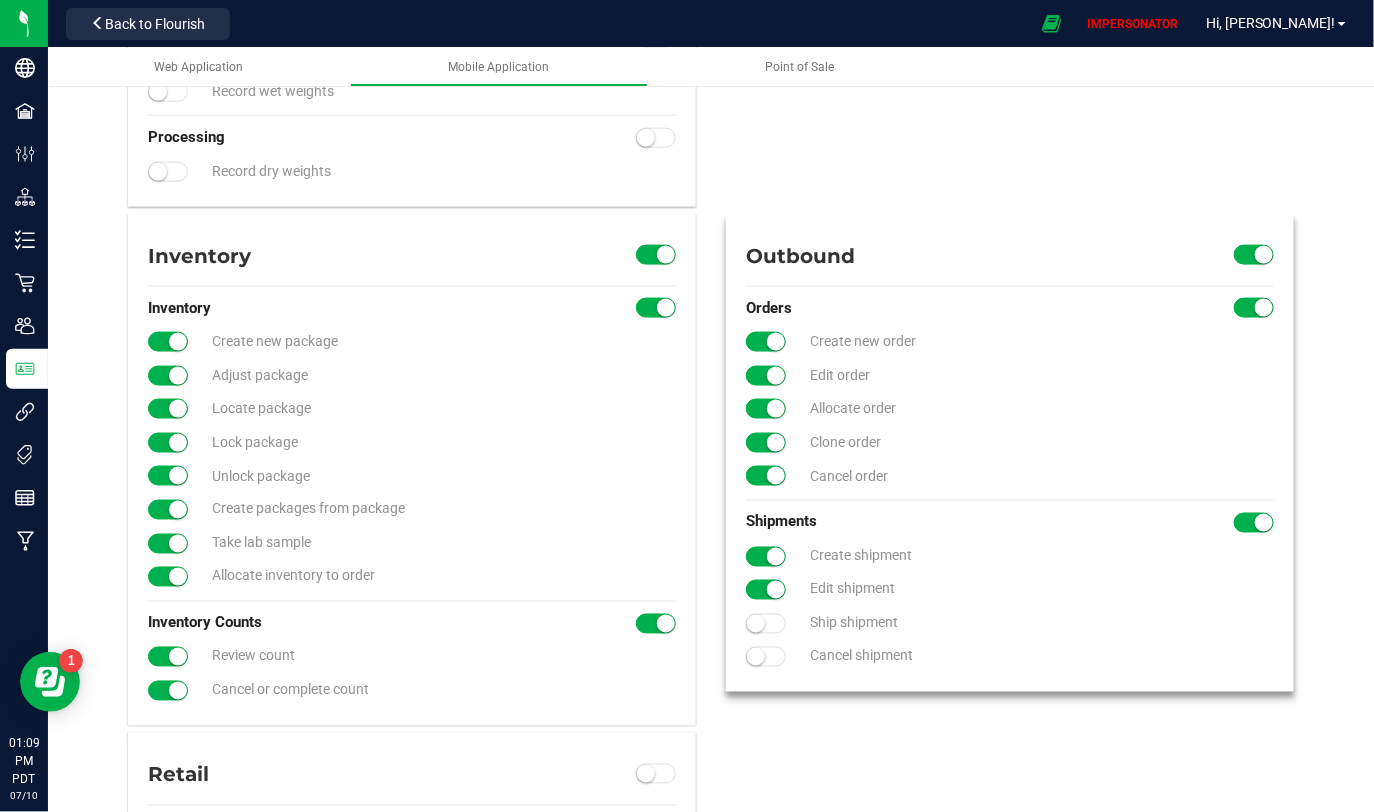 click at bounding box center (158, -431) 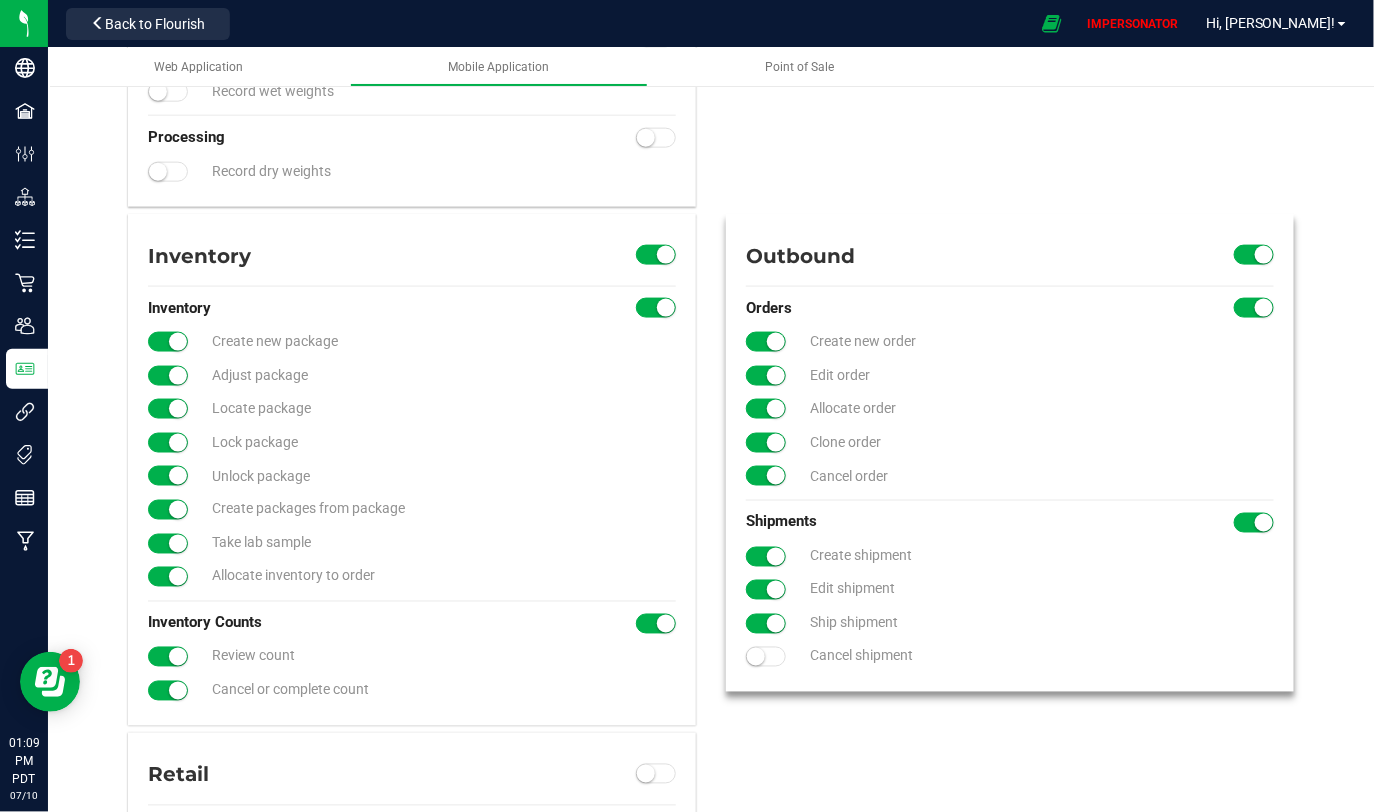 click at bounding box center (158, -431) 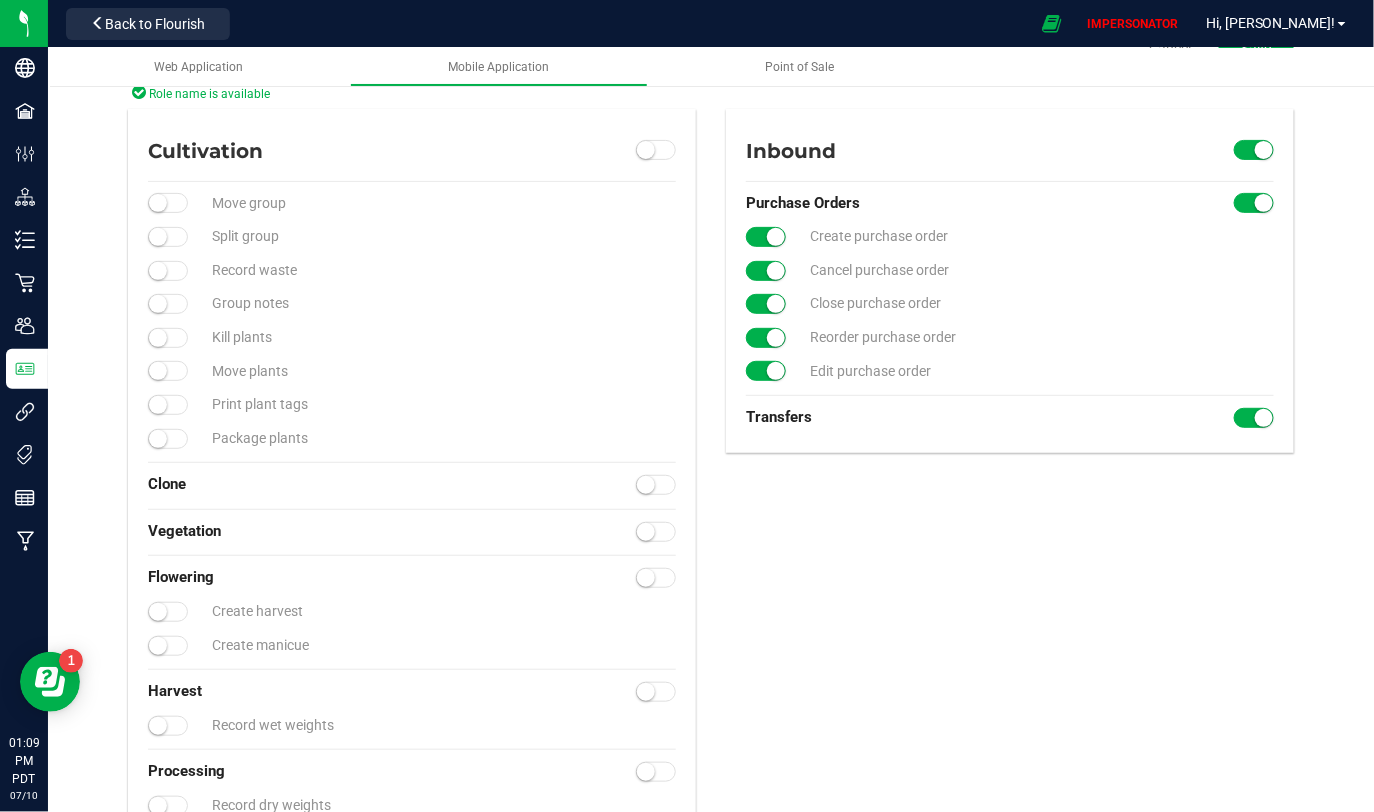 scroll, scrollTop: 0, scrollLeft: 0, axis: both 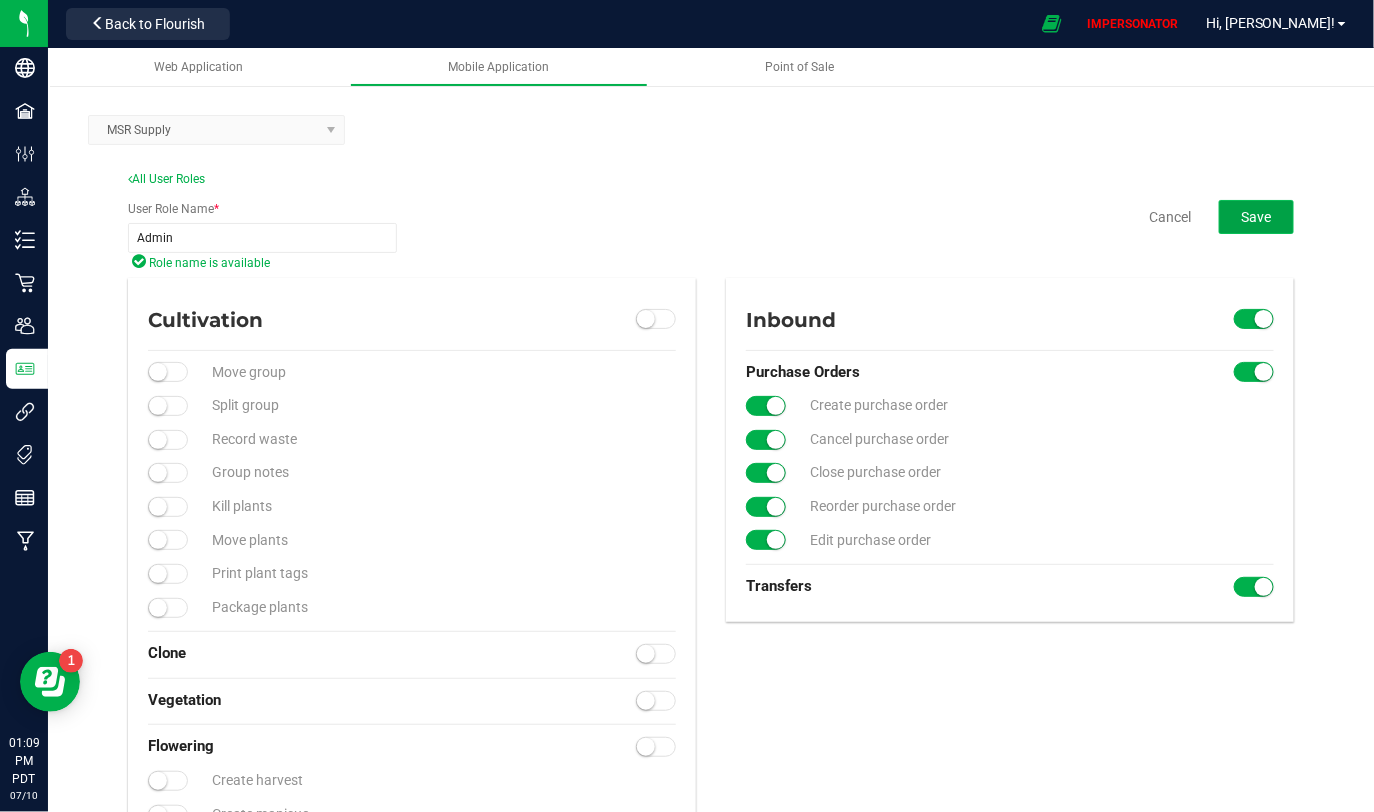 click on "Save" at bounding box center [1256, 217] 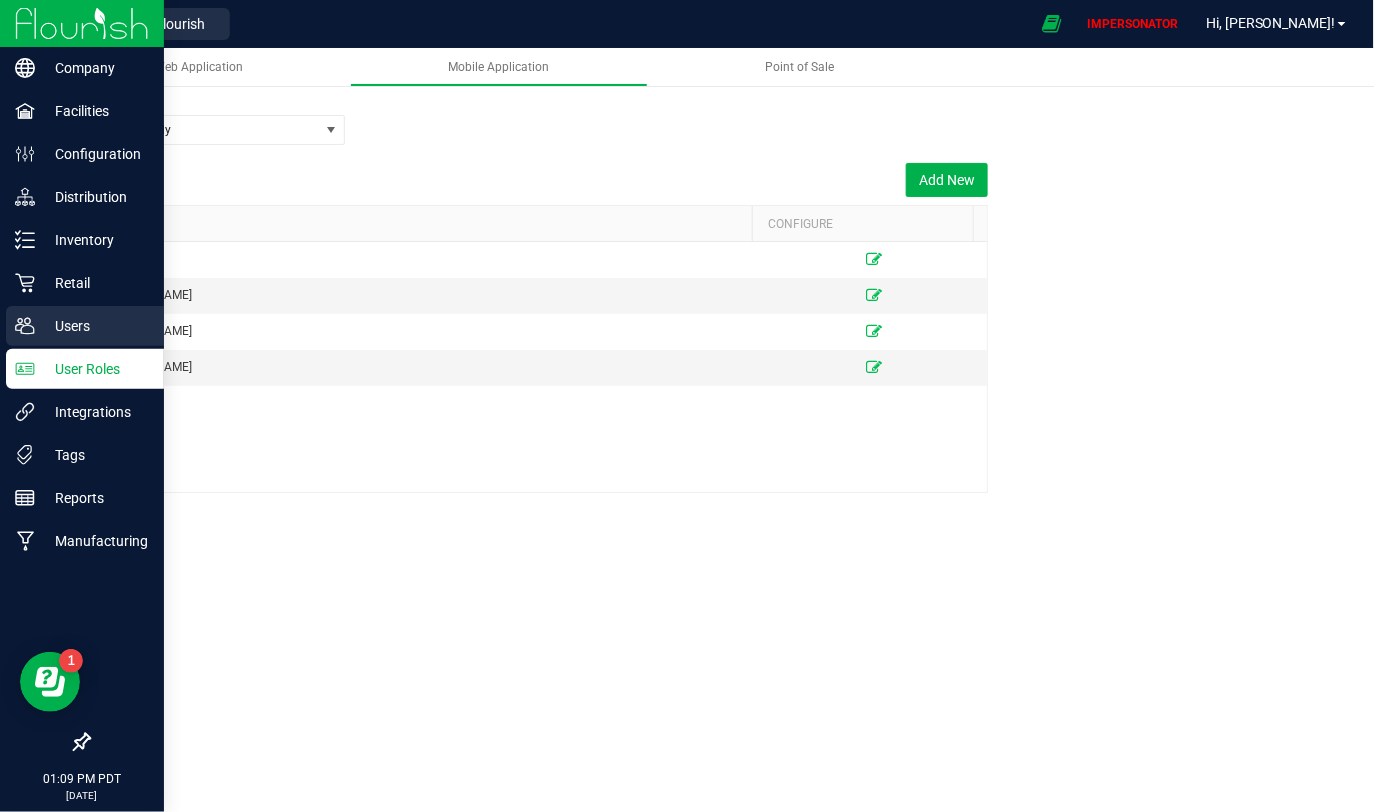 click on "Users" at bounding box center [95, 326] 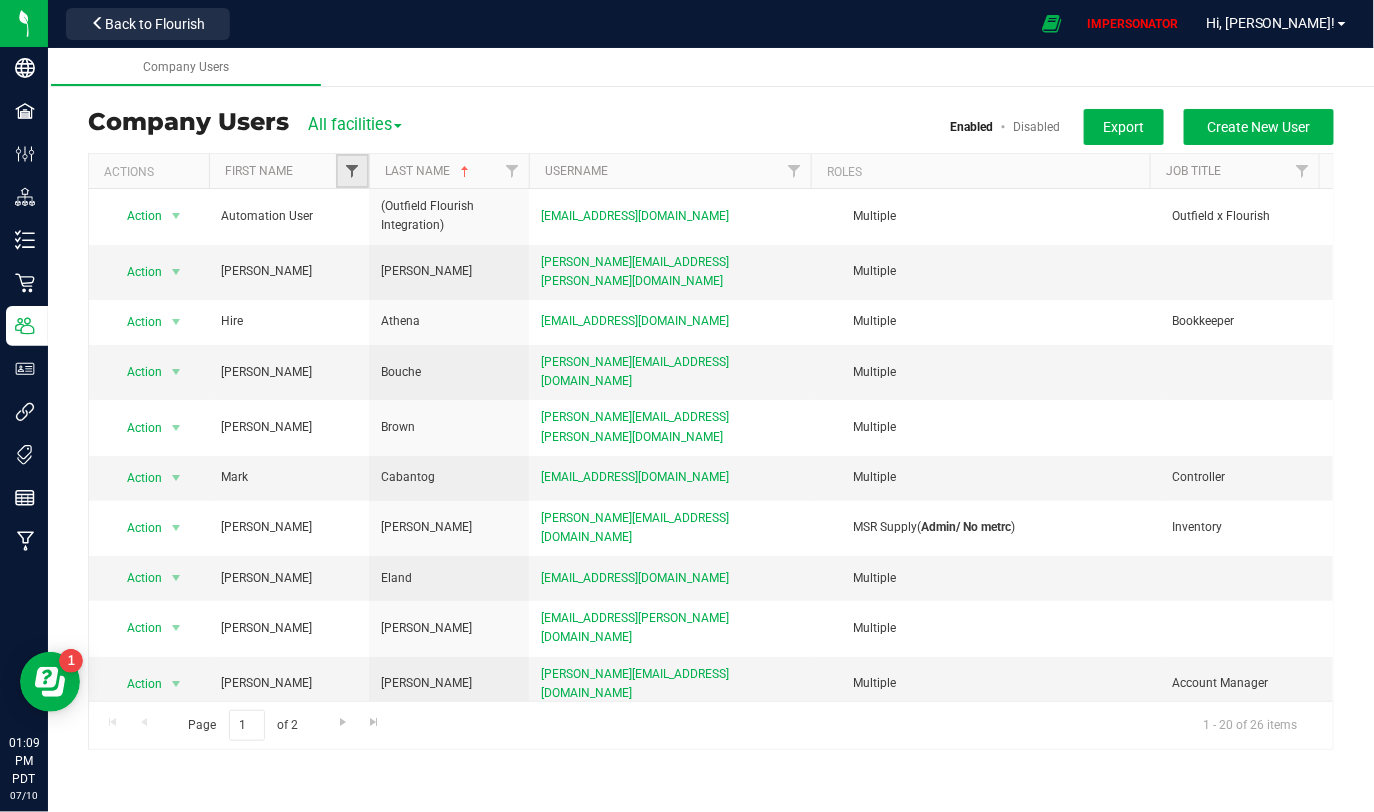 click at bounding box center [352, 171] 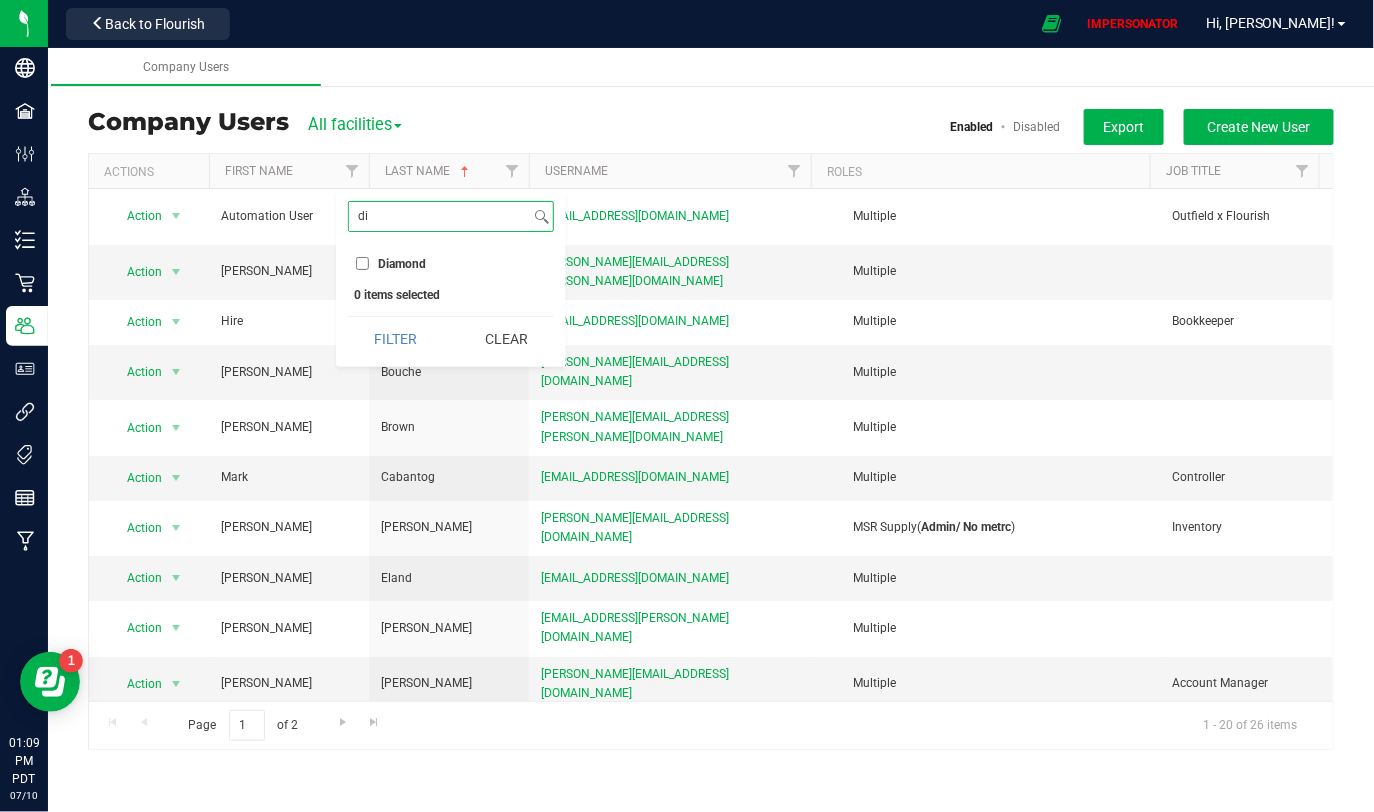 type on "di" 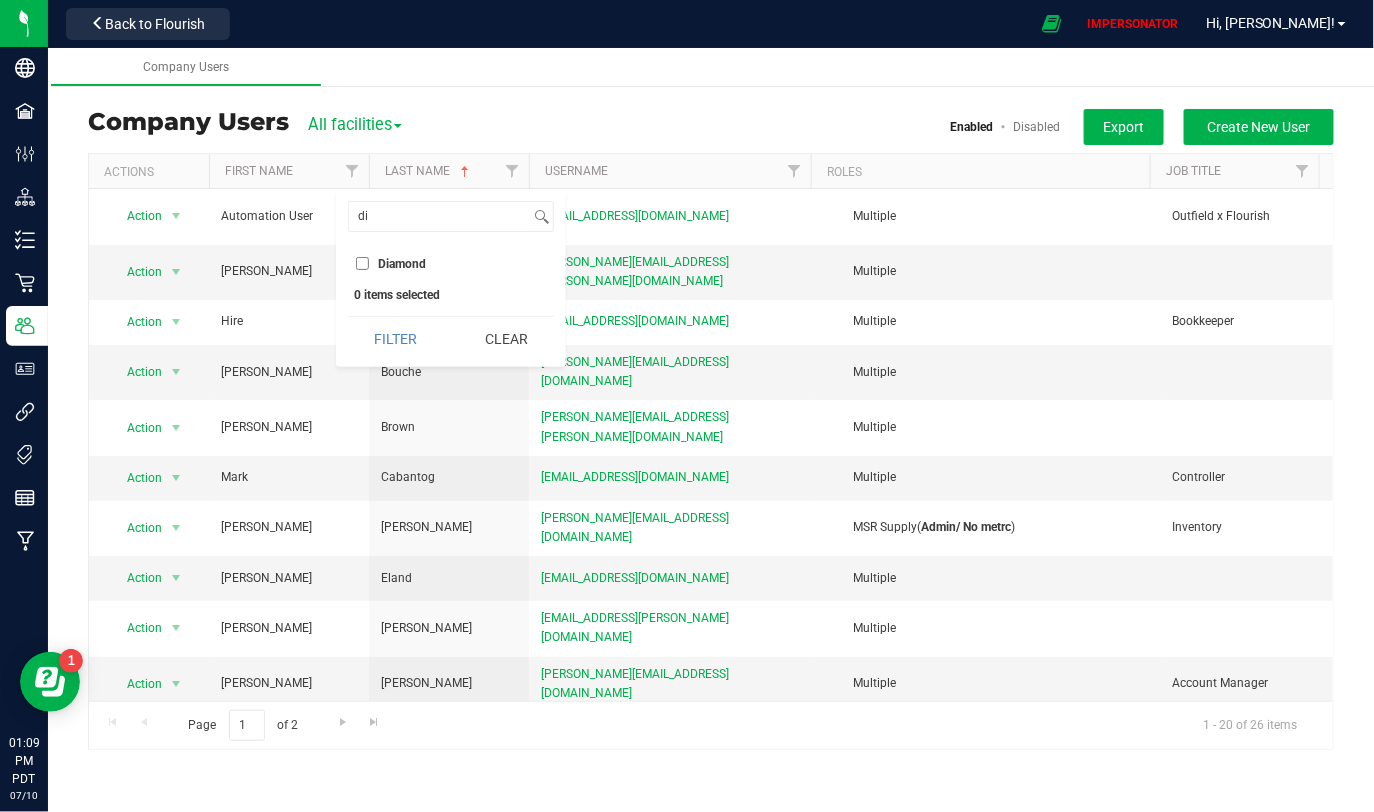 click on "Diamond" at bounding box center (362, 263) 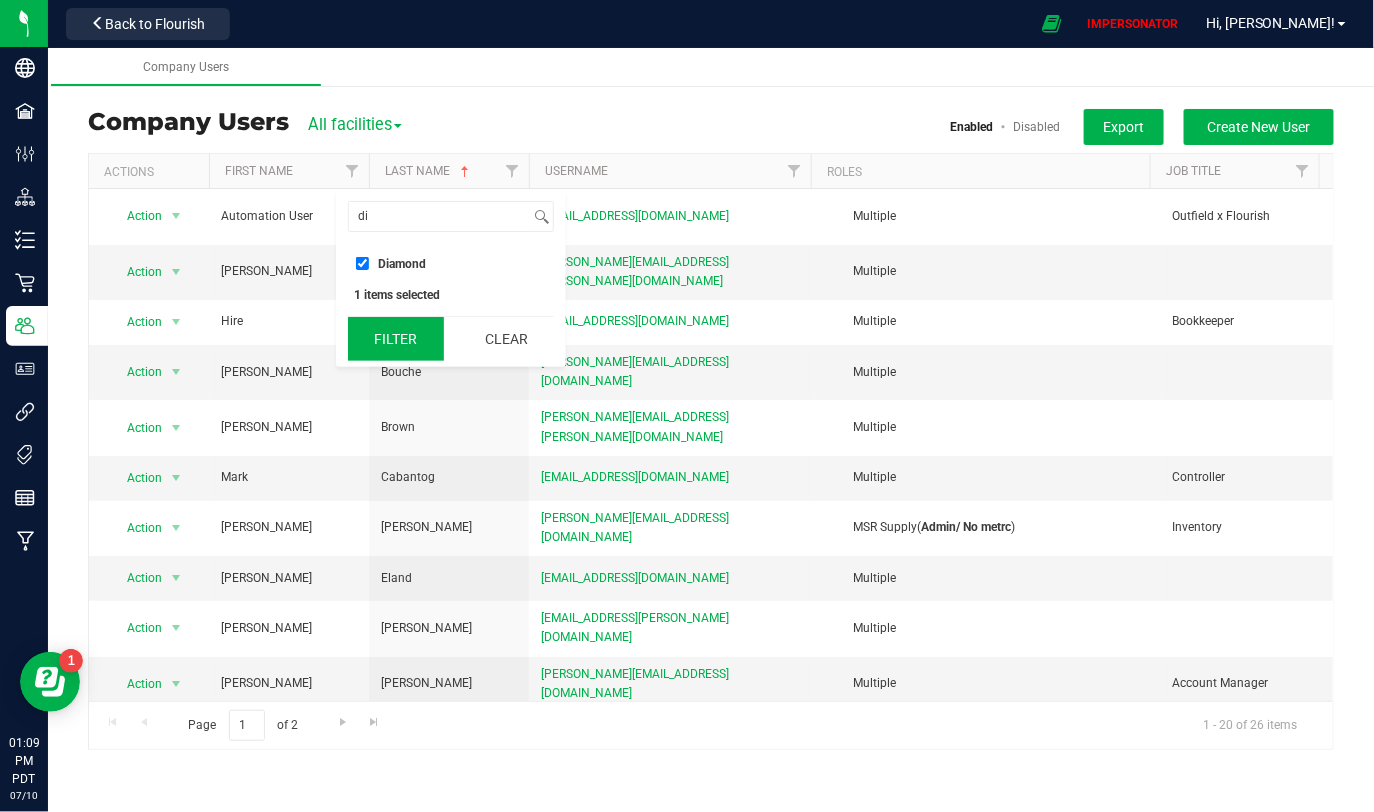 click on "Filter" at bounding box center [396, 339] 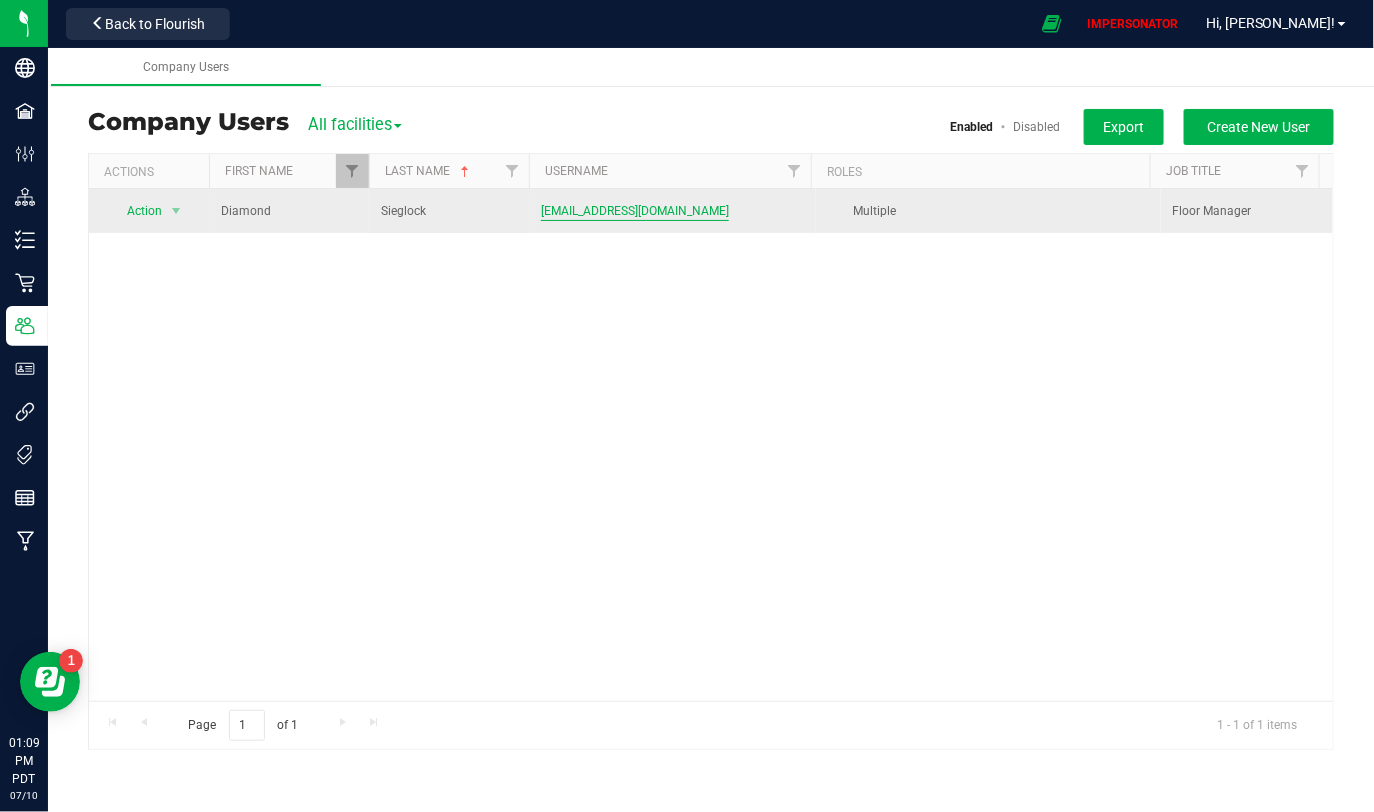 click on "[EMAIL_ADDRESS][DOMAIN_NAME]" at bounding box center [635, 211] 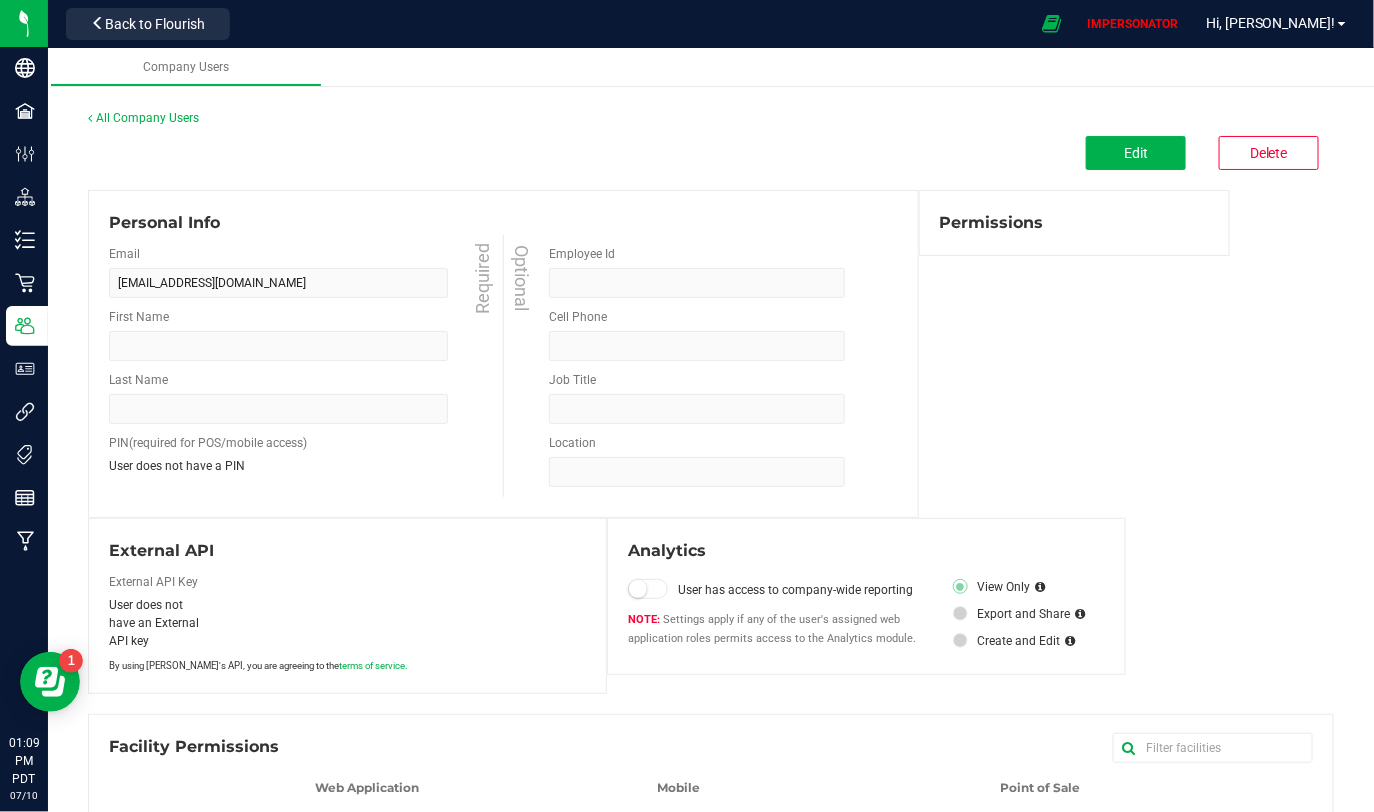 type on "Diamond" 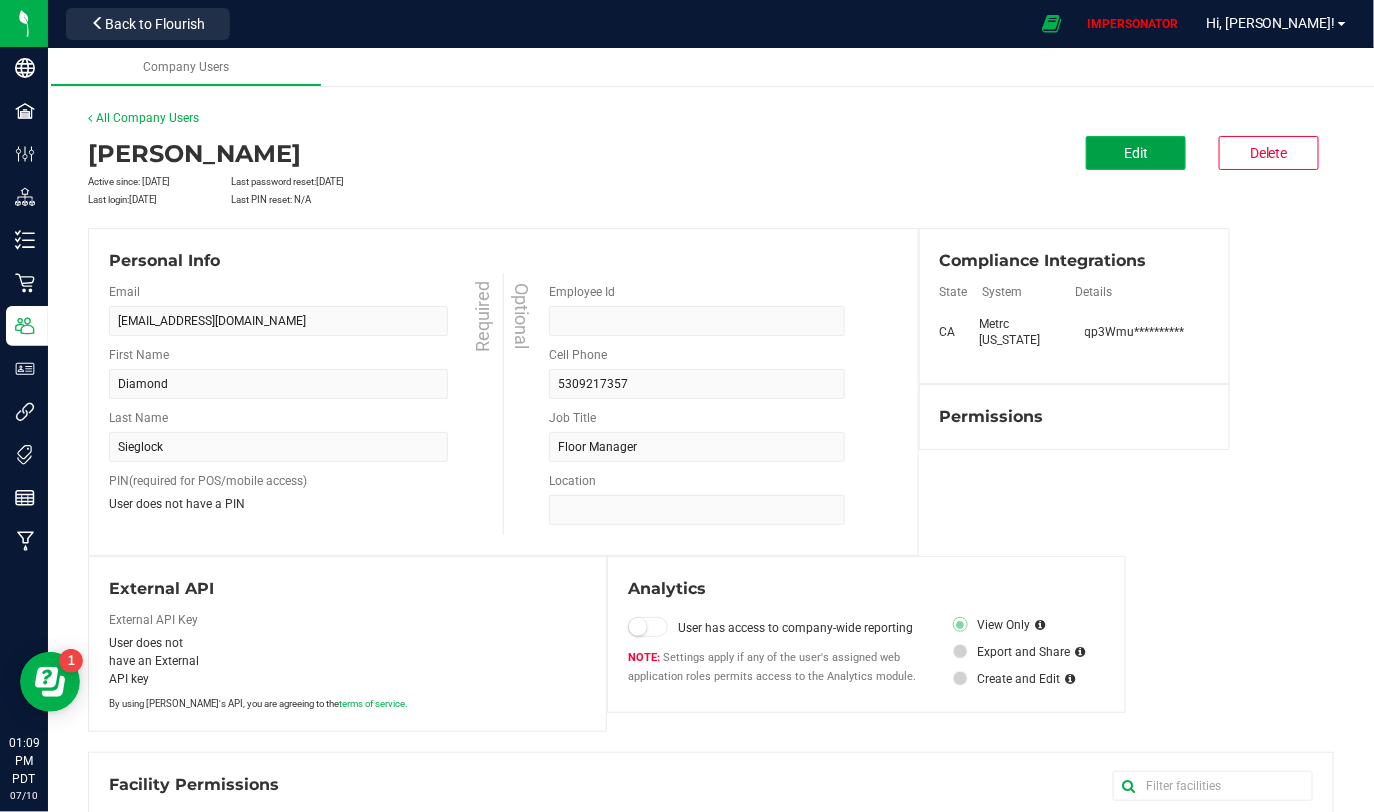 click on "Edit" at bounding box center [1136, 153] 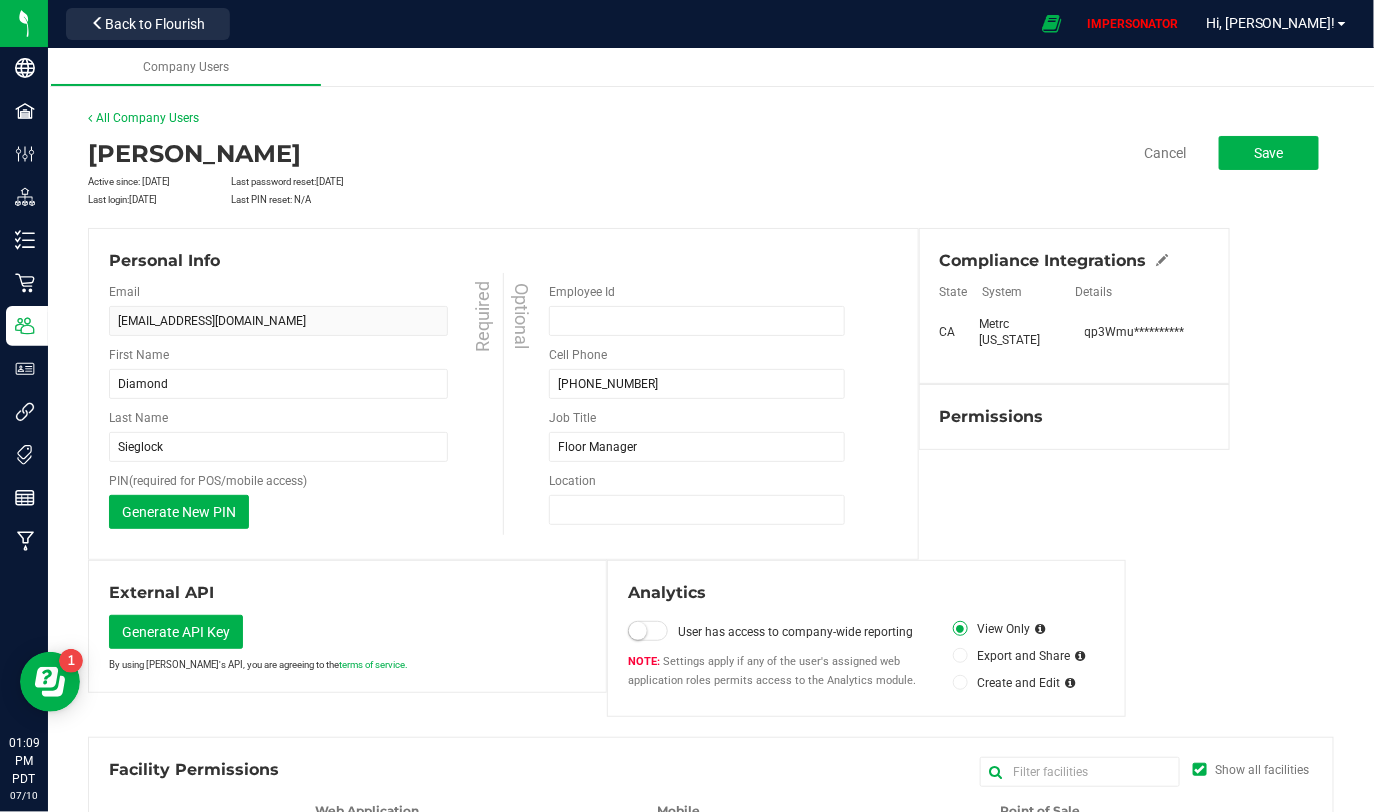 scroll, scrollTop: 484, scrollLeft: 0, axis: vertical 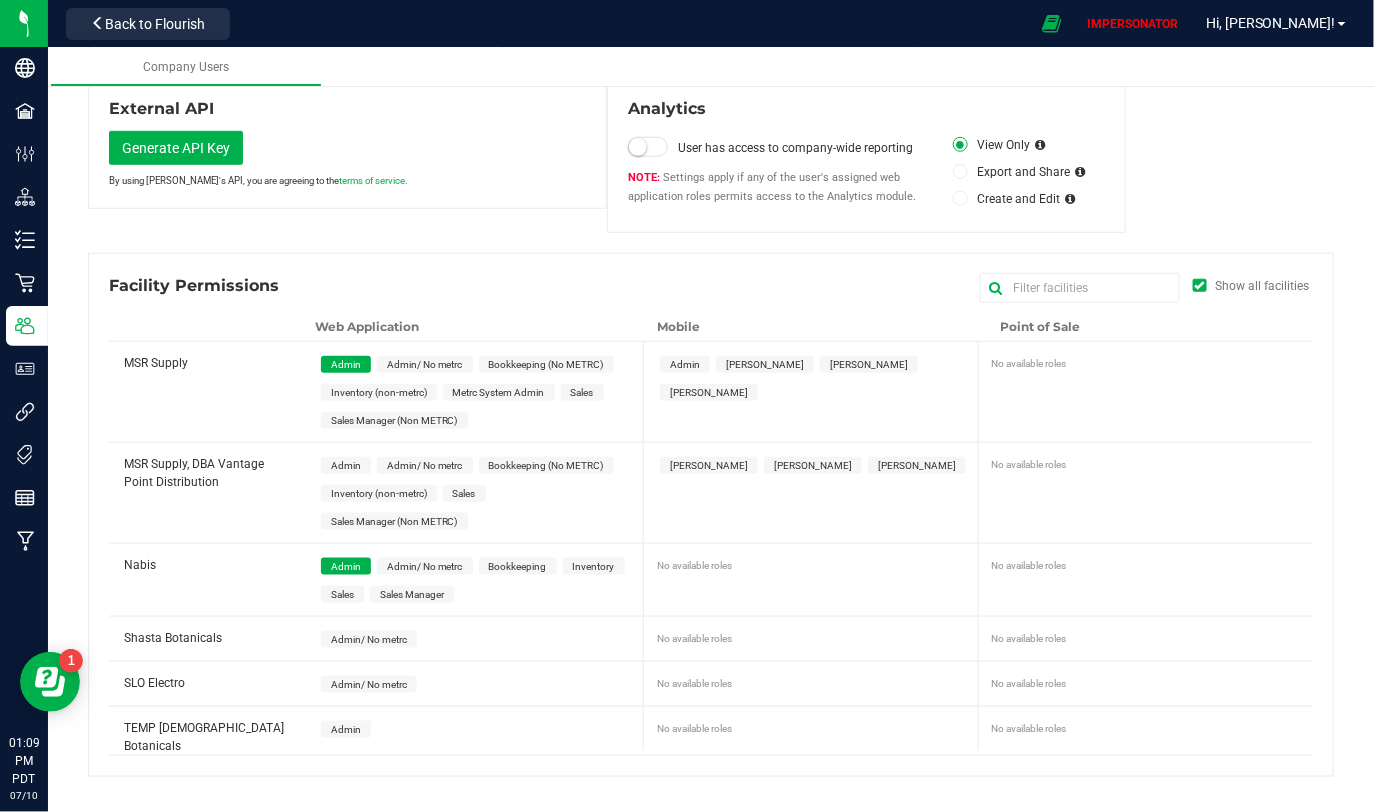 click on "Admin" at bounding box center (685, 364) 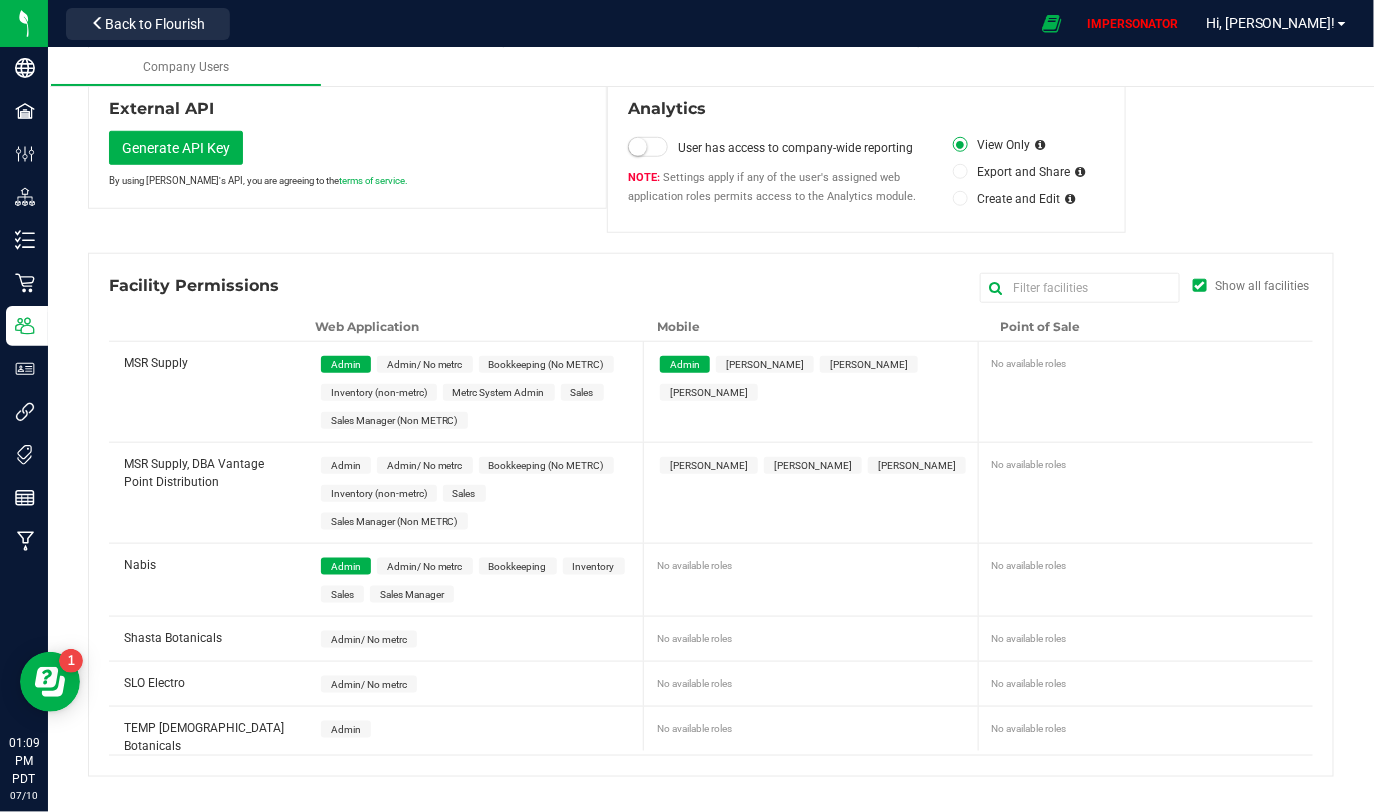 drag, startPoint x: 119, startPoint y: 461, endPoint x: 213, endPoint y: 483, distance: 96.540146 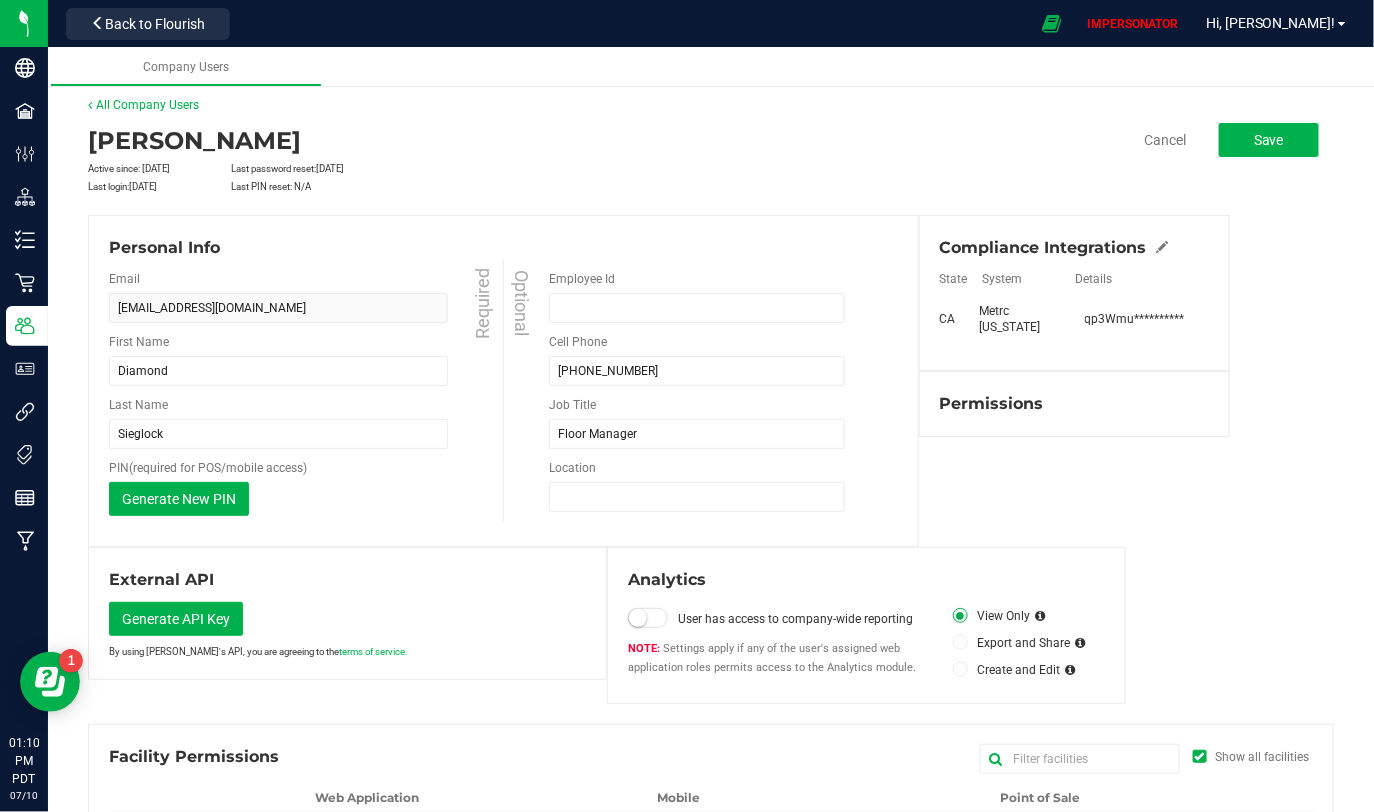 scroll, scrollTop: 0, scrollLeft: 0, axis: both 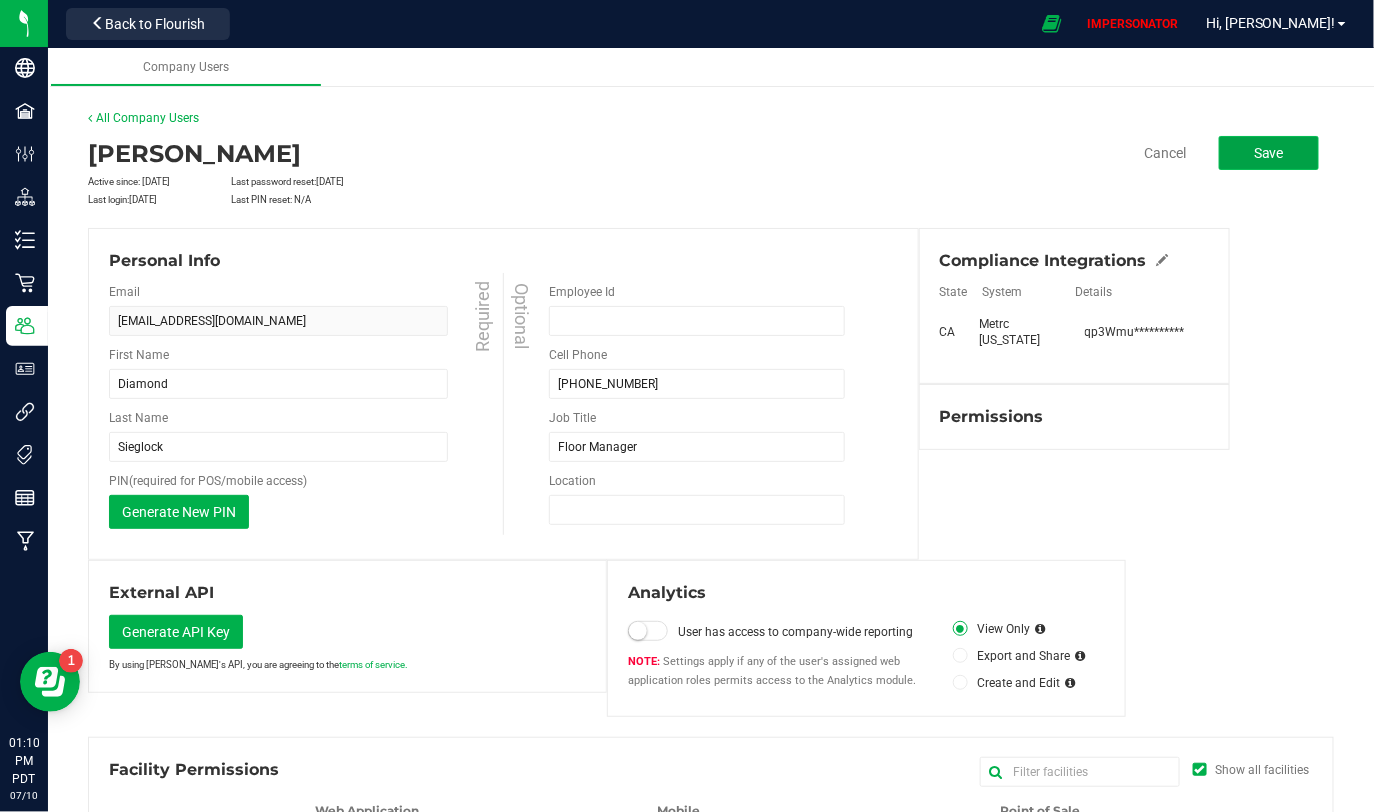 click on "Save" 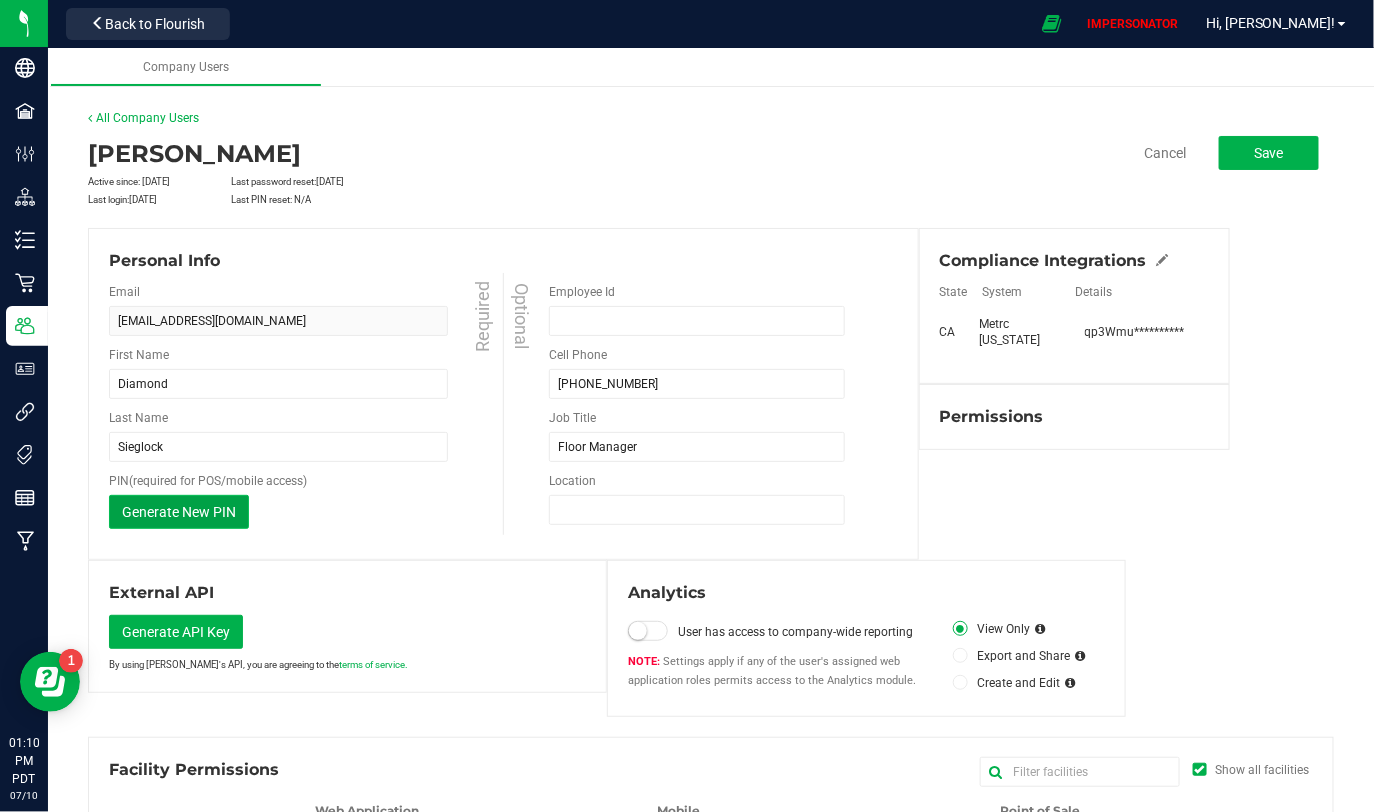 click on "Generate New PIN" at bounding box center (179, 512) 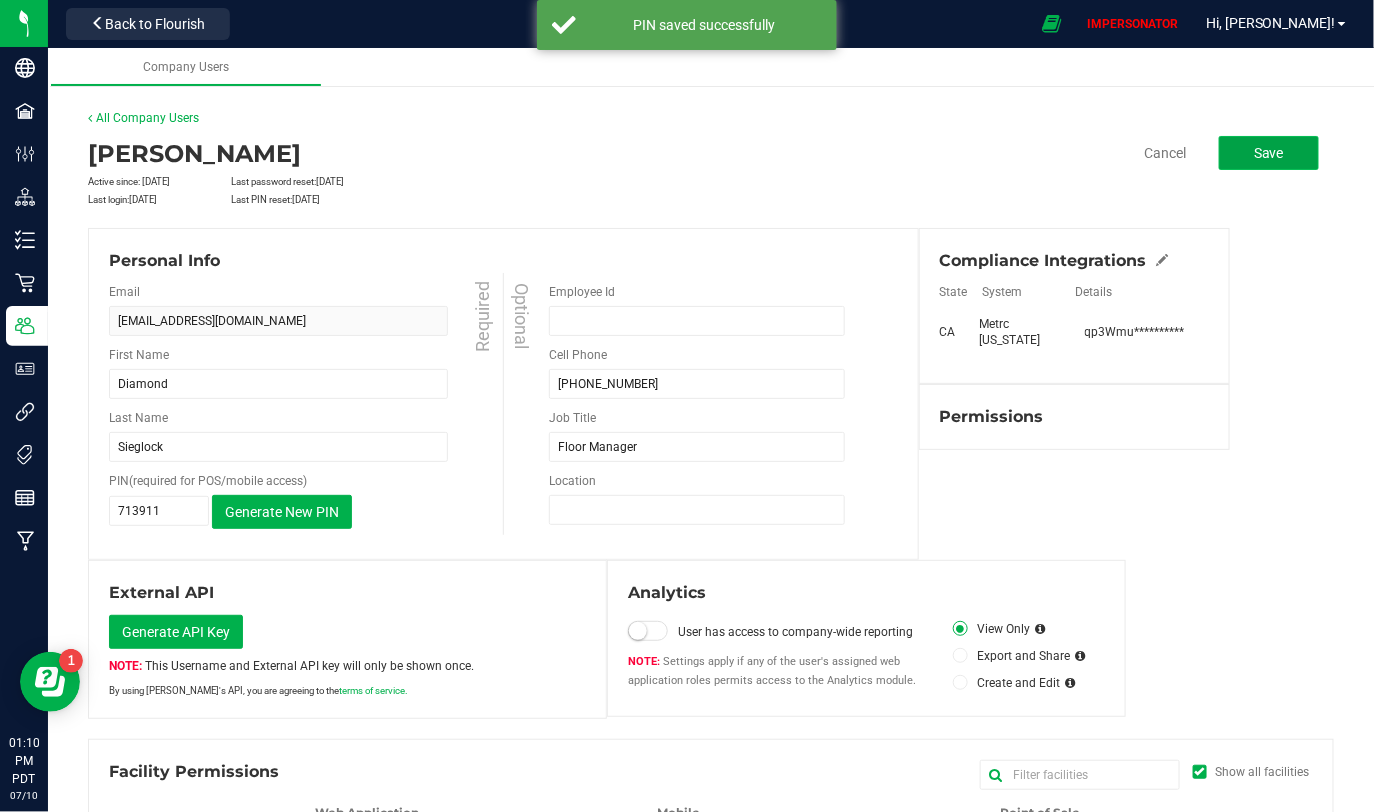 click on "Save" 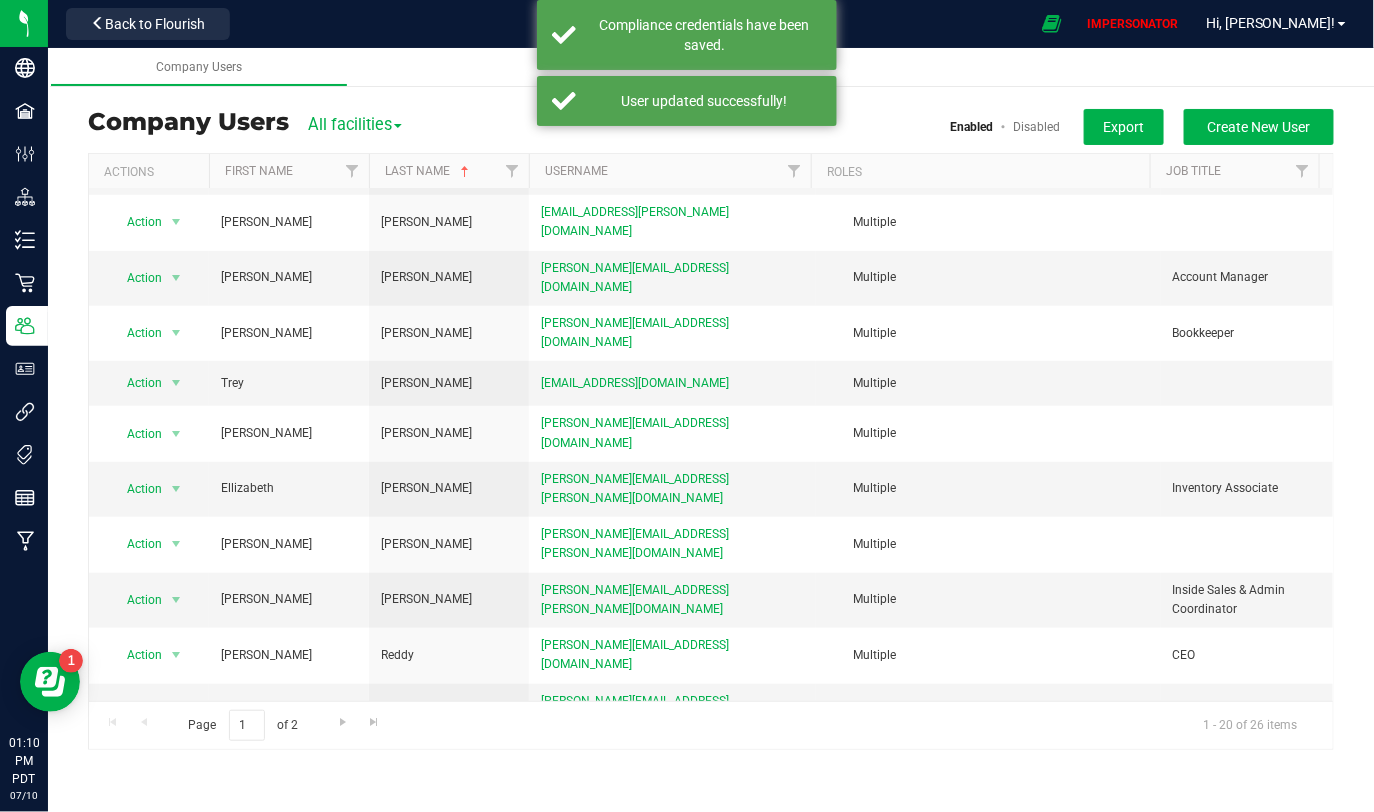 scroll, scrollTop: 0, scrollLeft: 0, axis: both 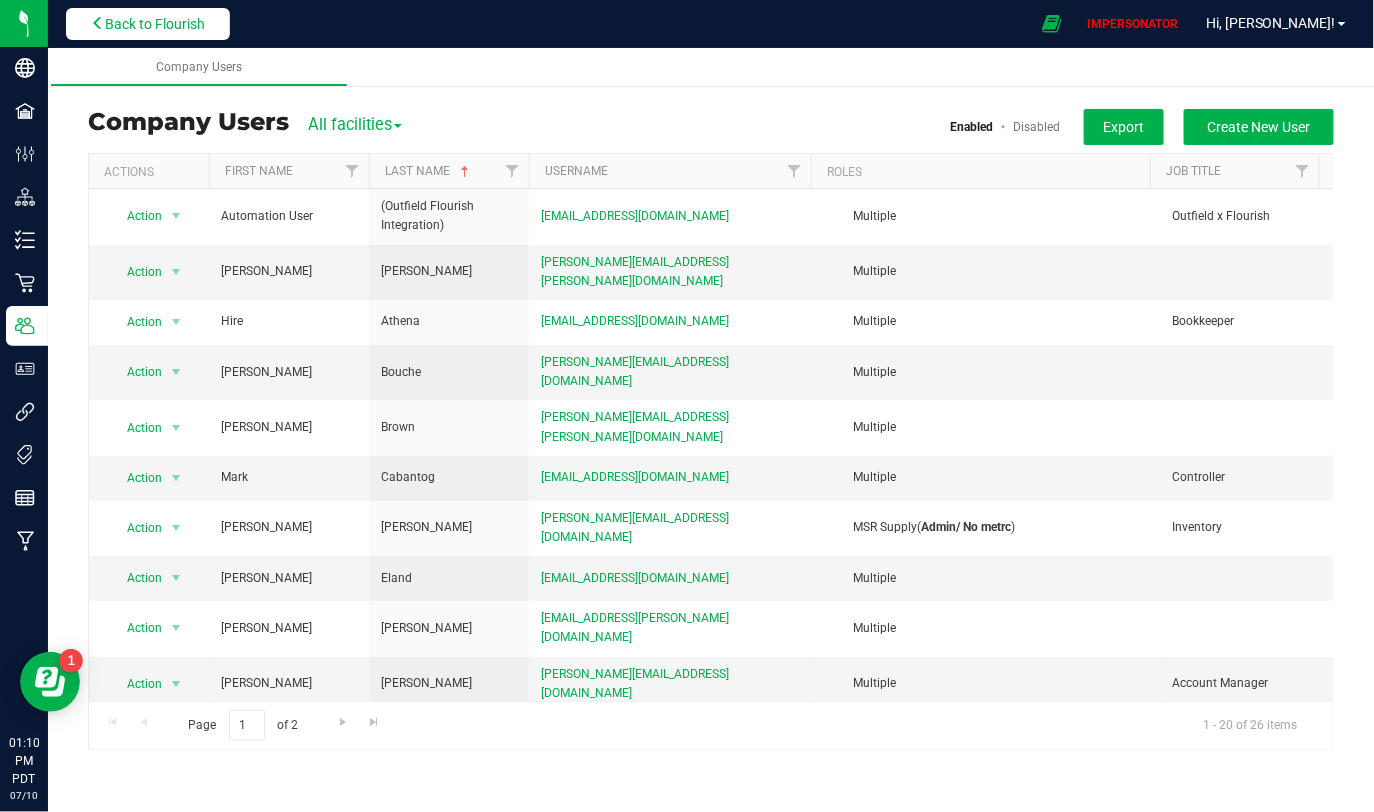 click on "Back to Flourish" at bounding box center (155, 24) 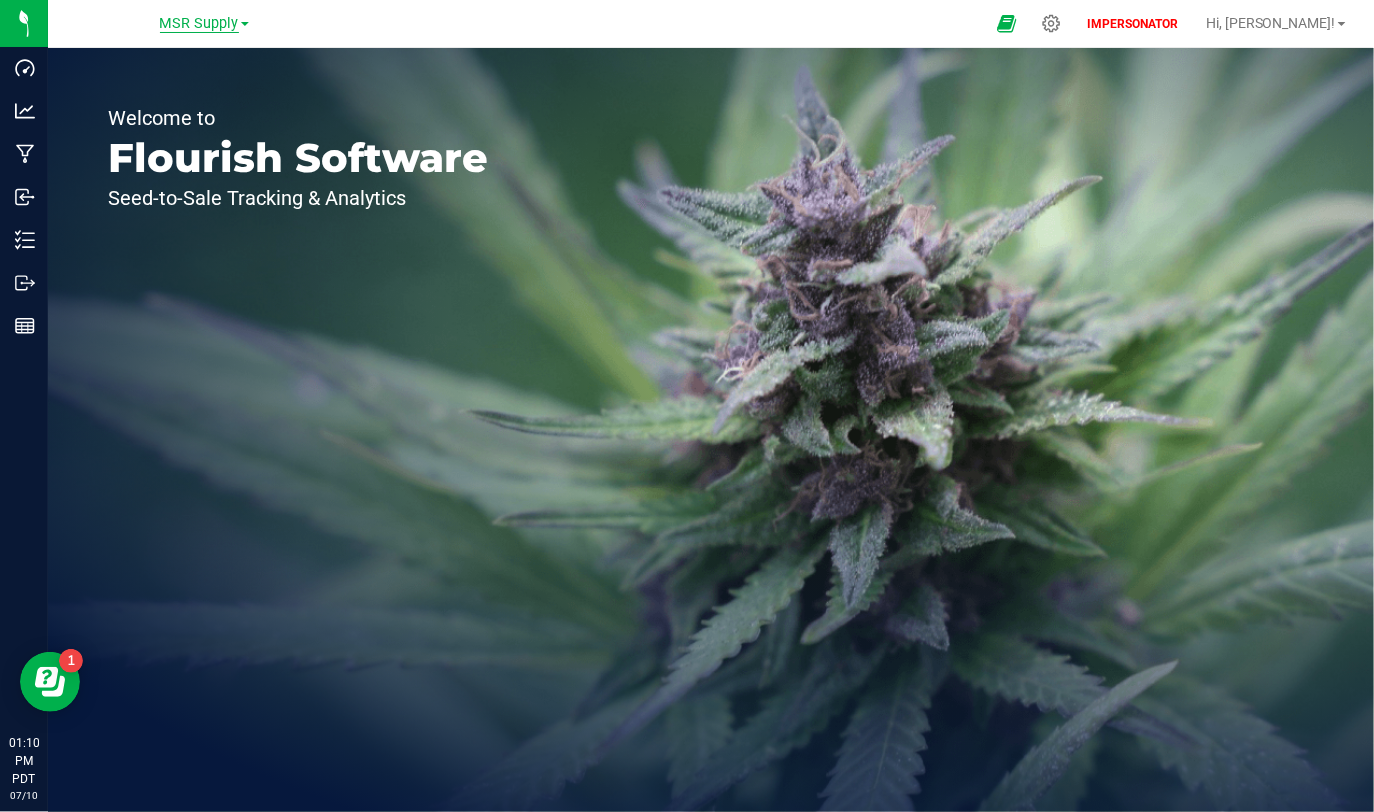 click on "MSR Supply" at bounding box center (199, 24) 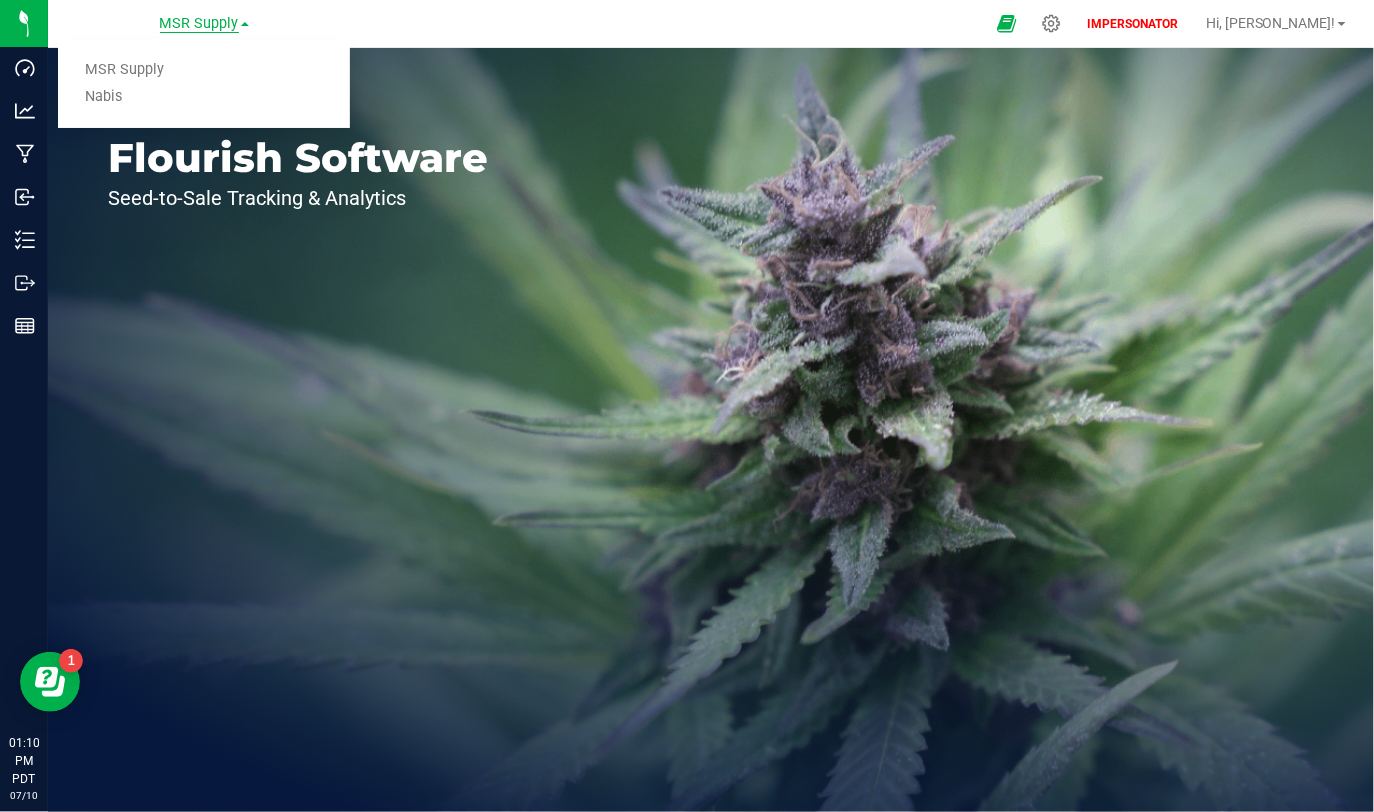 click on "MSR Supply" at bounding box center [199, 24] 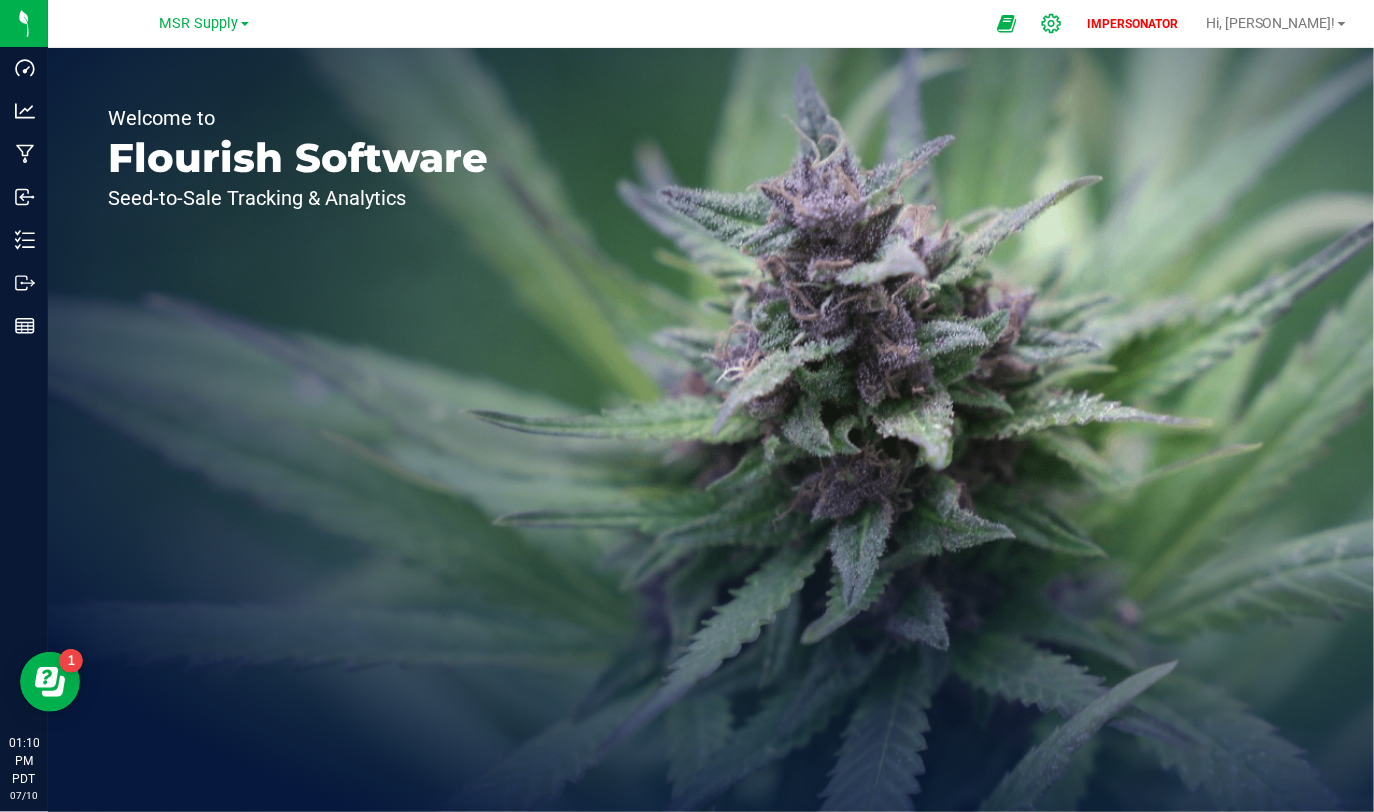 click 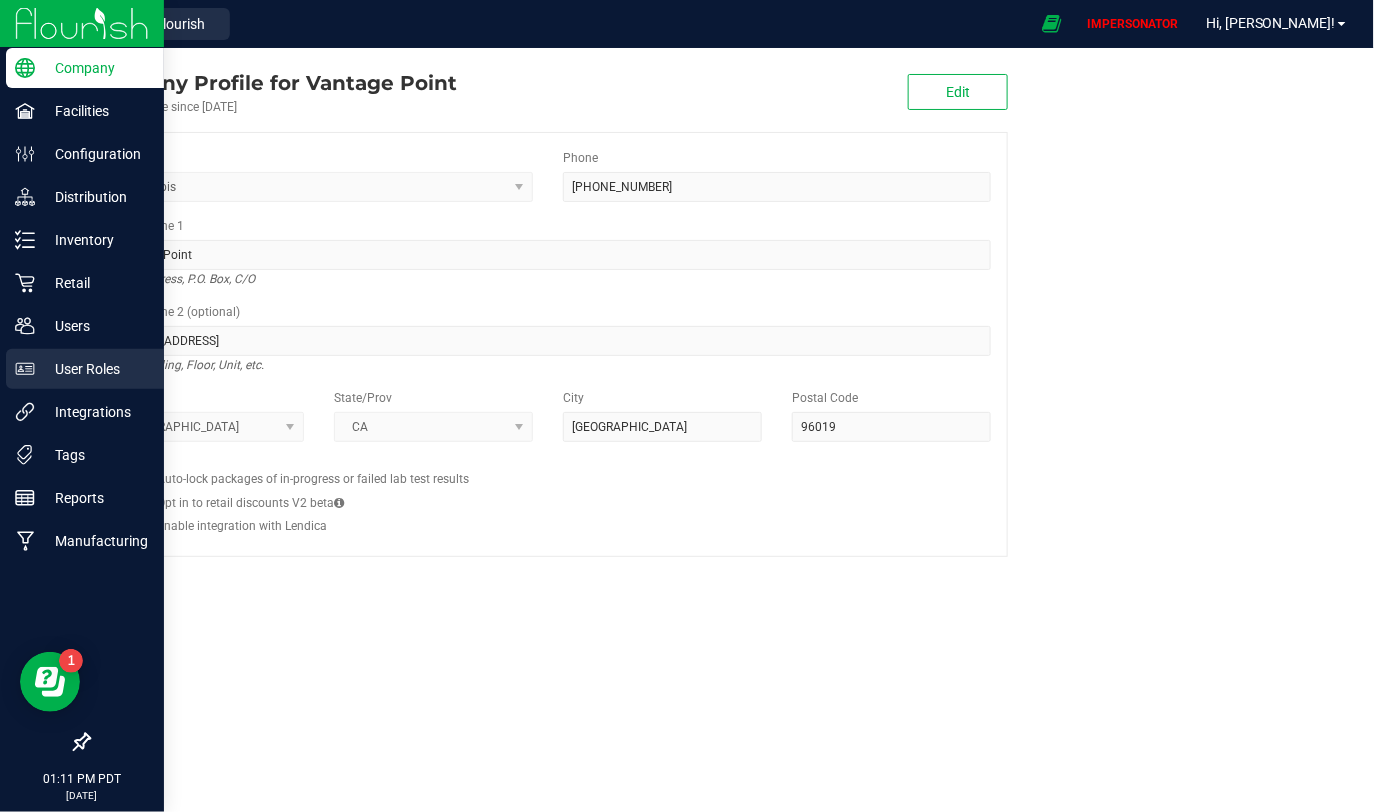 click on "User Roles" at bounding box center (95, 369) 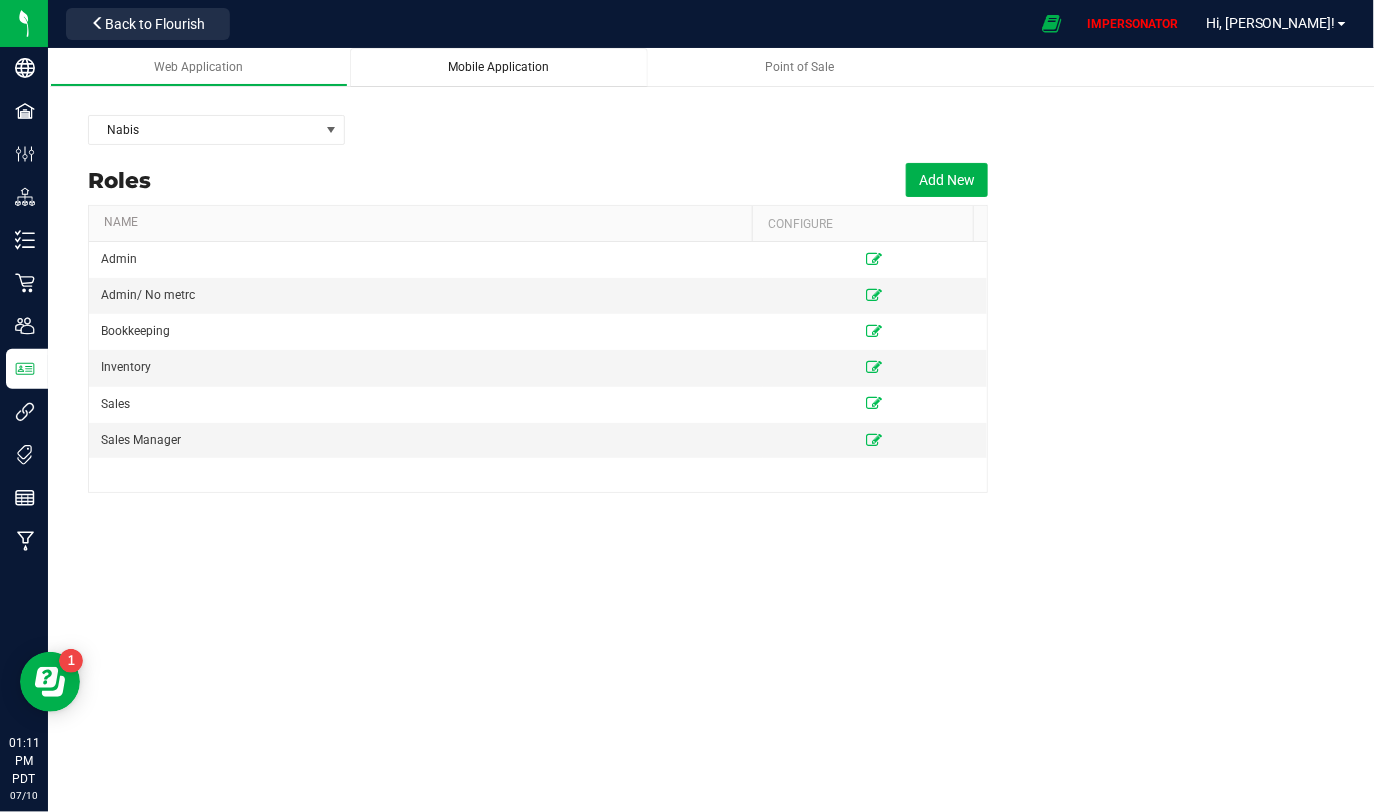 click on "Mobile Application" at bounding box center [499, 67] 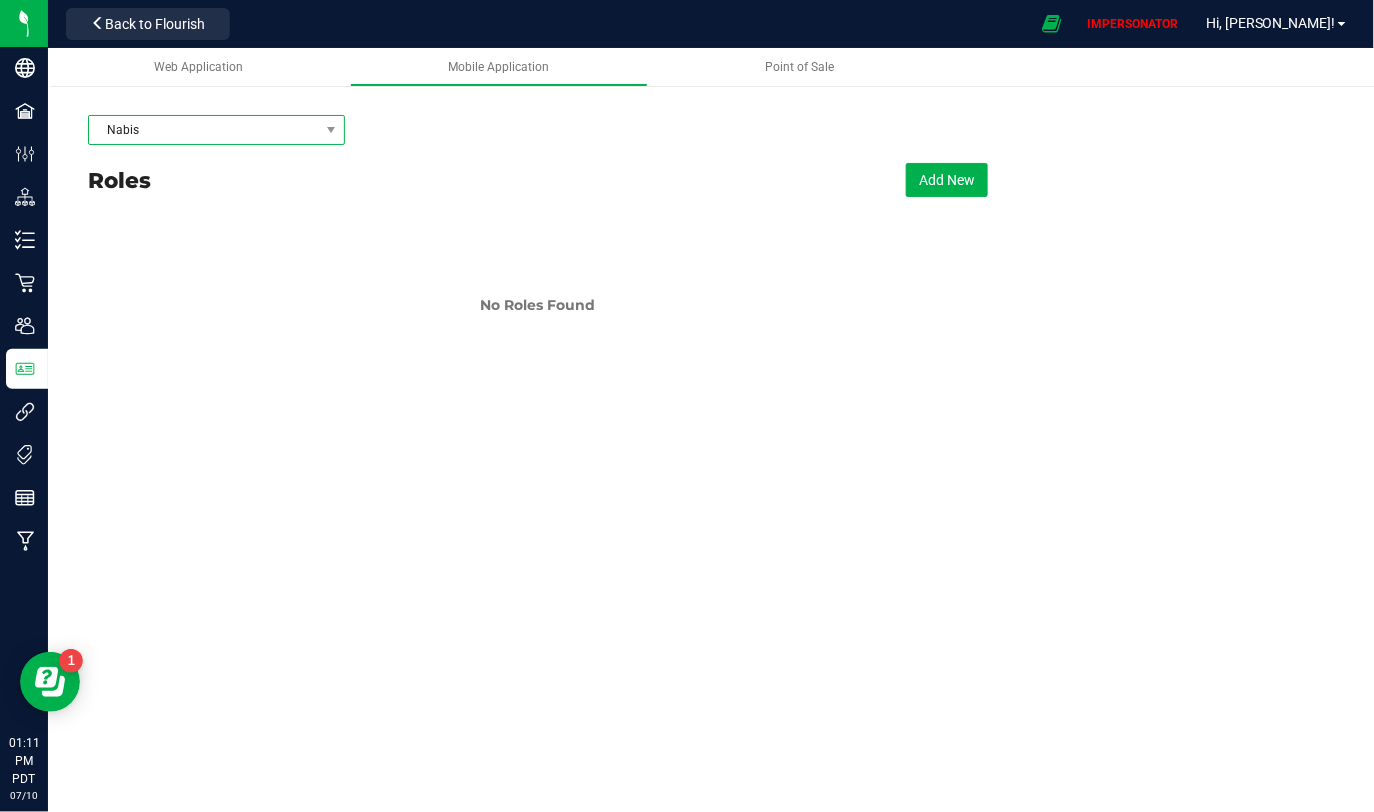 click on "Nabis" at bounding box center (204, 130) 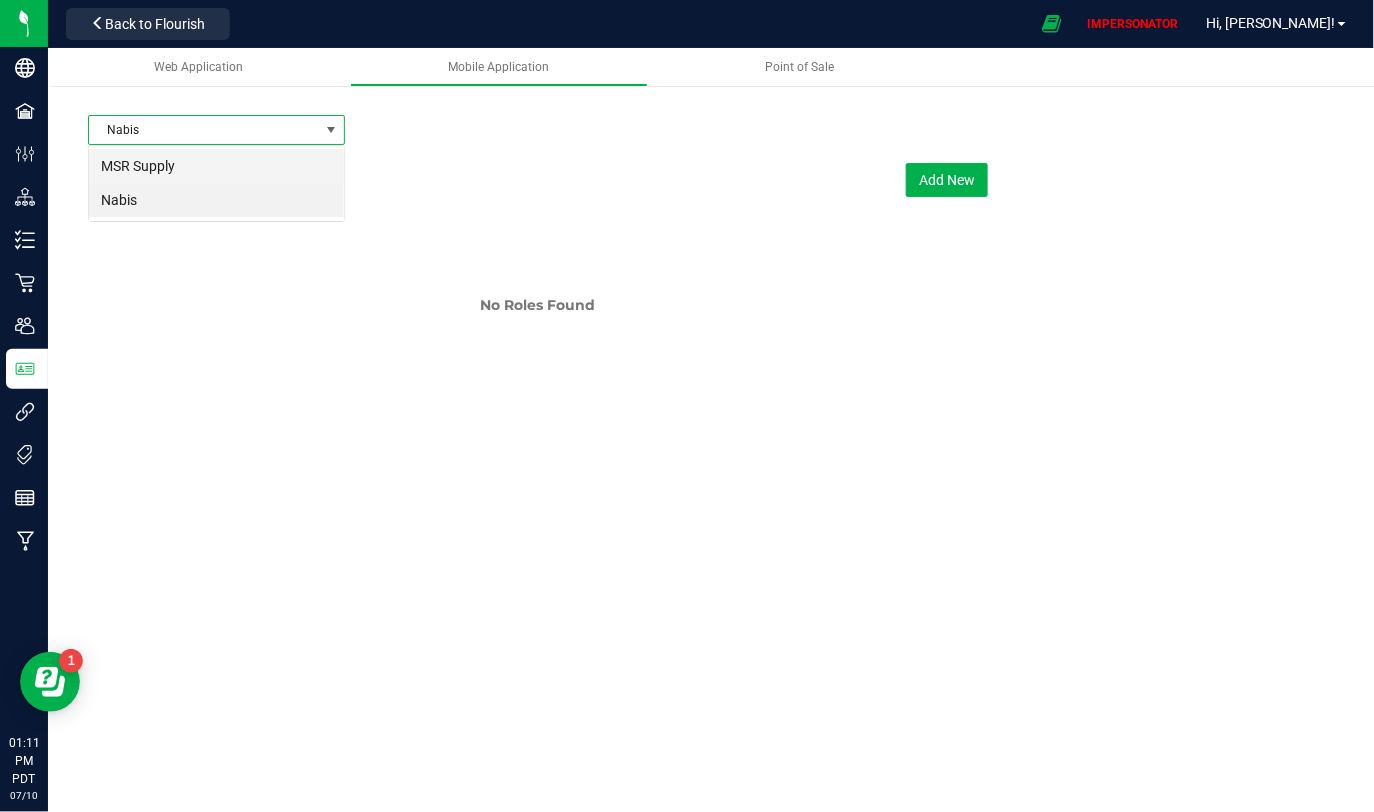 scroll, scrollTop: 99970, scrollLeft: 99743, axis: both 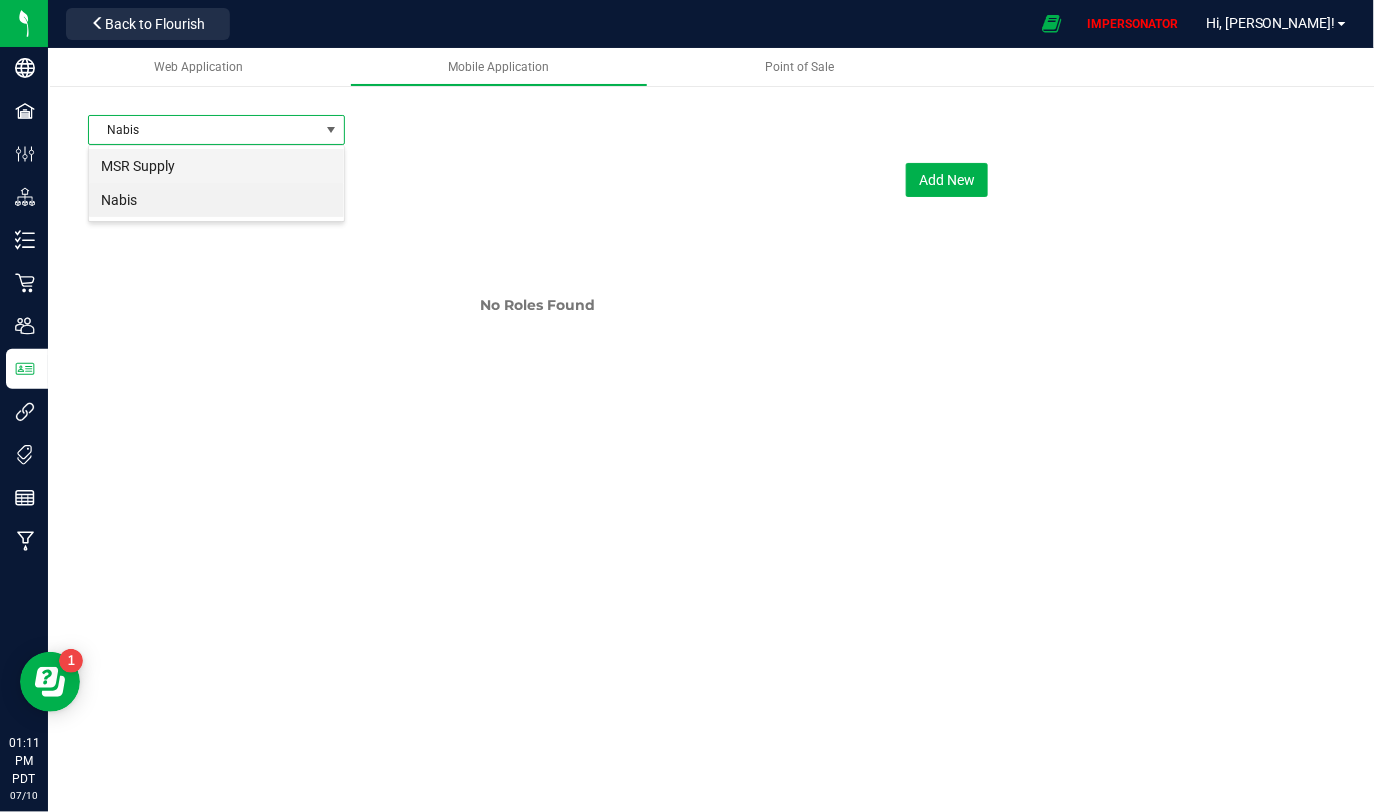 click on "MSR Supply" at bounding box center (216, 166) 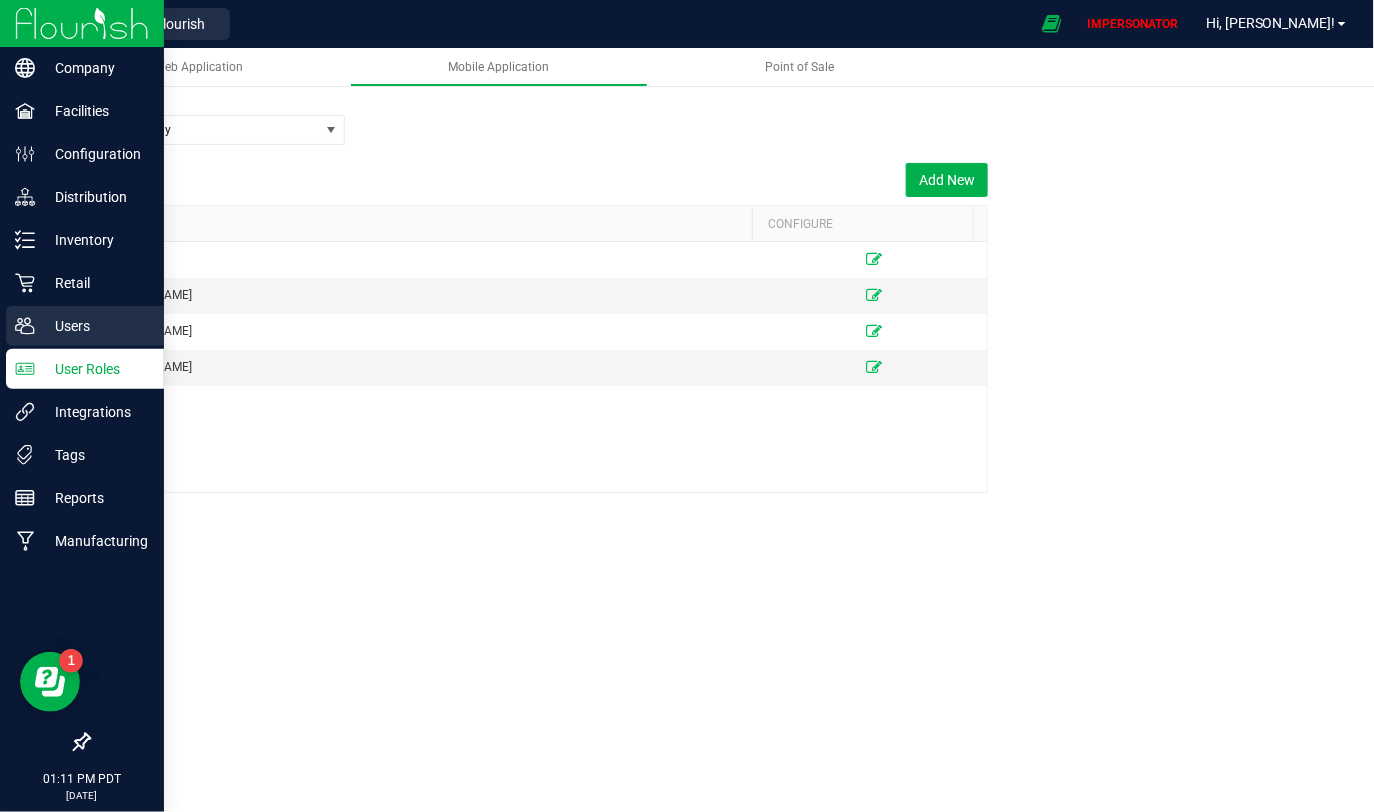 click on "Users" at bounding box center (95, 326) 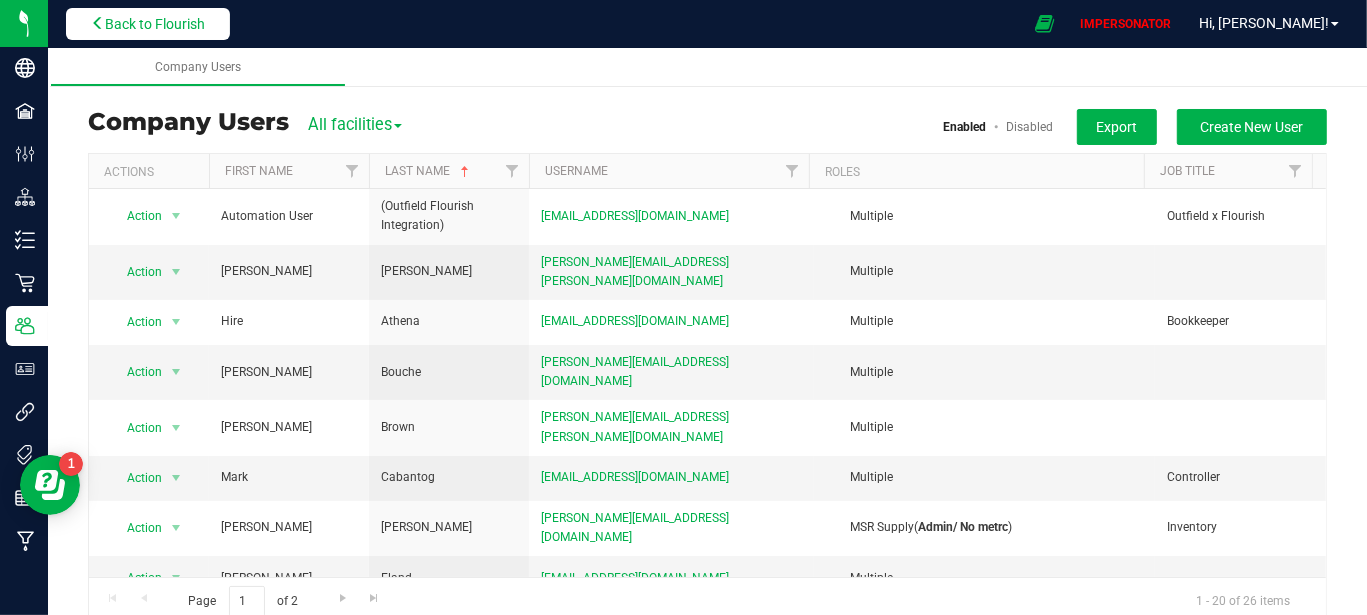 click on "Back to Flourish" at bounding box center [148, 24] 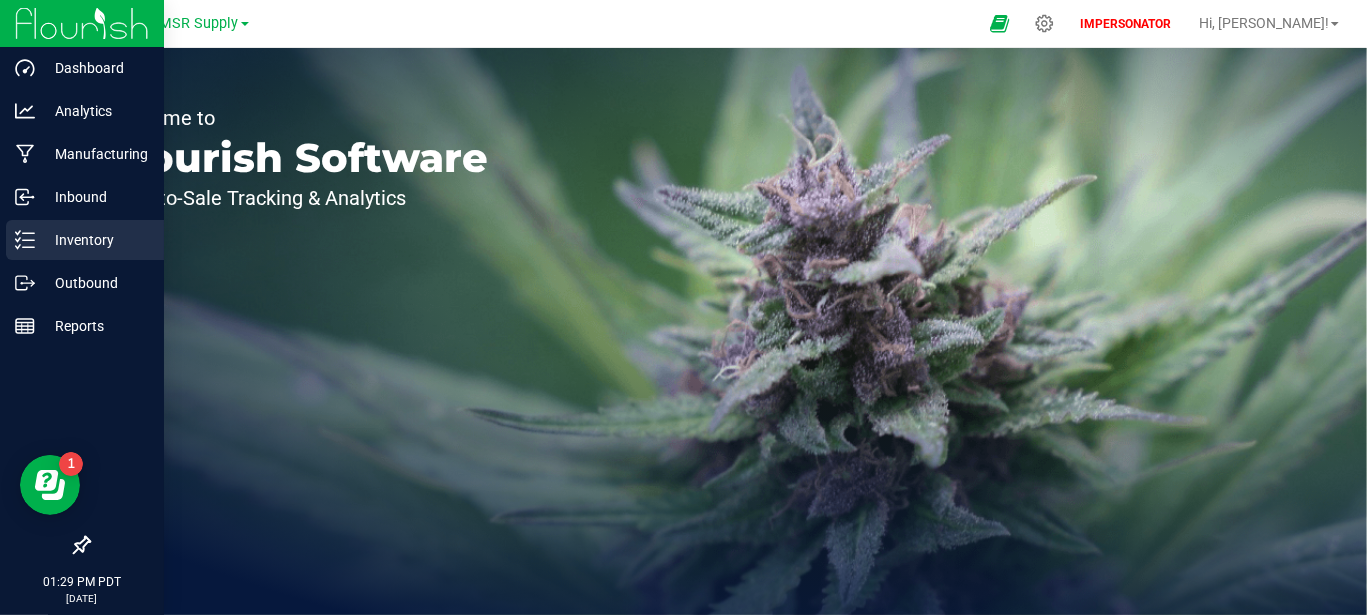 click on "Inventory" at bounding box center (95, 240) 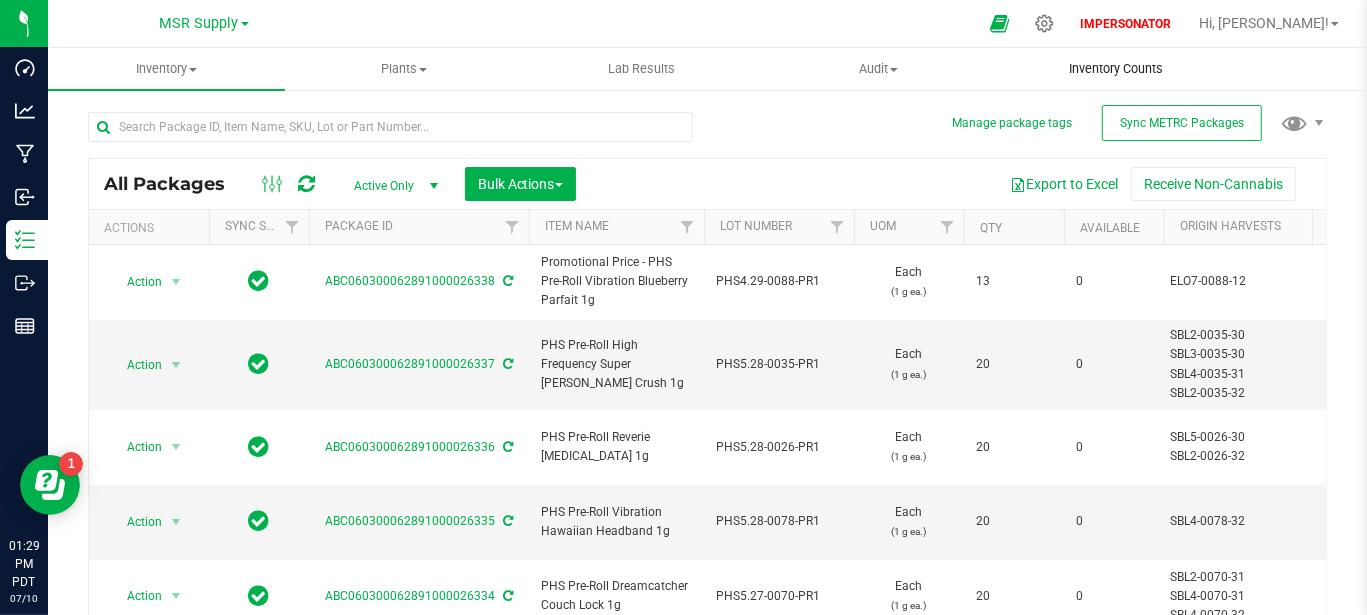click on "Inventory Counts" at bounding box center (1116, 69) 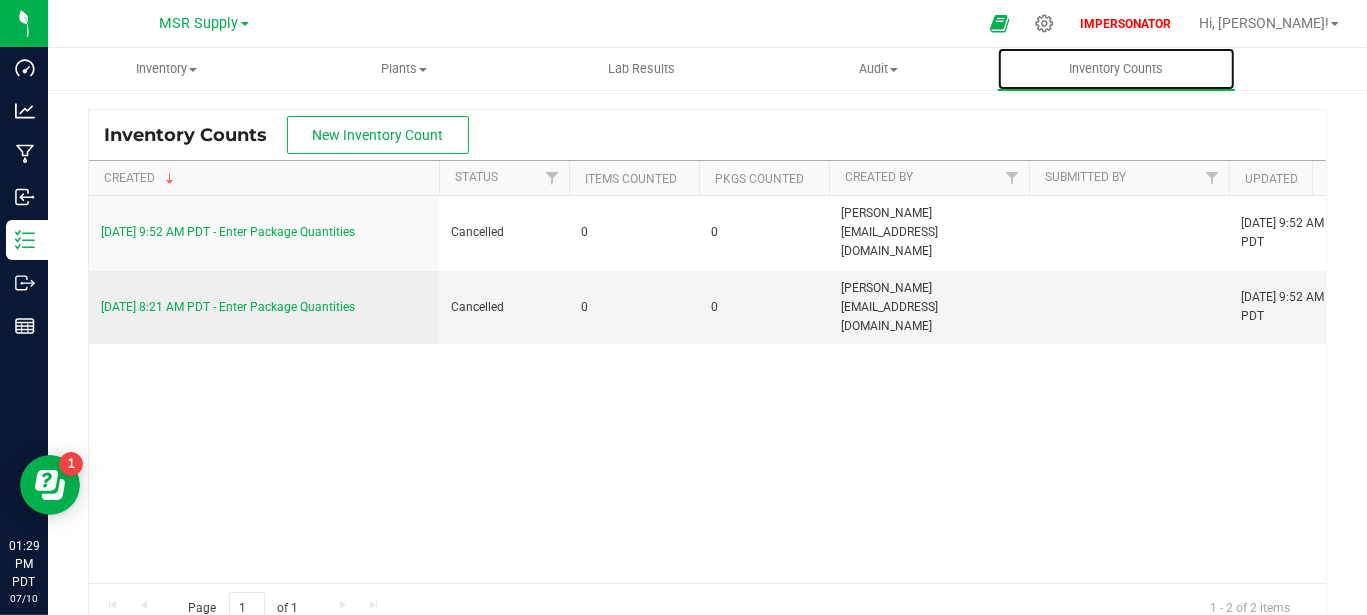 scroll, scrollTop: 0, scrollLeft: 30, axis: horizontal 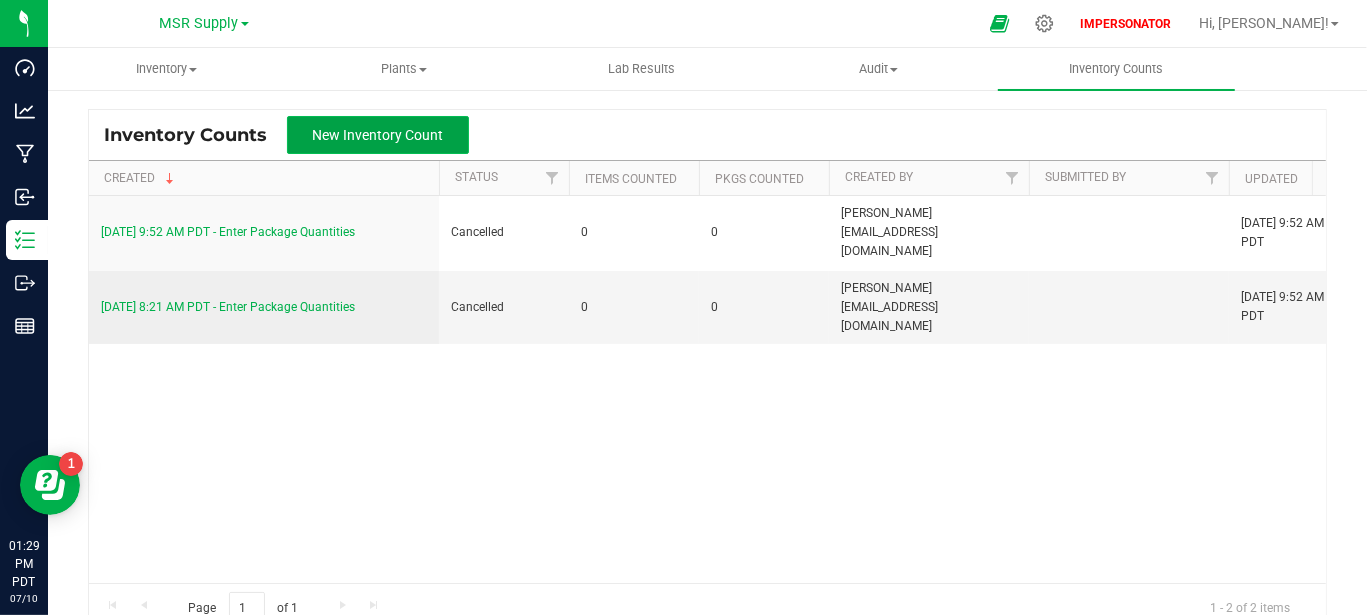 click on "New Inventory Count" at bounding box center (378, 135) 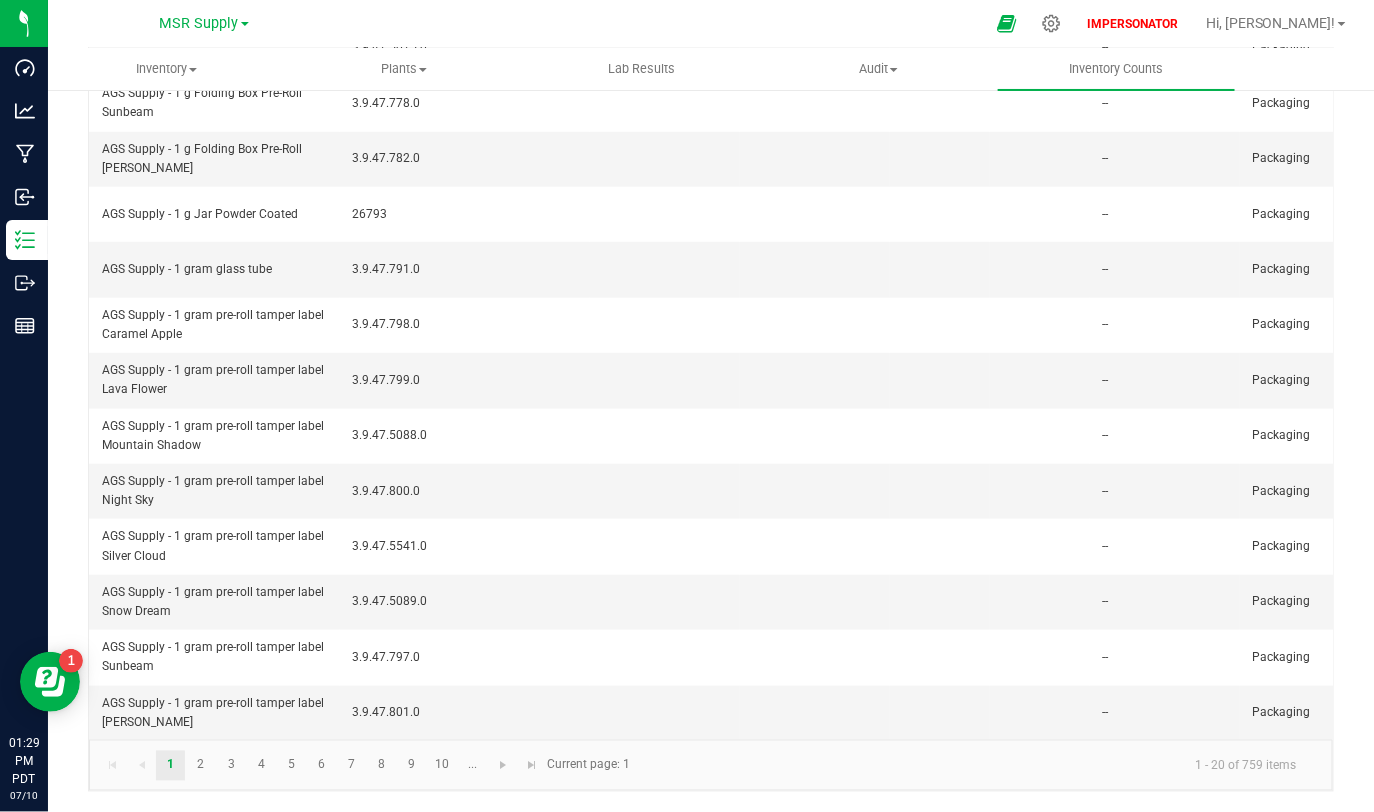 scroll, scrollTop: 701, scrollLeft: 0, axis: vertical 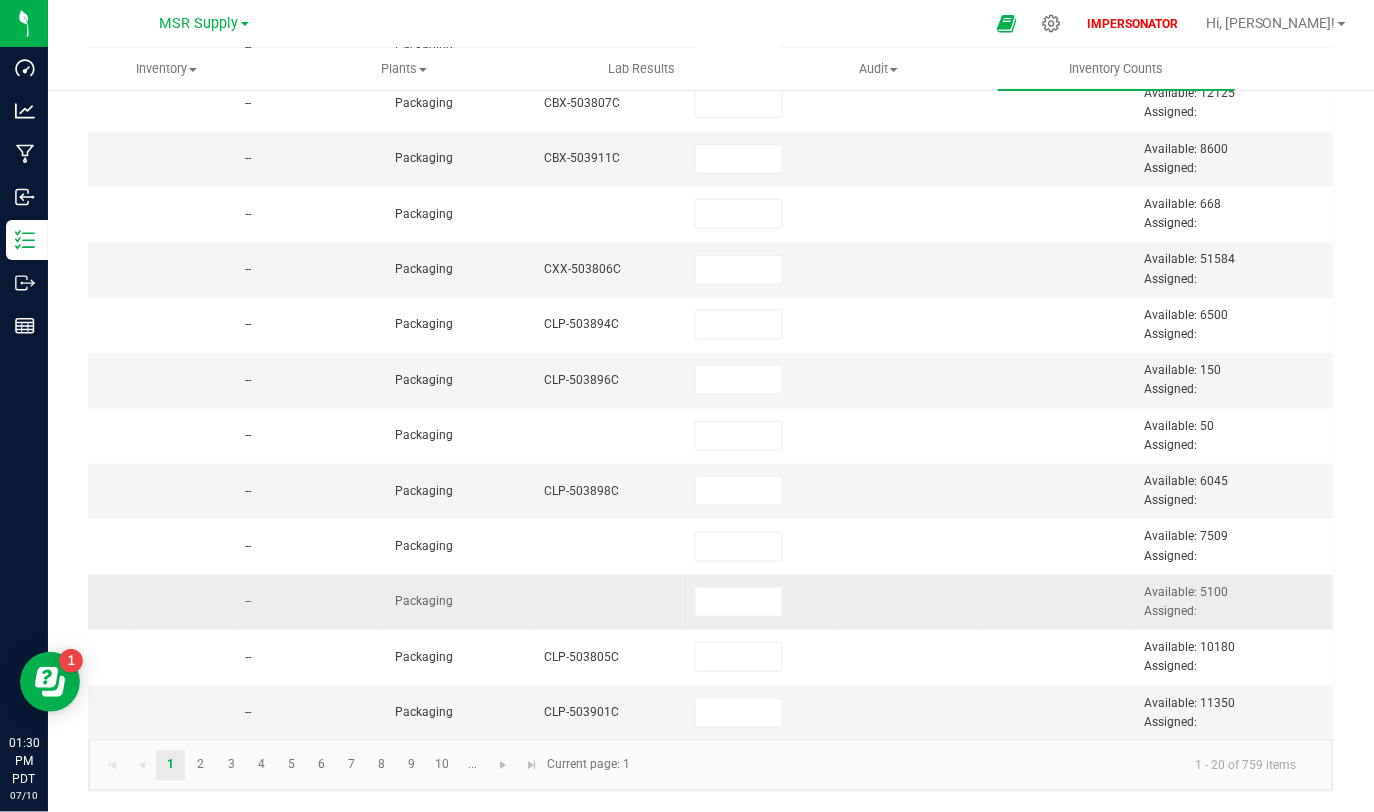 drag, startPoint x: 1162, startPoint y: 582, endPoint x: 1234, endPoint y: 582, distance: 72 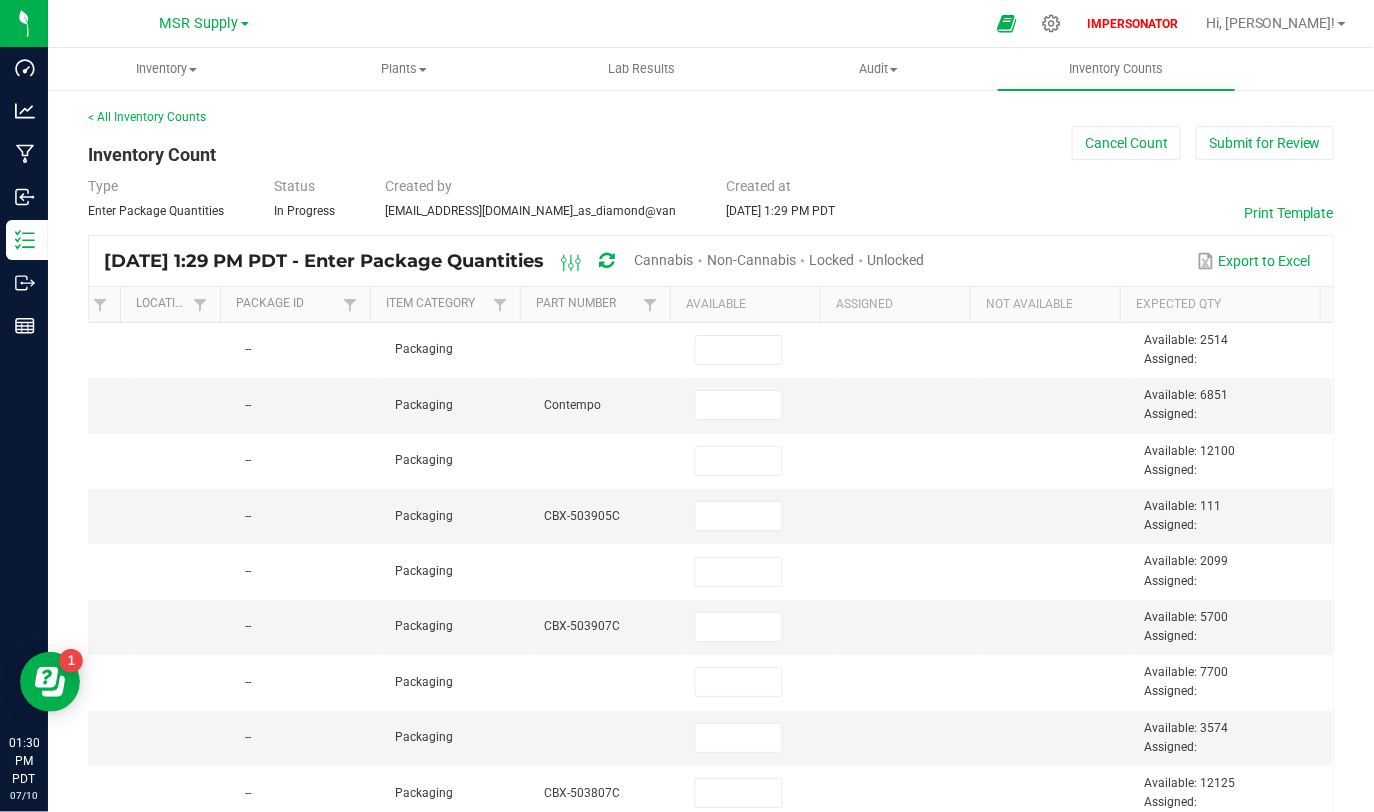 scroll, scrollTop: 7, scrollLeft: 0, axis: vertical 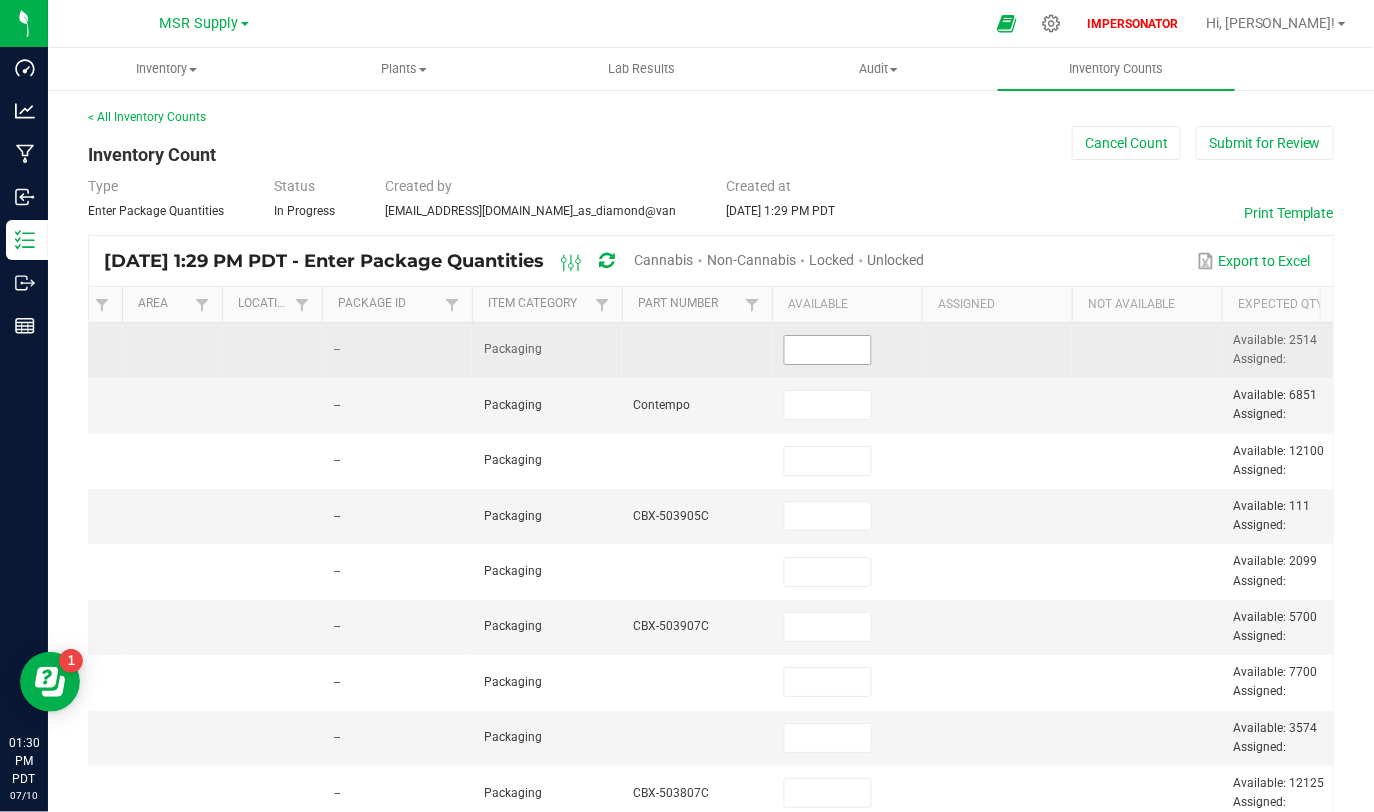 click at bounding box center [828, 350] 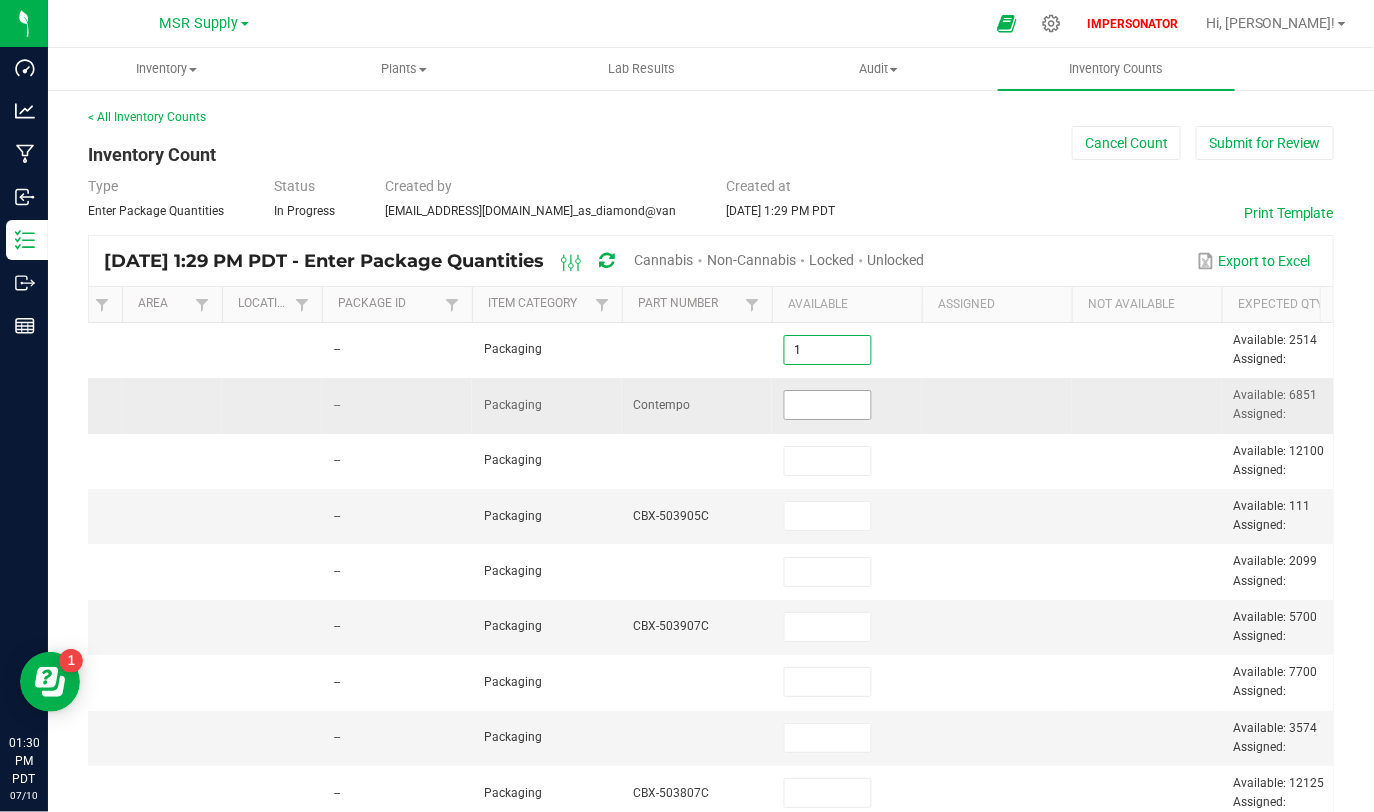 type on "1" 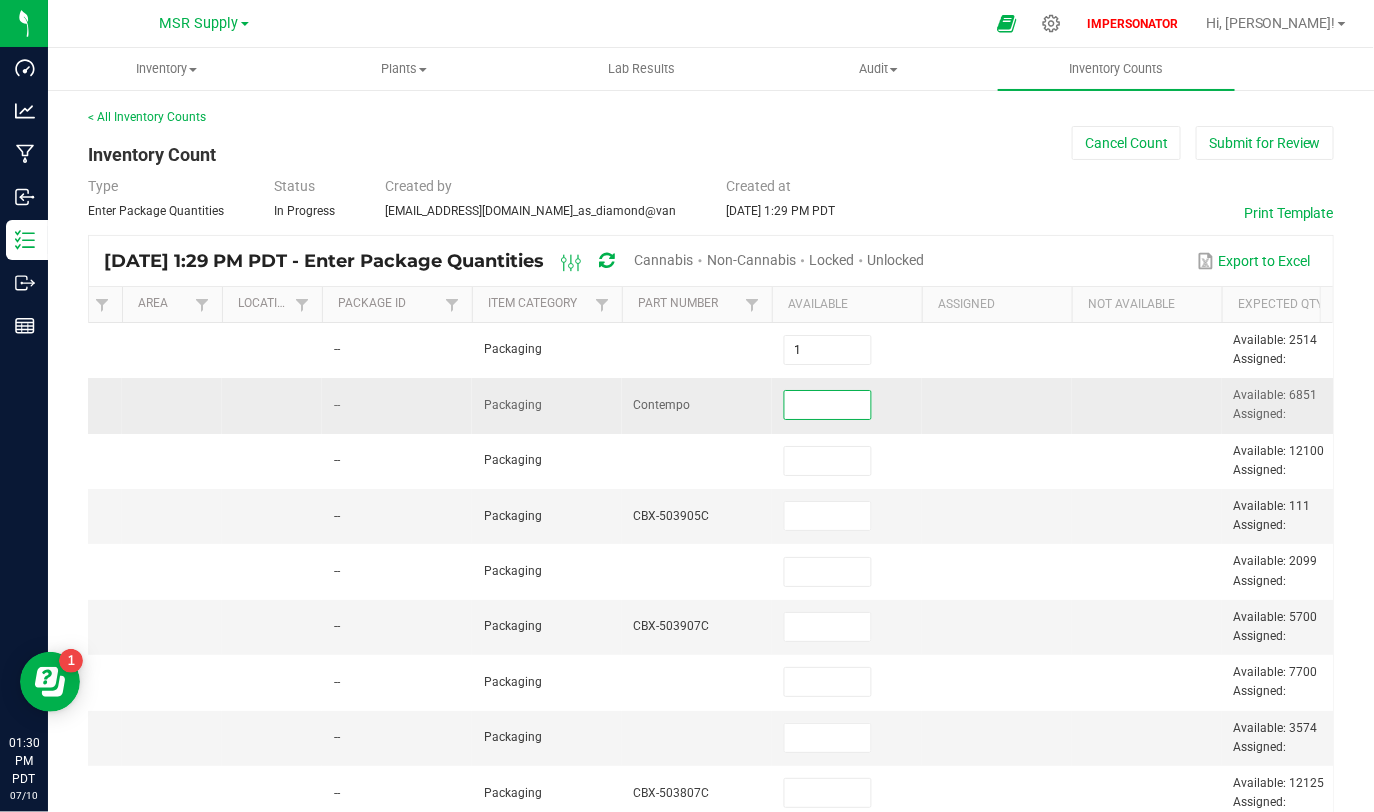 click at bounding box center [828, 405] 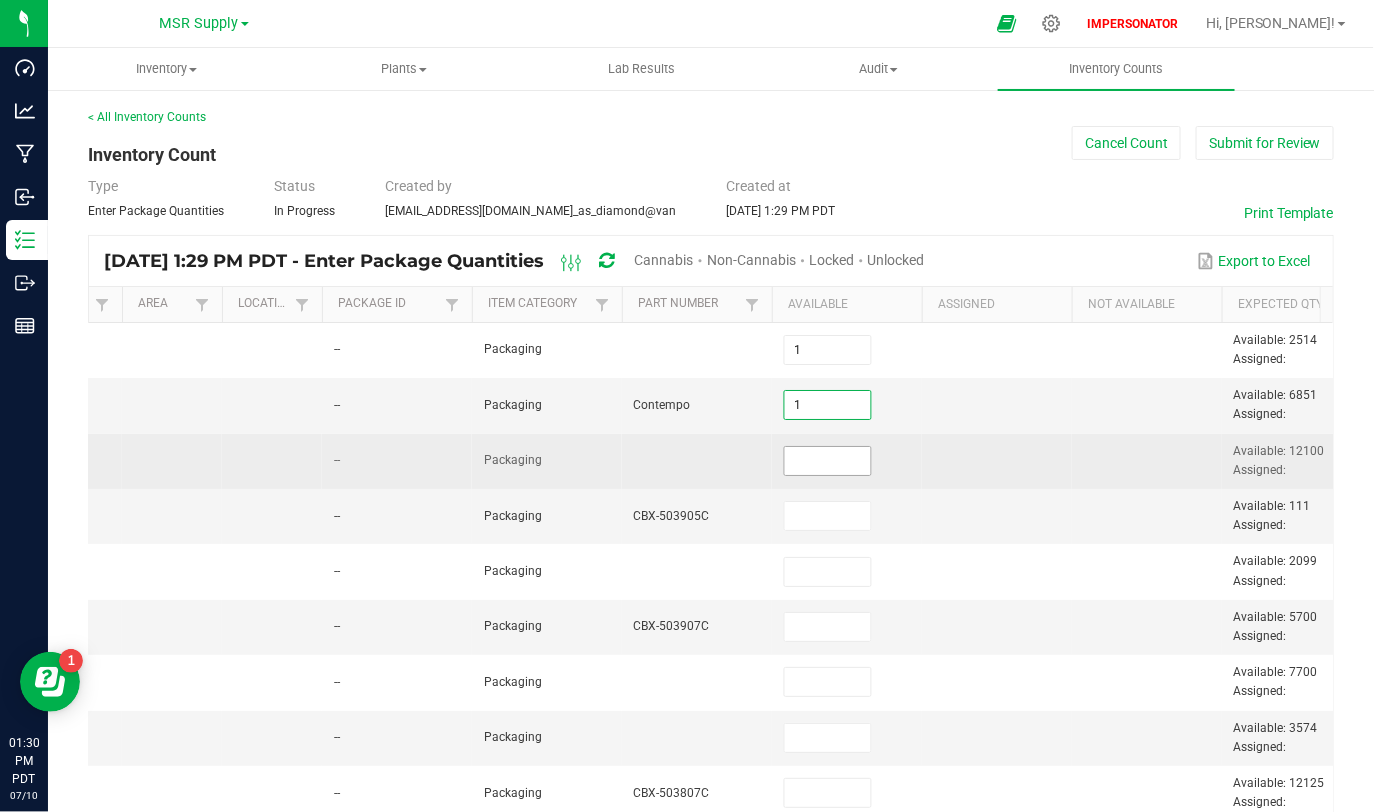 type on "1" 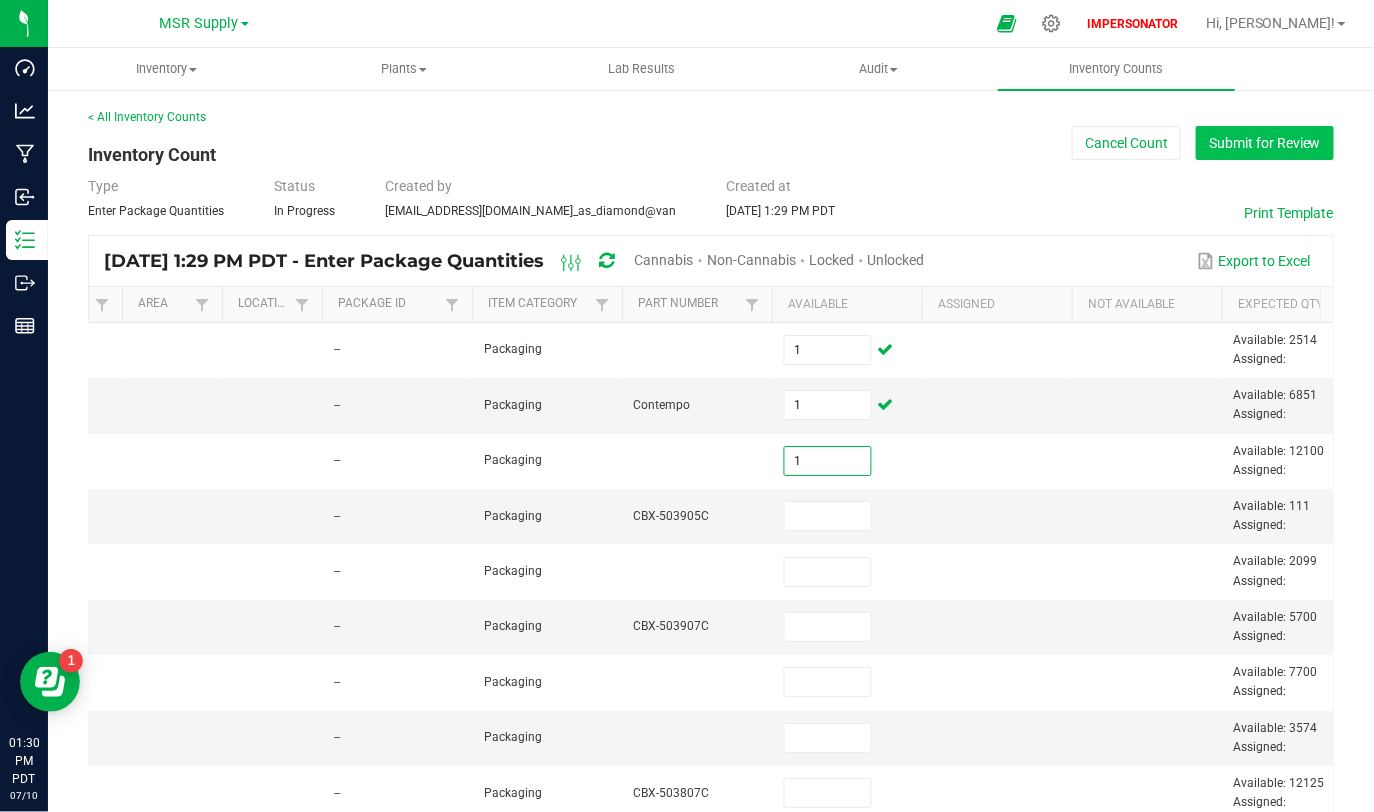 type on "1" 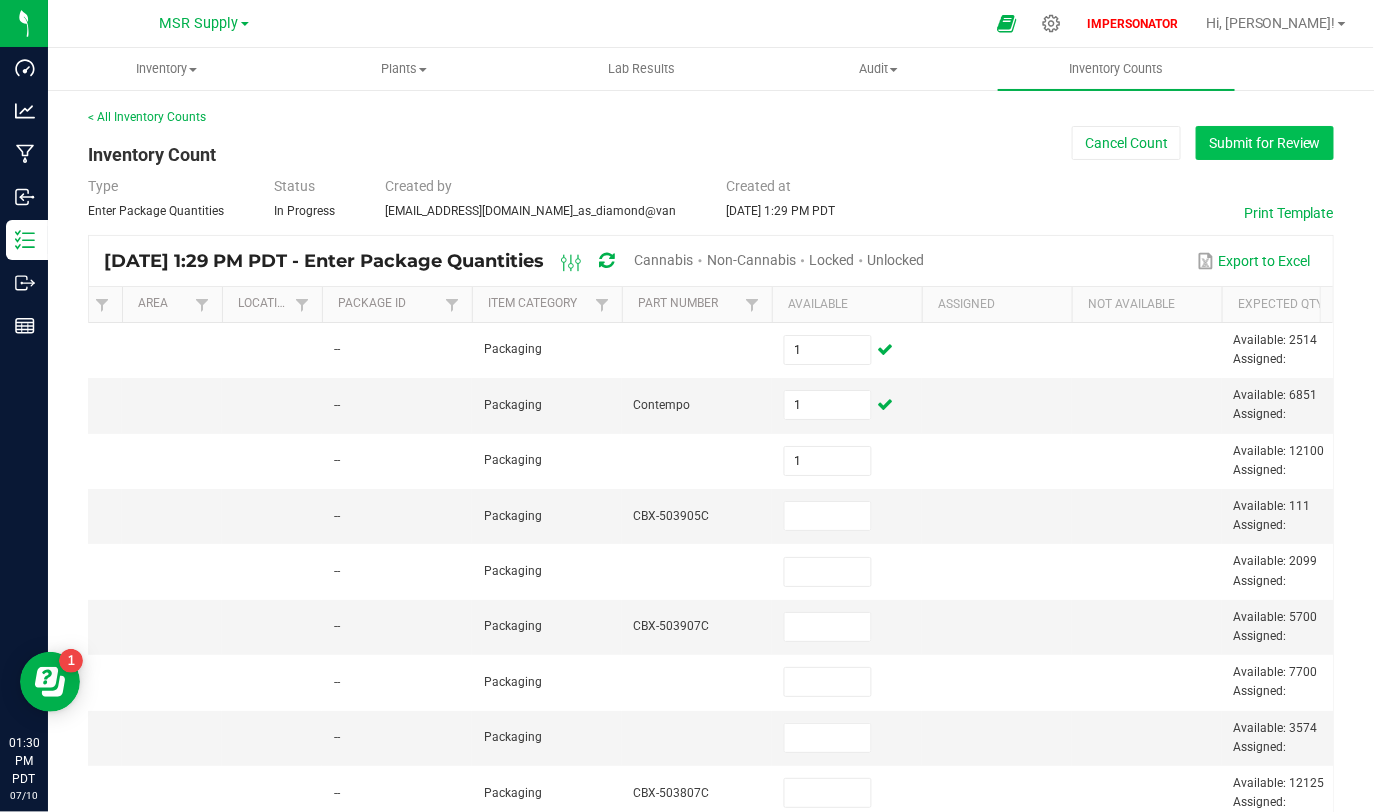 click on "Submit for Review" at bounding box center [1265, 143] 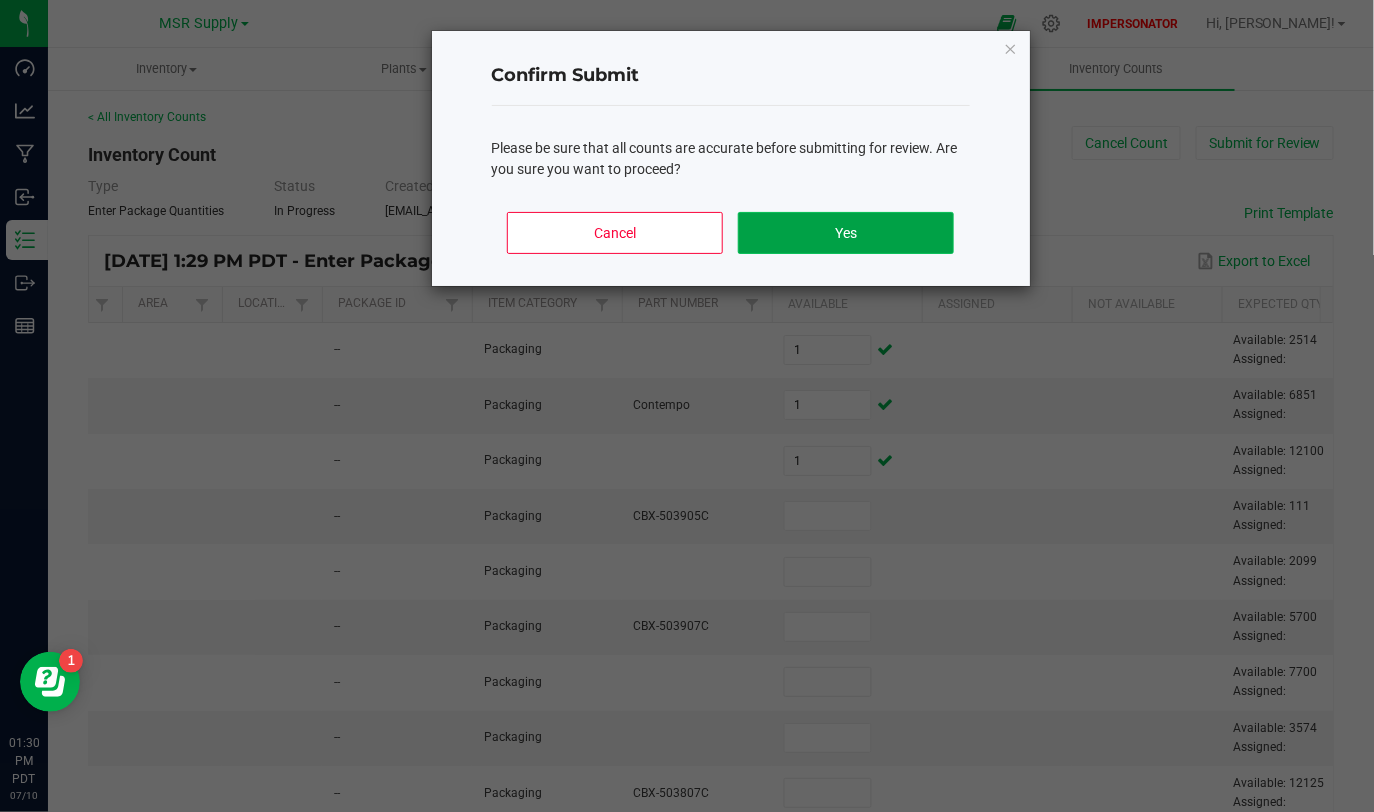click on "Yes" 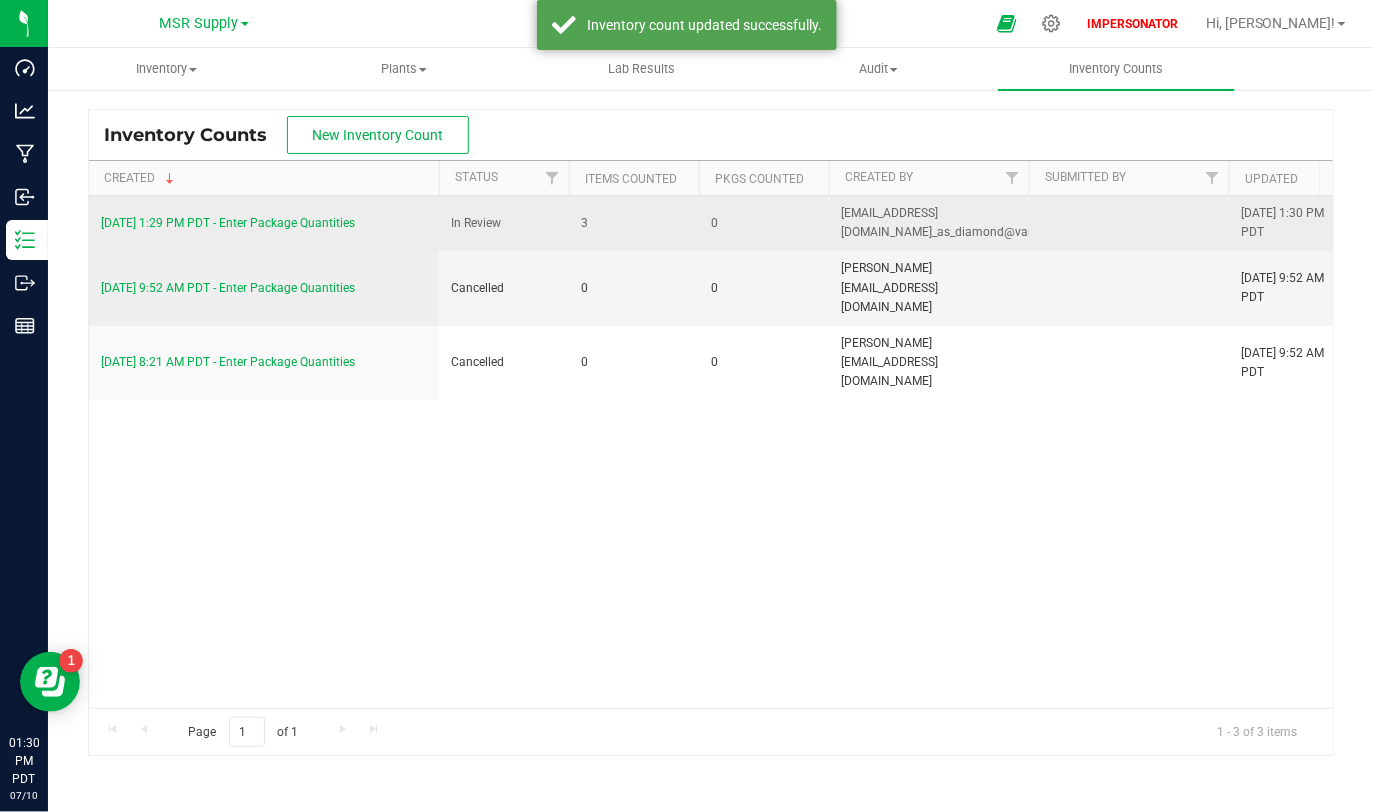click on "[DATE] 1:29 PM PDT - Enter Package Quantities" at bounding box center (228, 223) 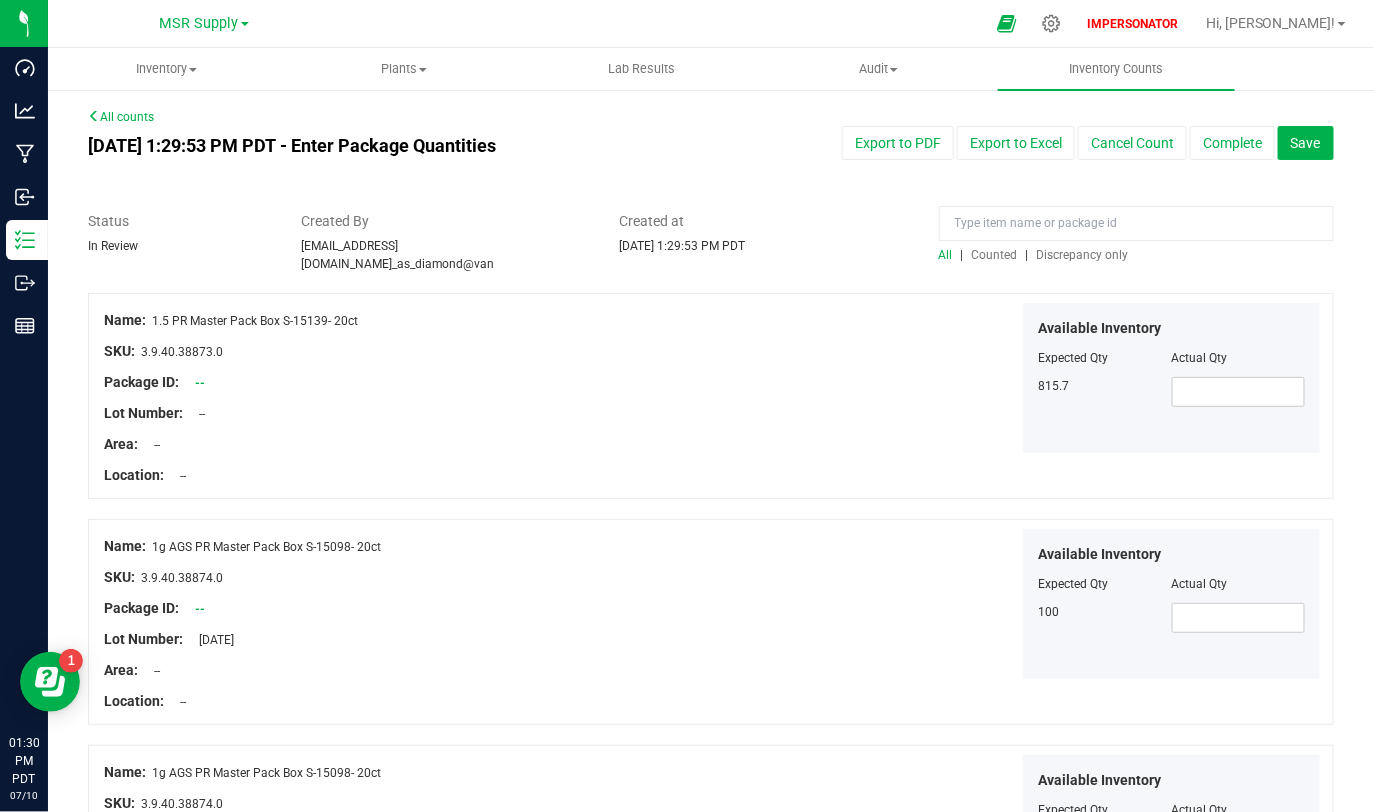 drag, startPoint x: 149, startPoint y: 318, endPoint x: 443, endPoint y: 320, distance: 294.0068 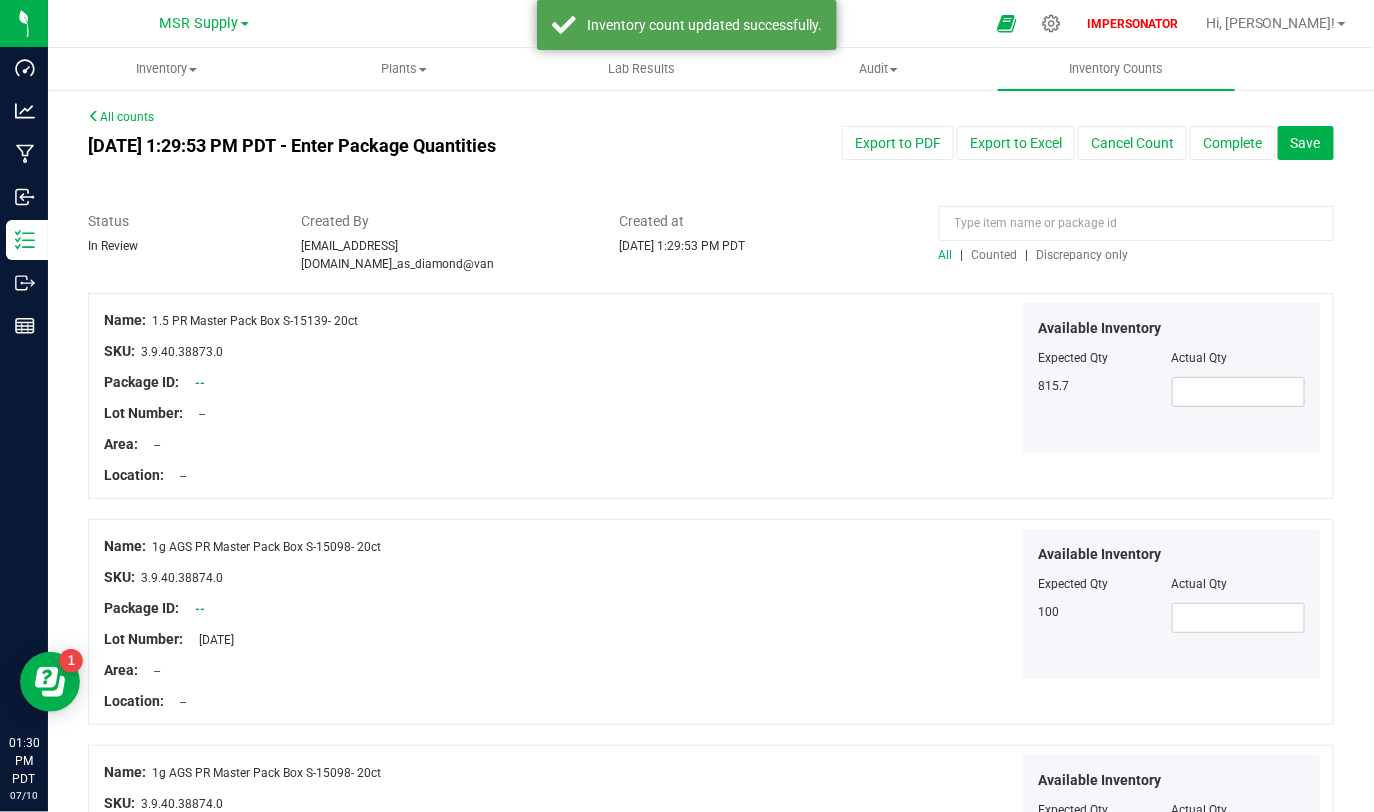 click on "Name:
1.5 PR Master Pack Box S-15139- 20ct" at bounding box center [409, 320] 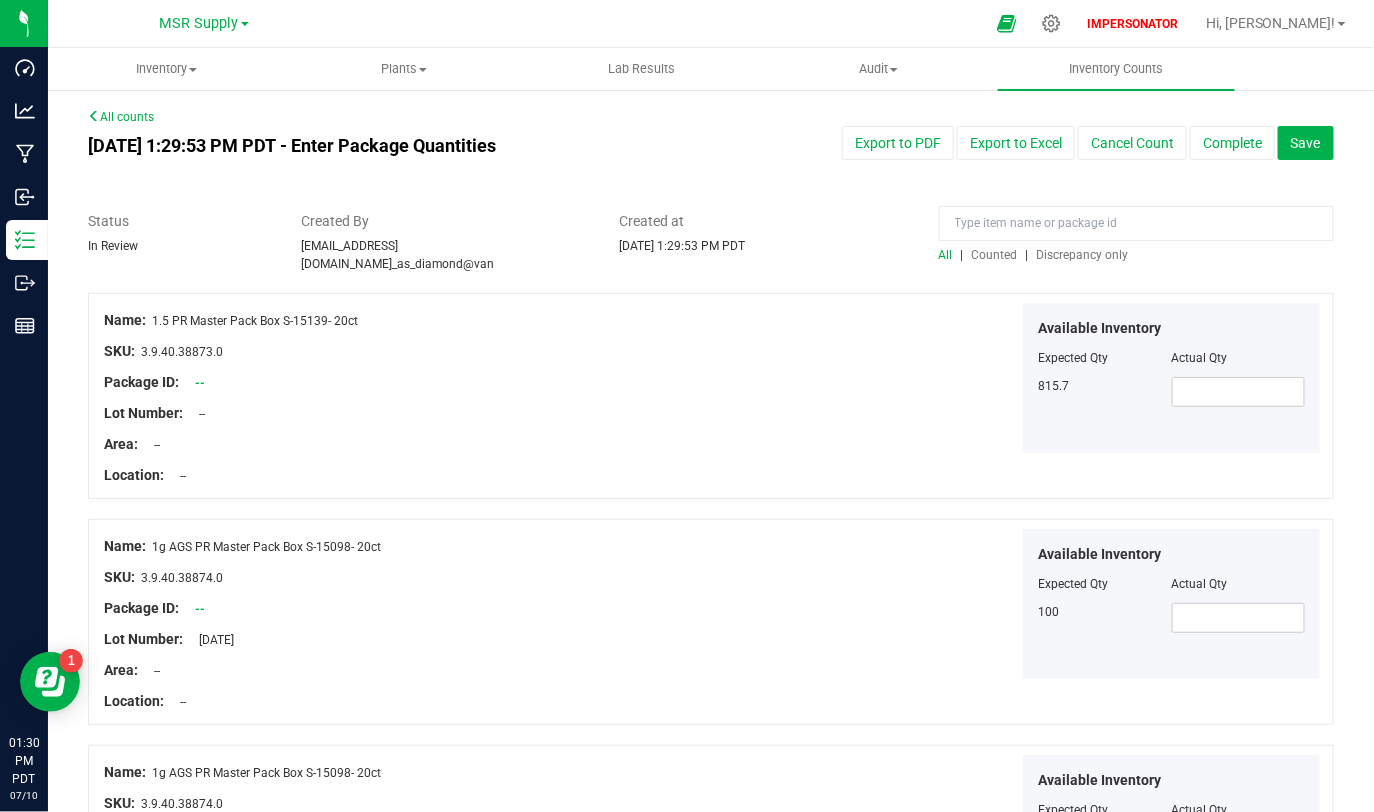 click on "Counted" at bounding box center (995, 255) 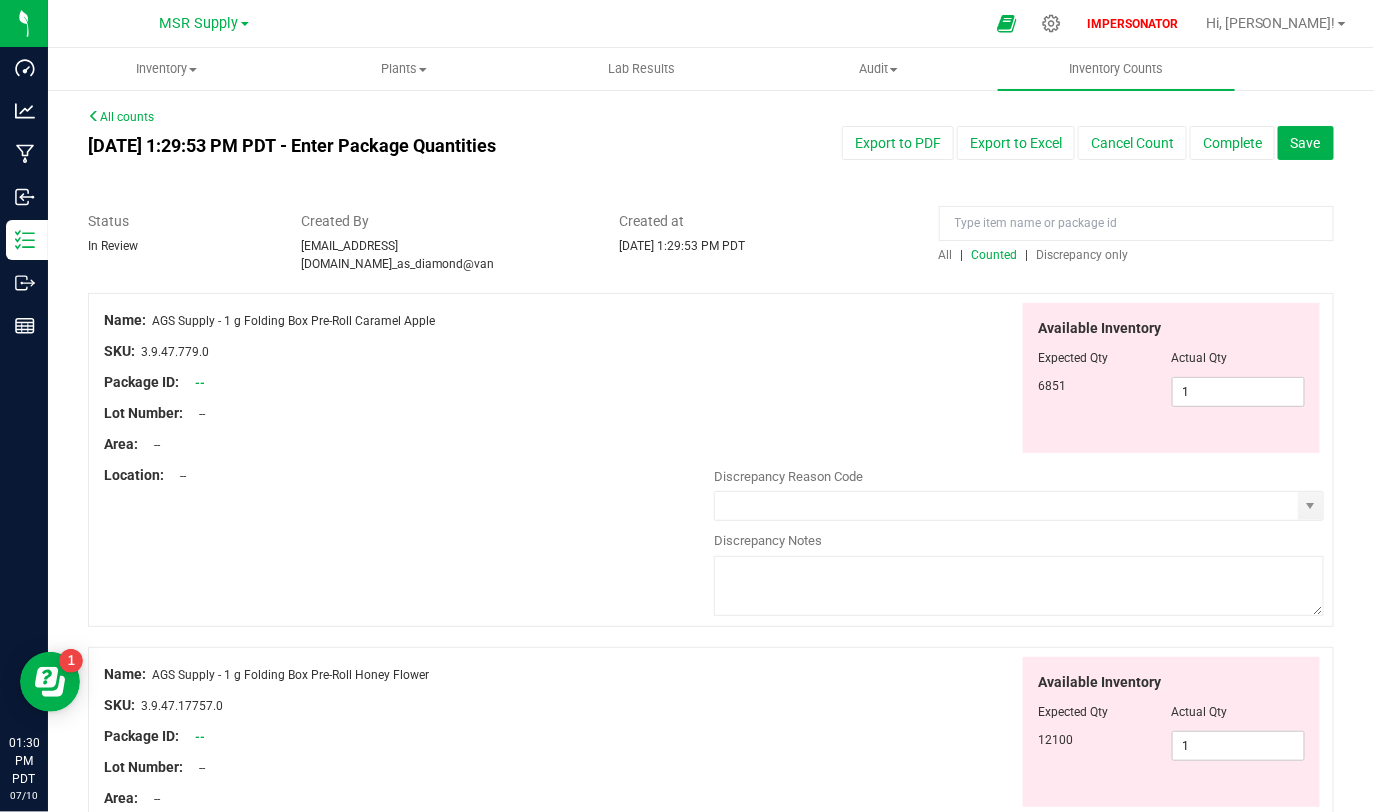 click on "Discrepancy only" at bounding box center [1083, 255] 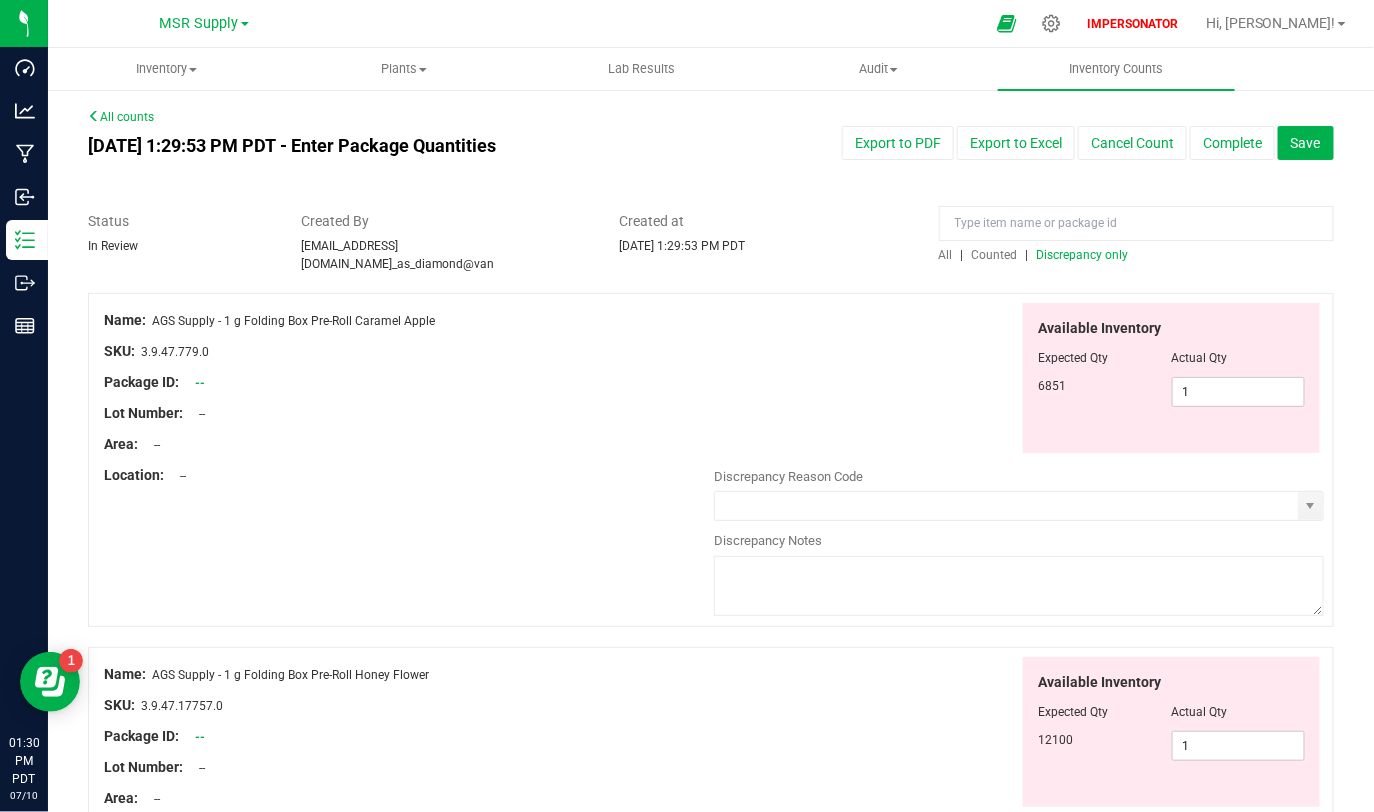 click on "Counted" at bounding box center (995, 255) 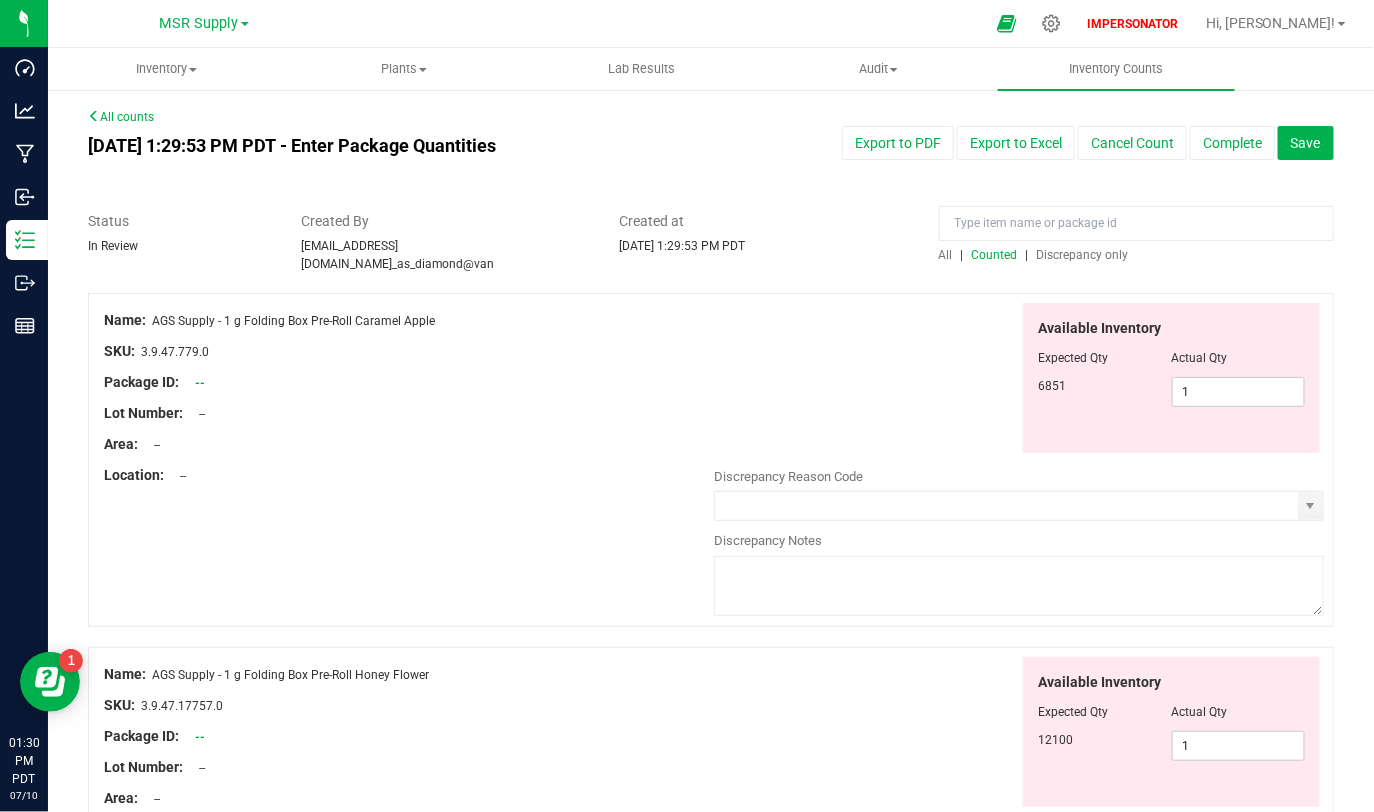 click on "Discrepancy only" at bounding box center [1083, 255] 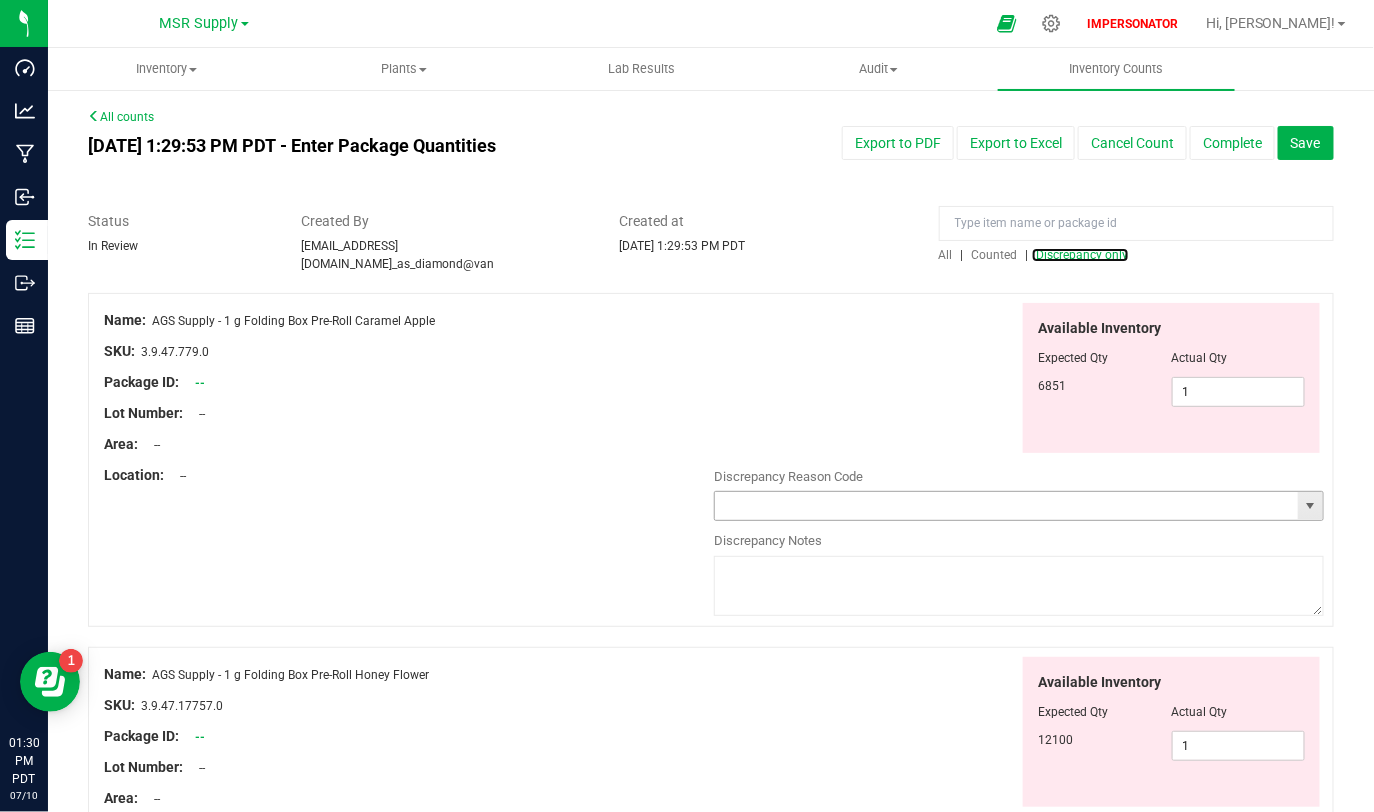 click at bounding box center [1310, 506] 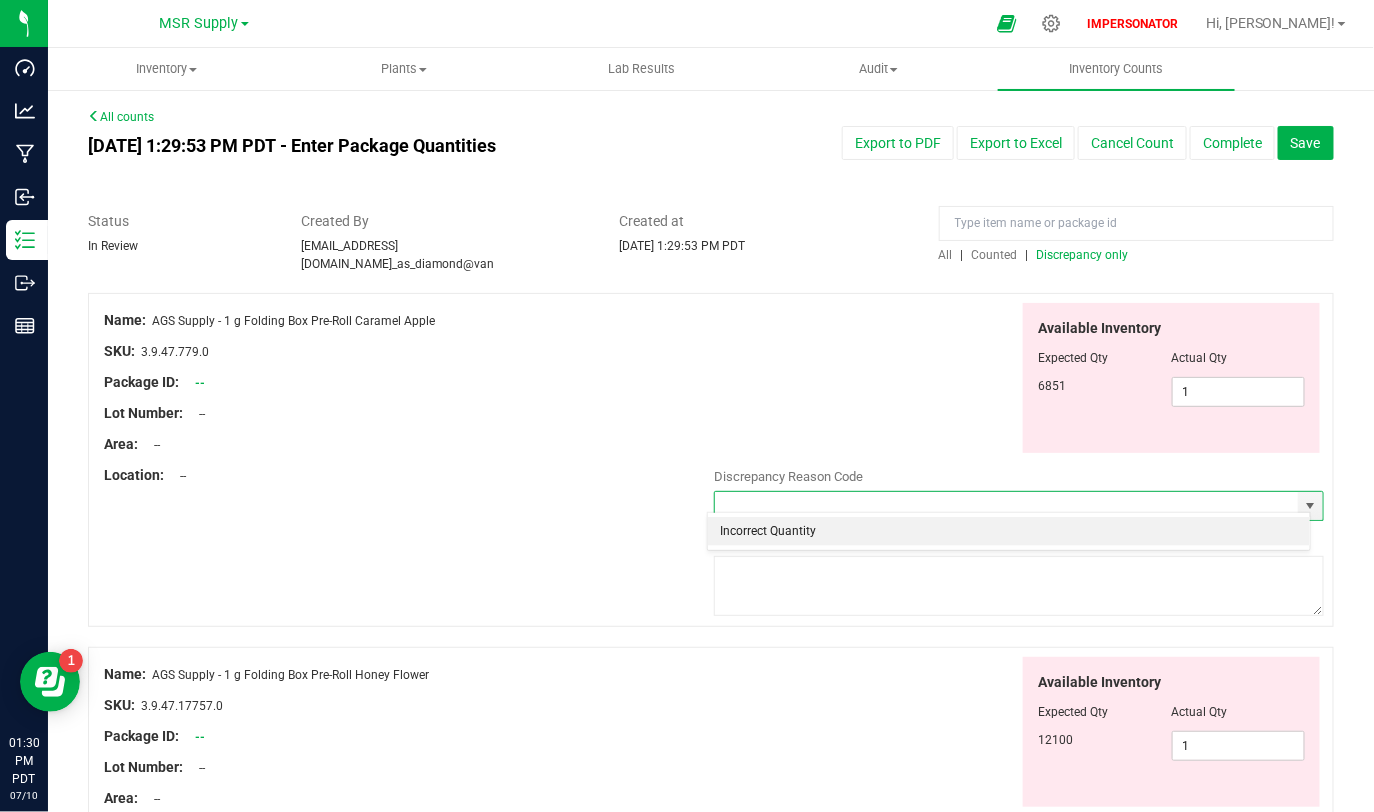 click on "Available Inventory
Expected Qty
Actual Qty
6851
1 1" at bounding box center (1019, 378) 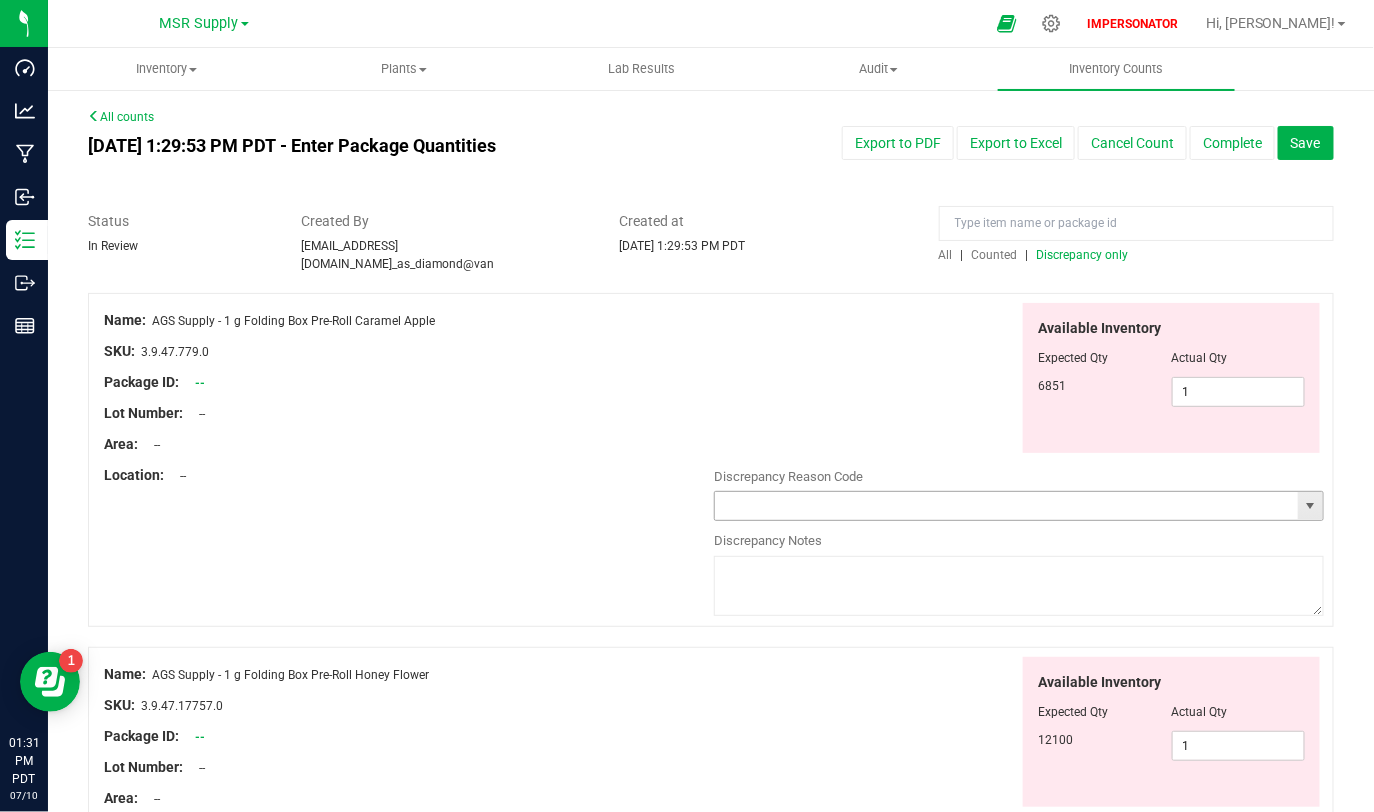 click at bounding box center [1310, 506] 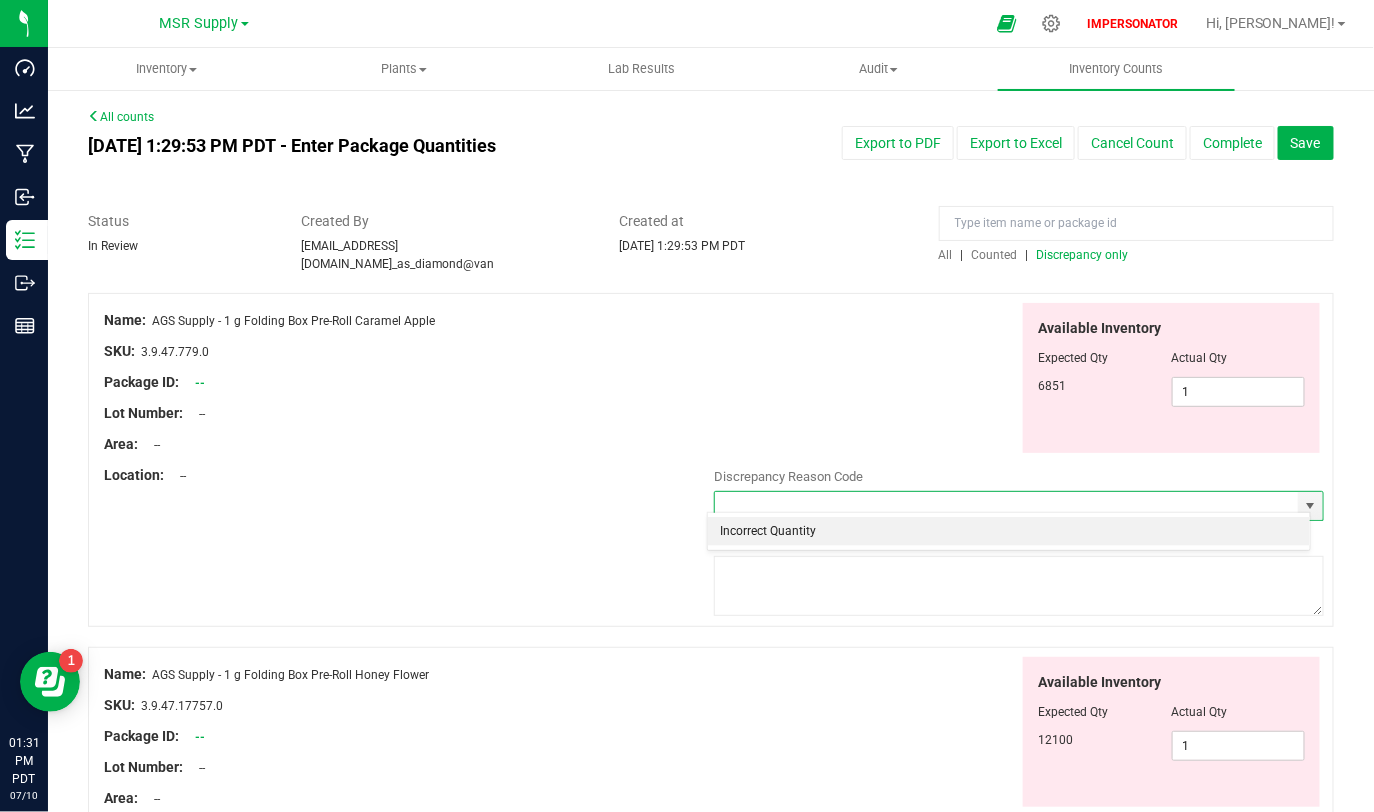 click on "Available Inventory
Expected Qty
Actual Qty
6851
1 1" at bounding box center (1019, 378) 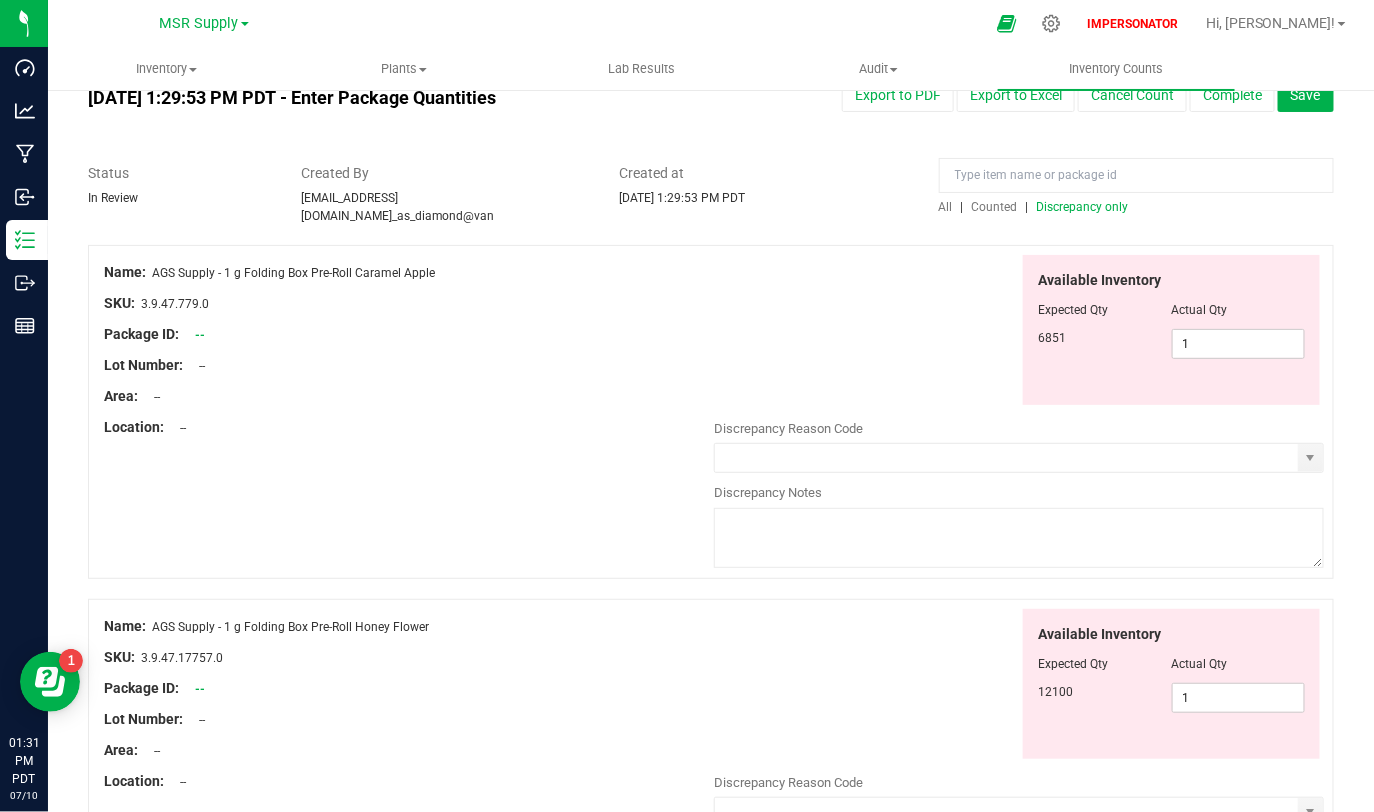 scroll, scrollTop: 36, scrollLeft: 0, axis: vertical 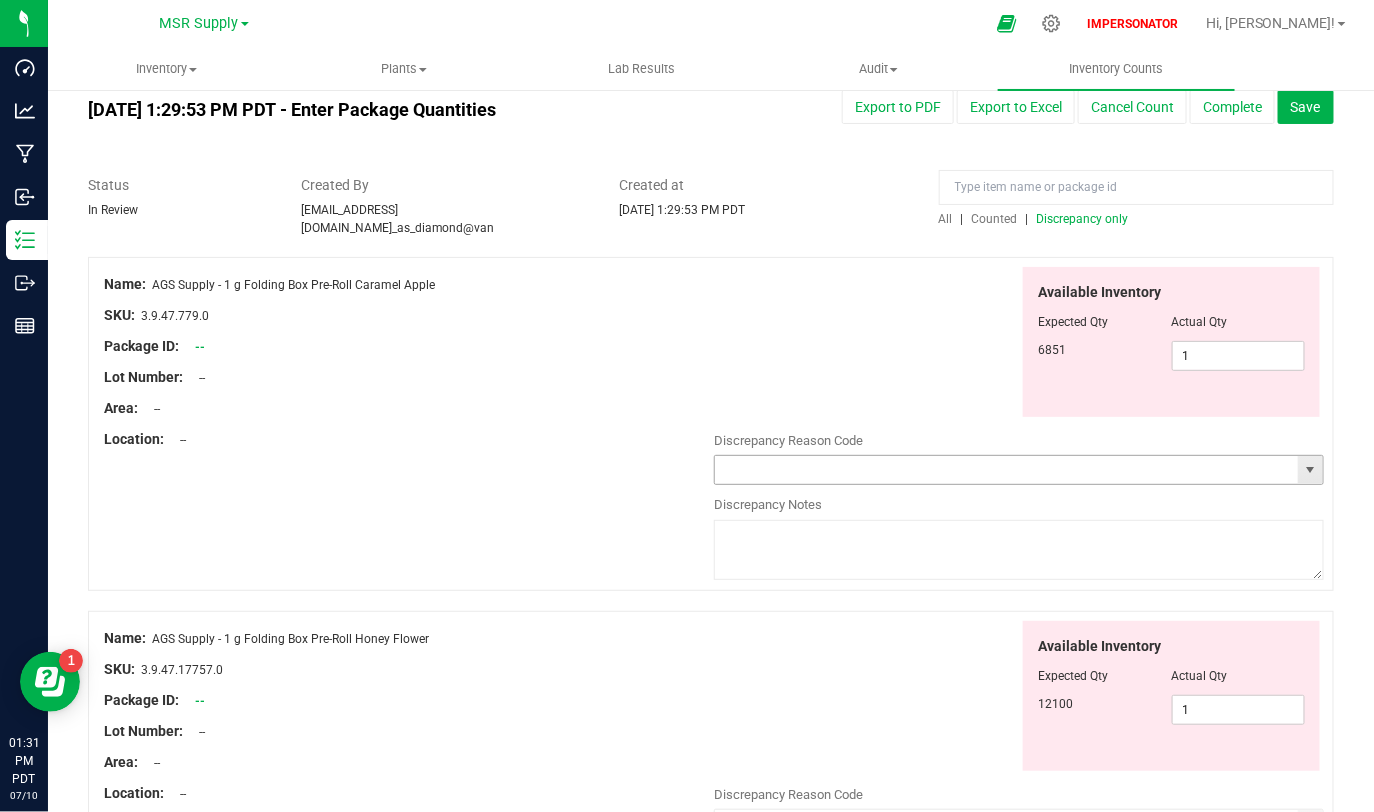 click at bounding box center [1310, 470] 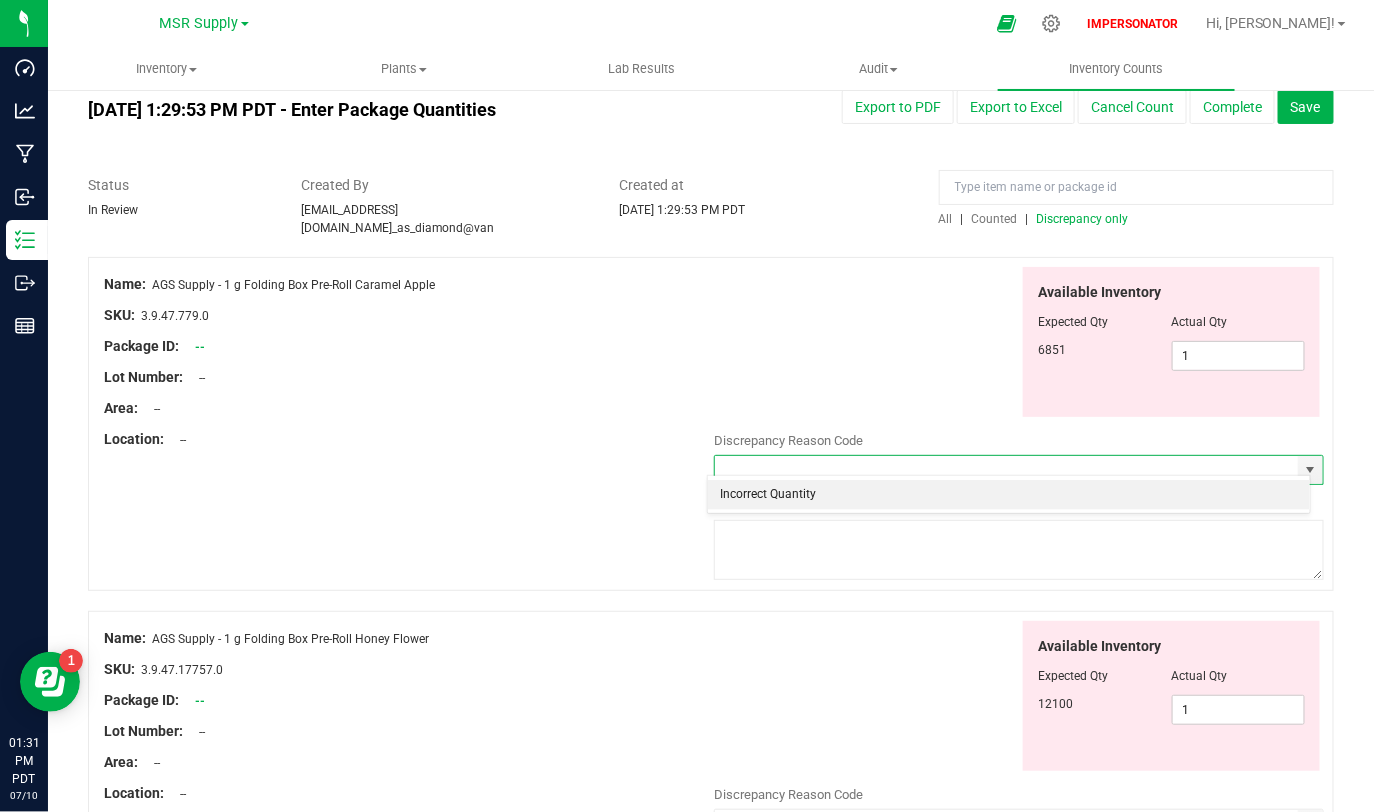 click on "Incorrect Quantity" at bounding box center (1009, 495) 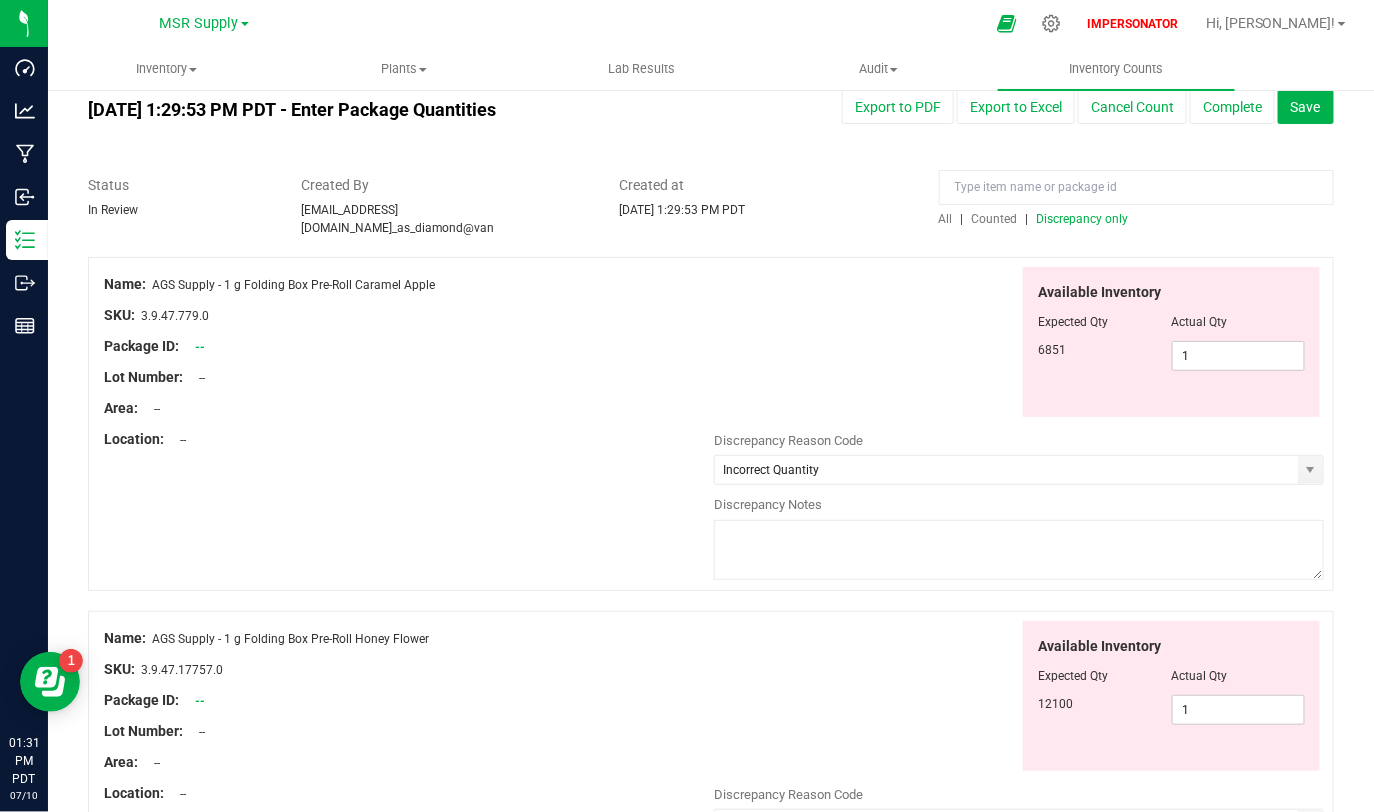 drag, startPoint x: 157, startPoint y: 276, endPoint x: 532, endPoint y: 279, distance: 375.012 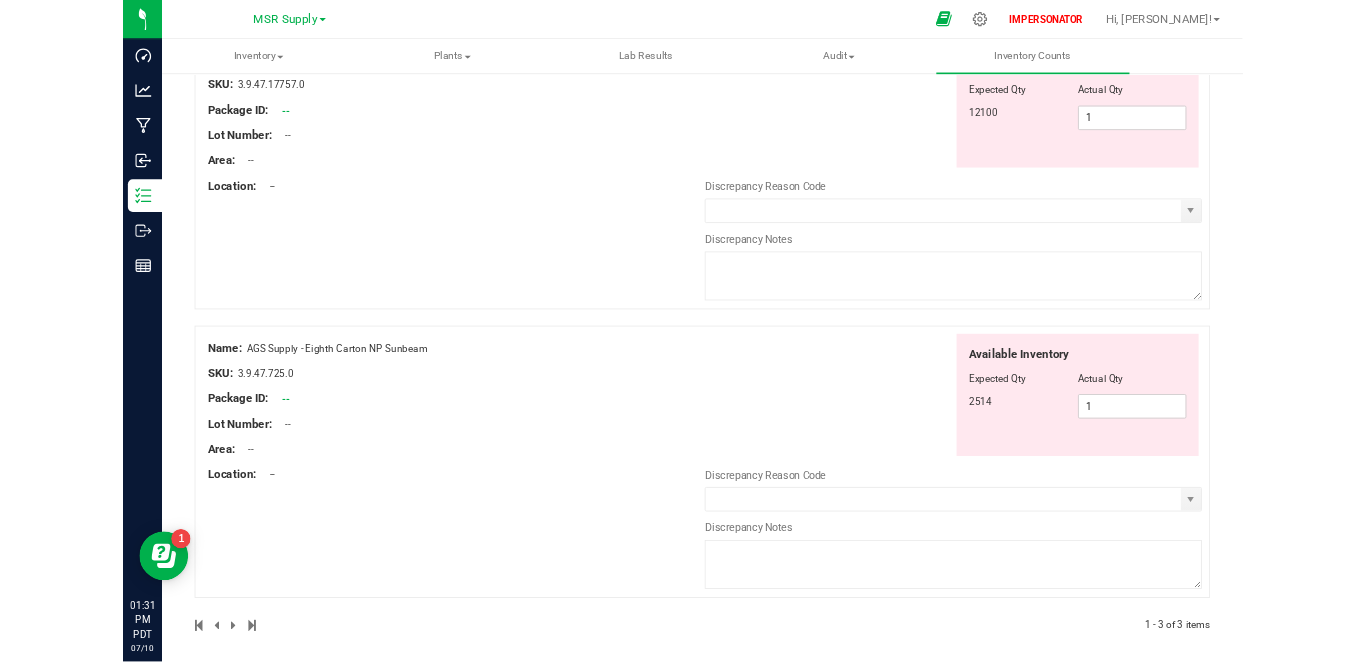 scroll, scrollTop: 0, scrollLeft: 0, axis: both 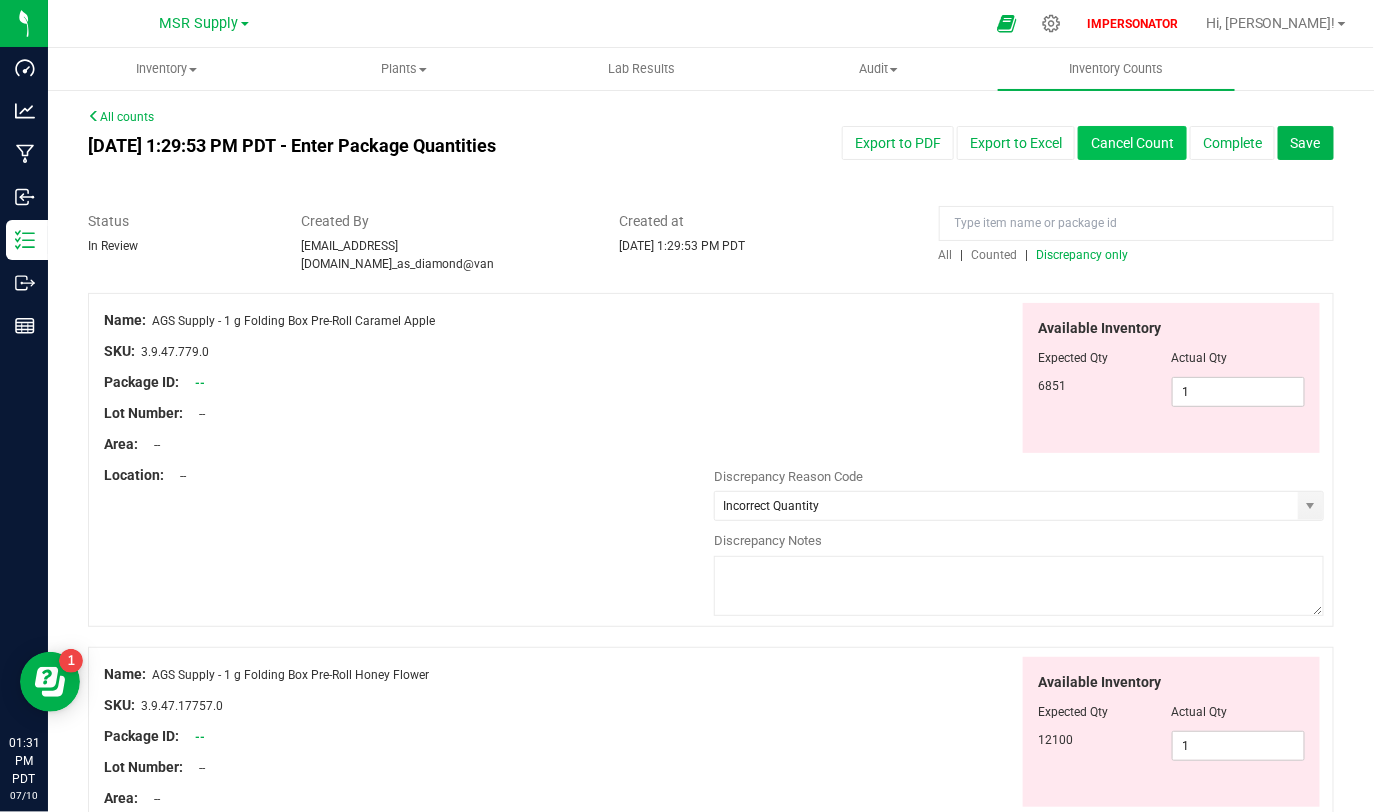 click on "Cancel Count" at bounding box center (1132, 143) 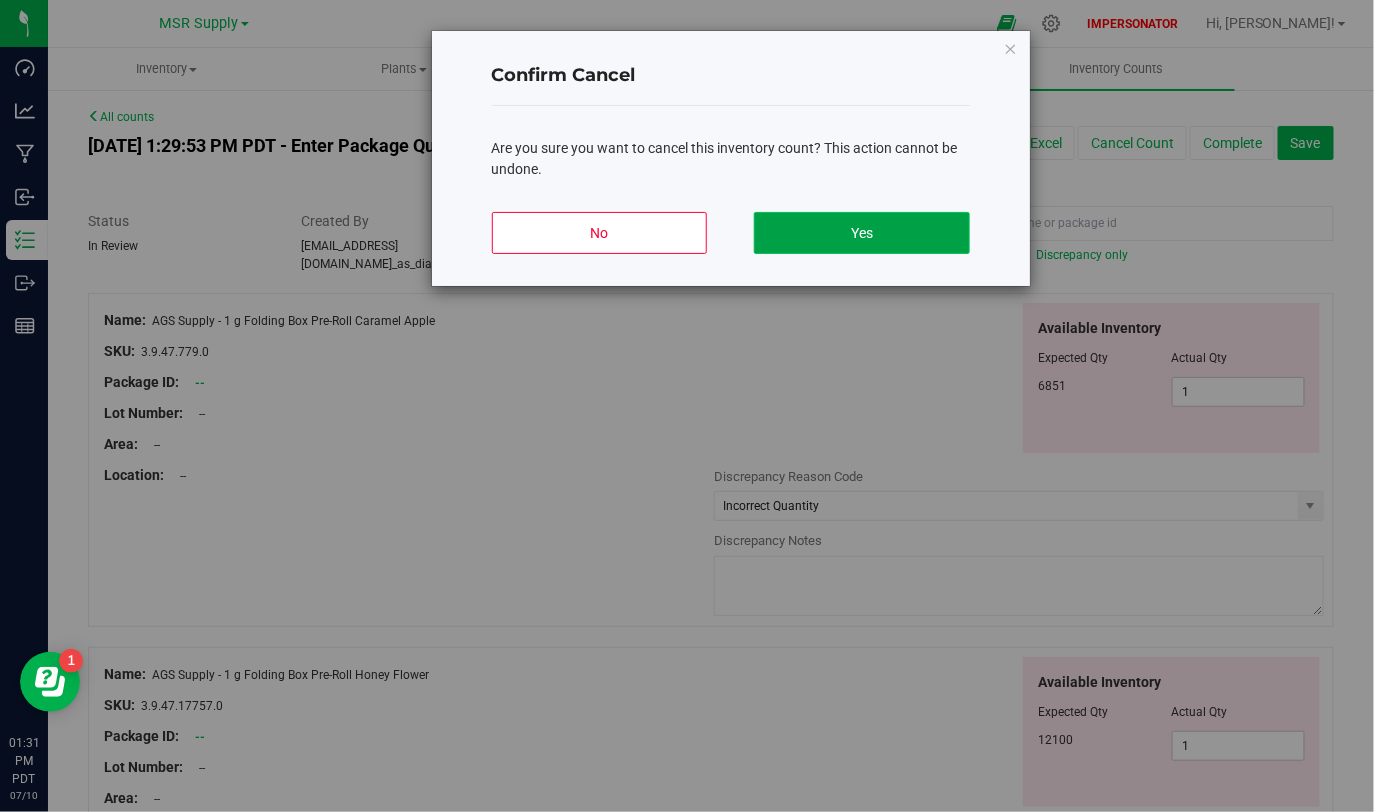 click on "Yes" at bounding box center [861, 233] 